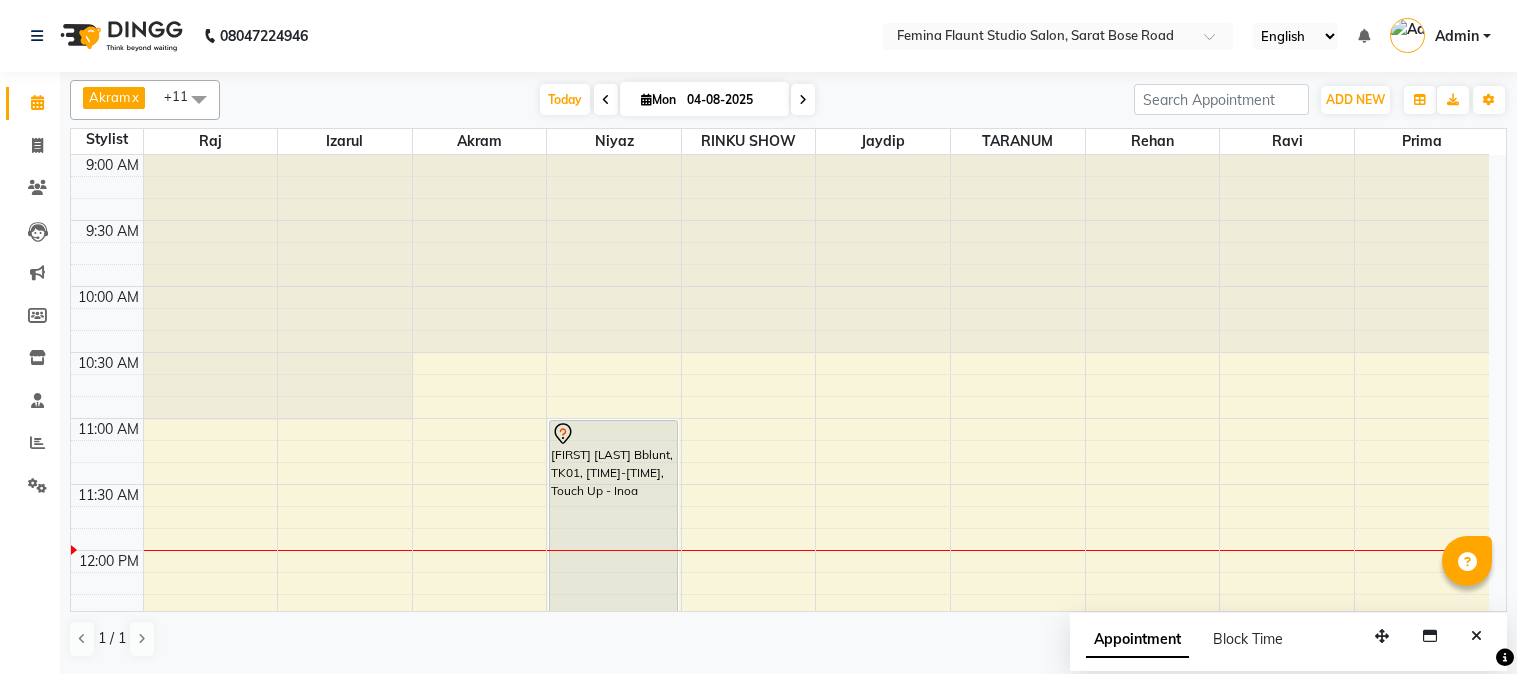 scroll, scrollTop: 0, scrollLeft: 0, axis: both 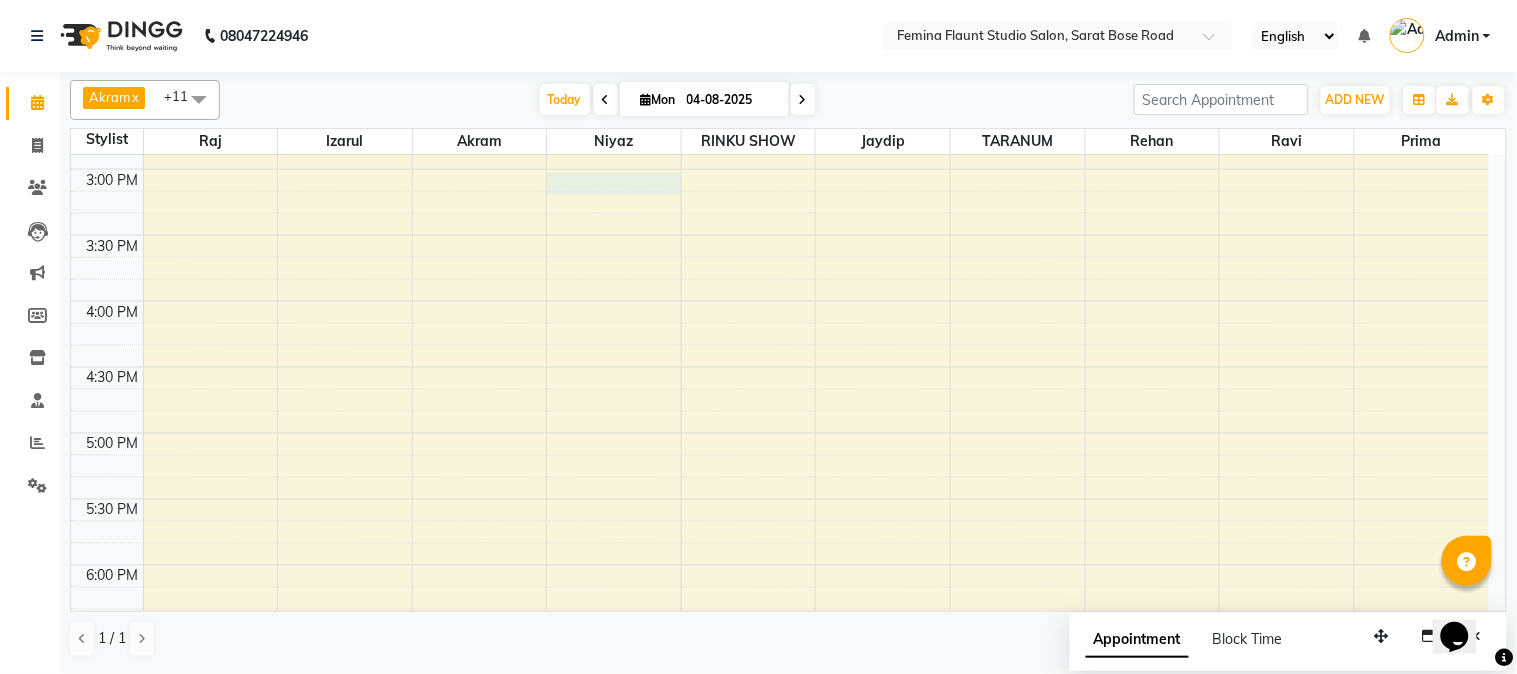 click on "[TIME] [TIME] [TIME] [TIME] [TIME] [TIME] [TIME] [TIME] [TIME] [TIME] [TIME] [TIME] [TIME] [TIME] [TIME] [TIME] [TIME] [TIME] [TIME] [TIME] [TIME] [TIME] [TIME] [TIME] [TIME] [TIME]             [FIRST] [LAST], TK02, [TIME]-[TIME], Stylist Level 2 haircut(Senior) - Male             [FIRST] [LAST], TK02, [TIME]-[TIME], Beard Trimming             [FIRST] [LAST] Bblunt, TK01, [TIME]-[TIME], Touch Up - Inoa" at bounding box center (780, 235) 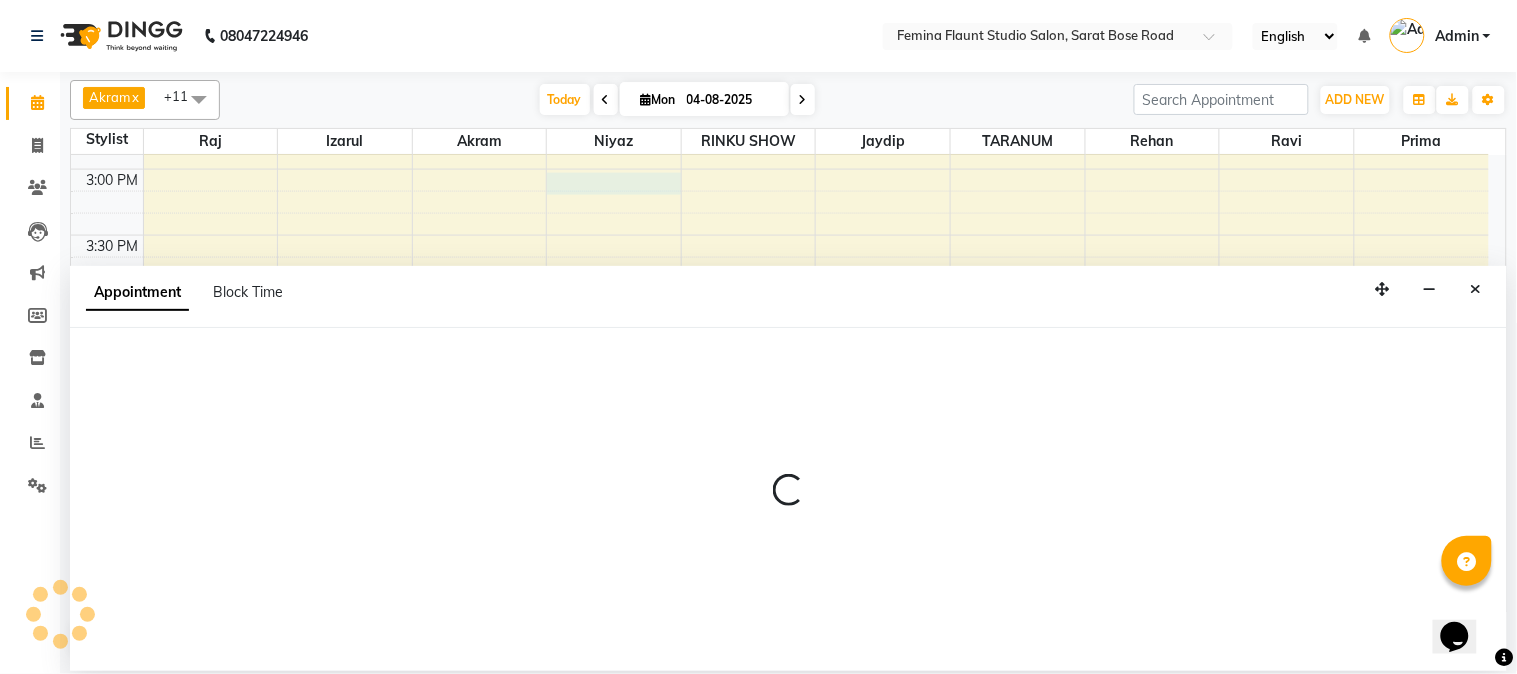 select on "83062" 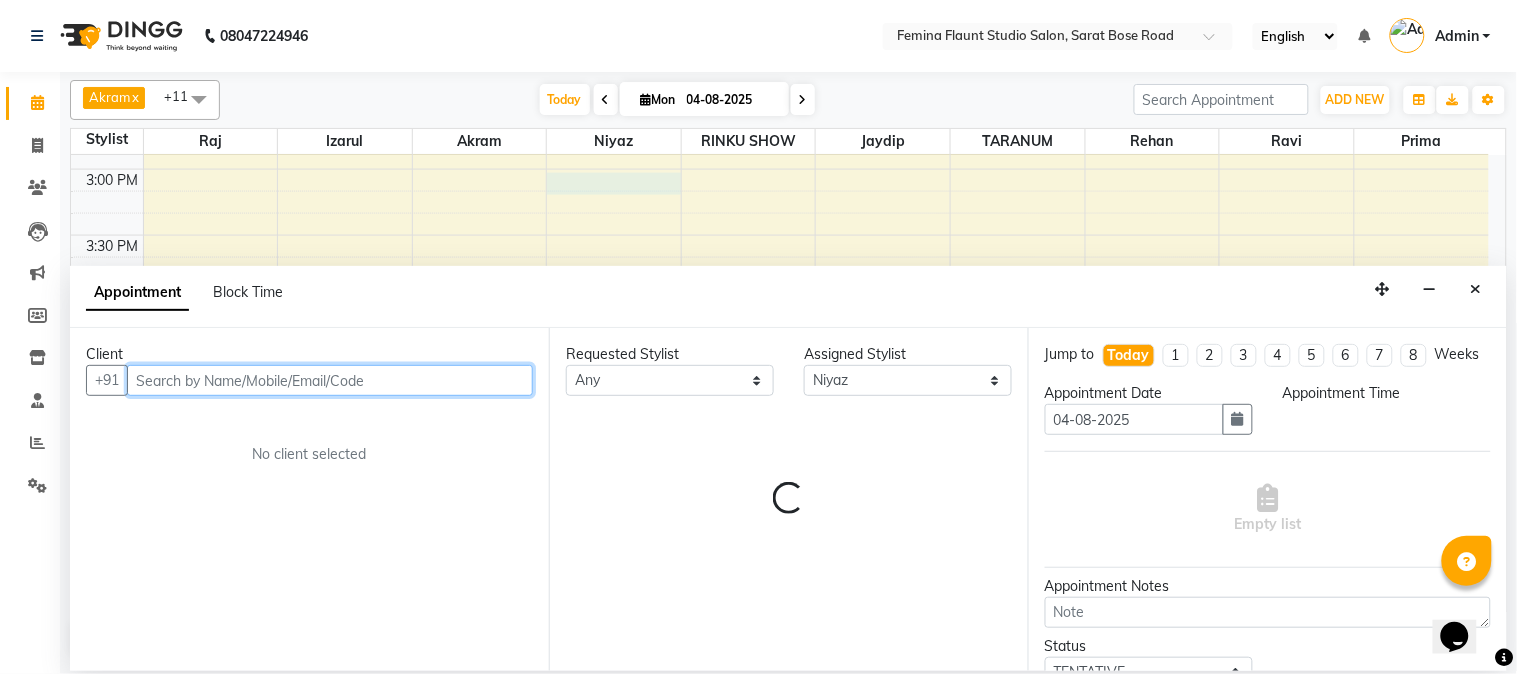 select on "900" 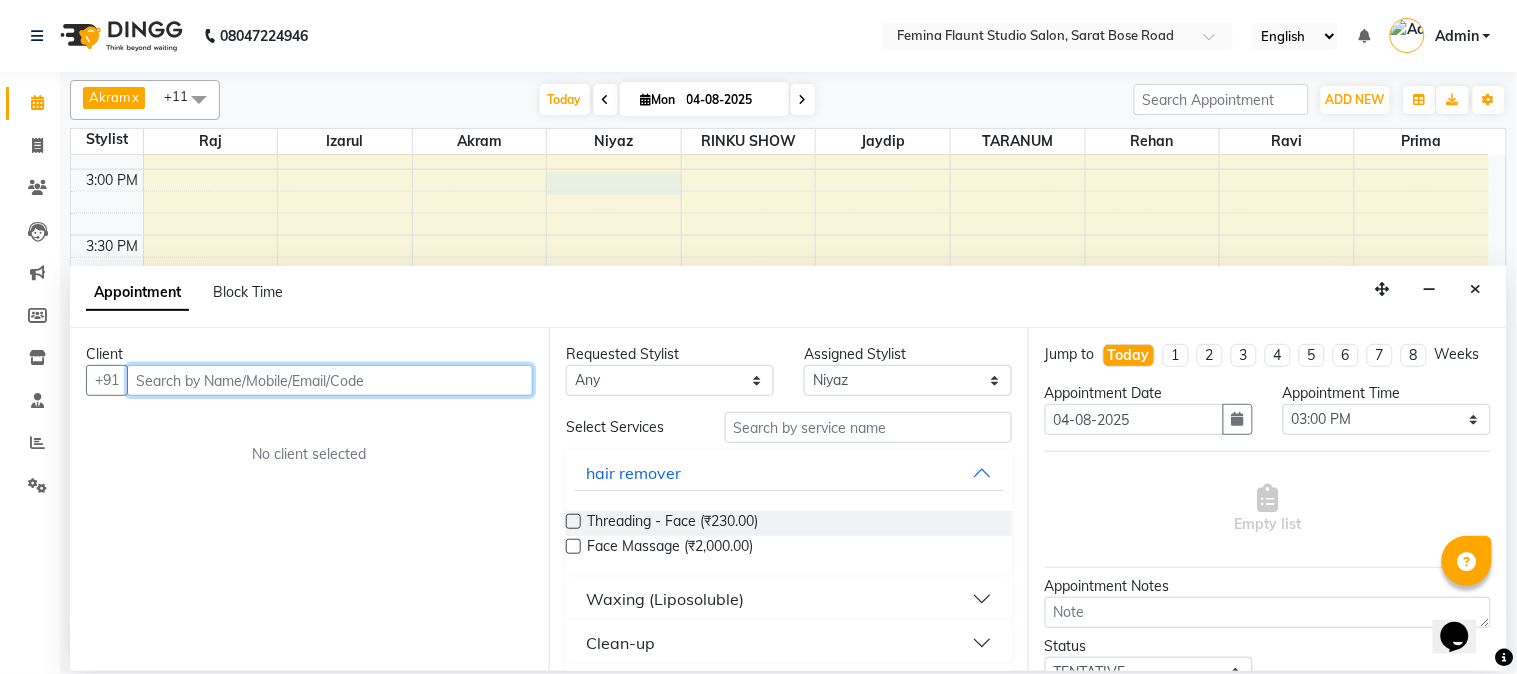 click at bounding box center (330, 380) 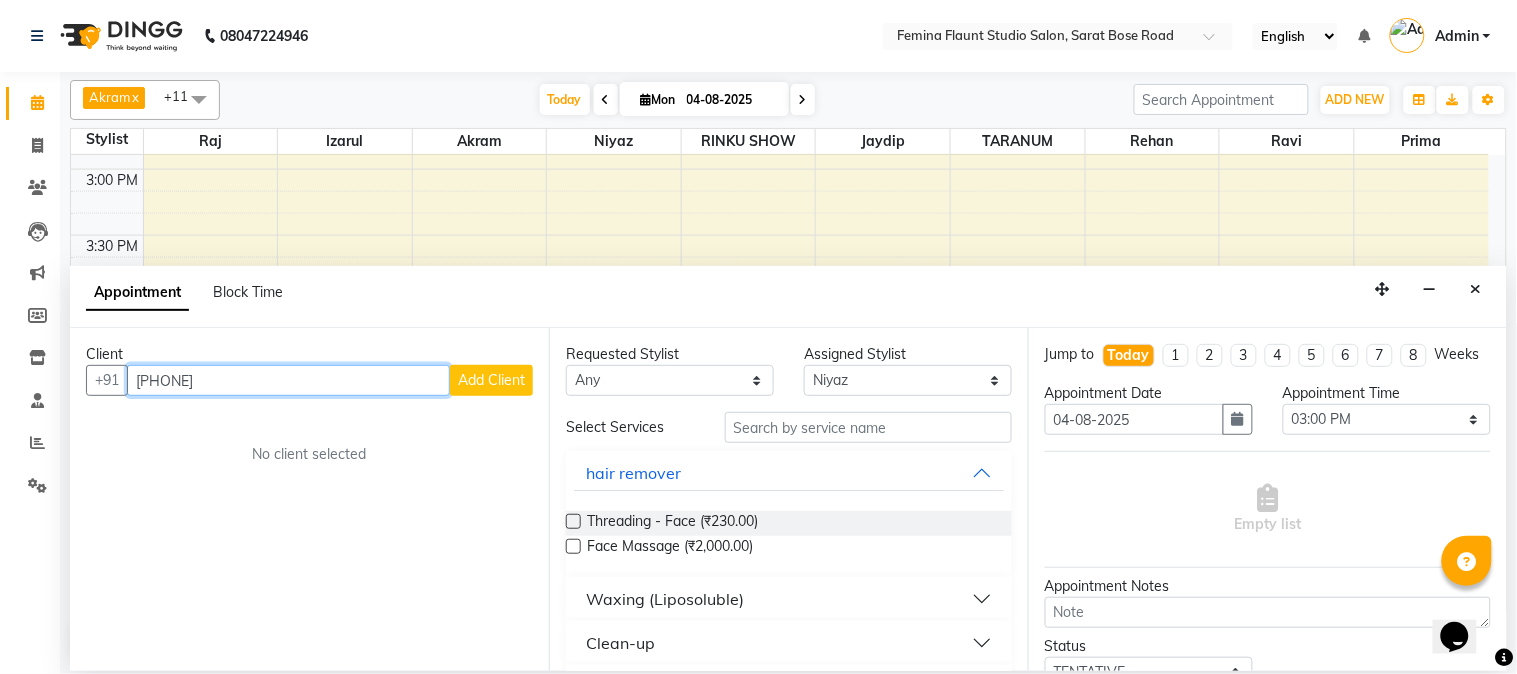 type on "[PHONE]" 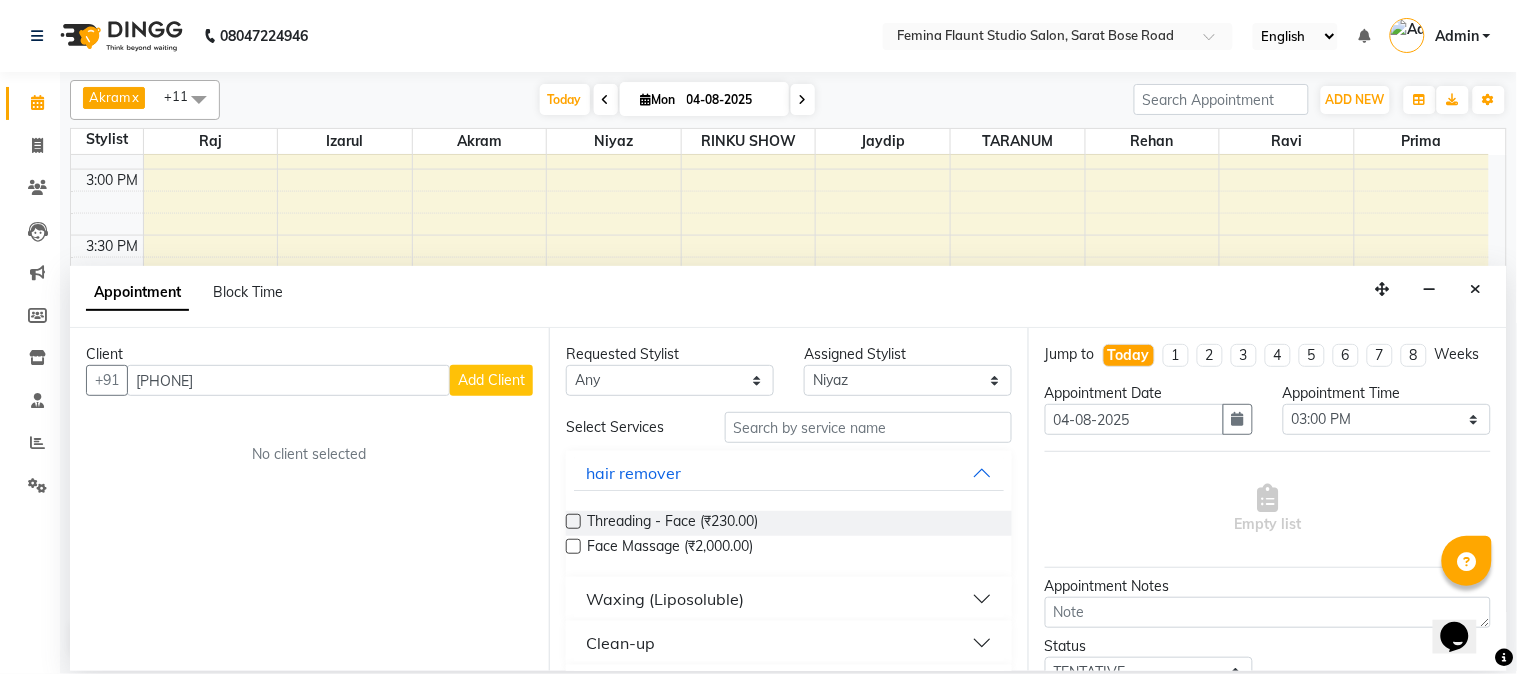 click on "Add Client" at bounding box center [491, 380] 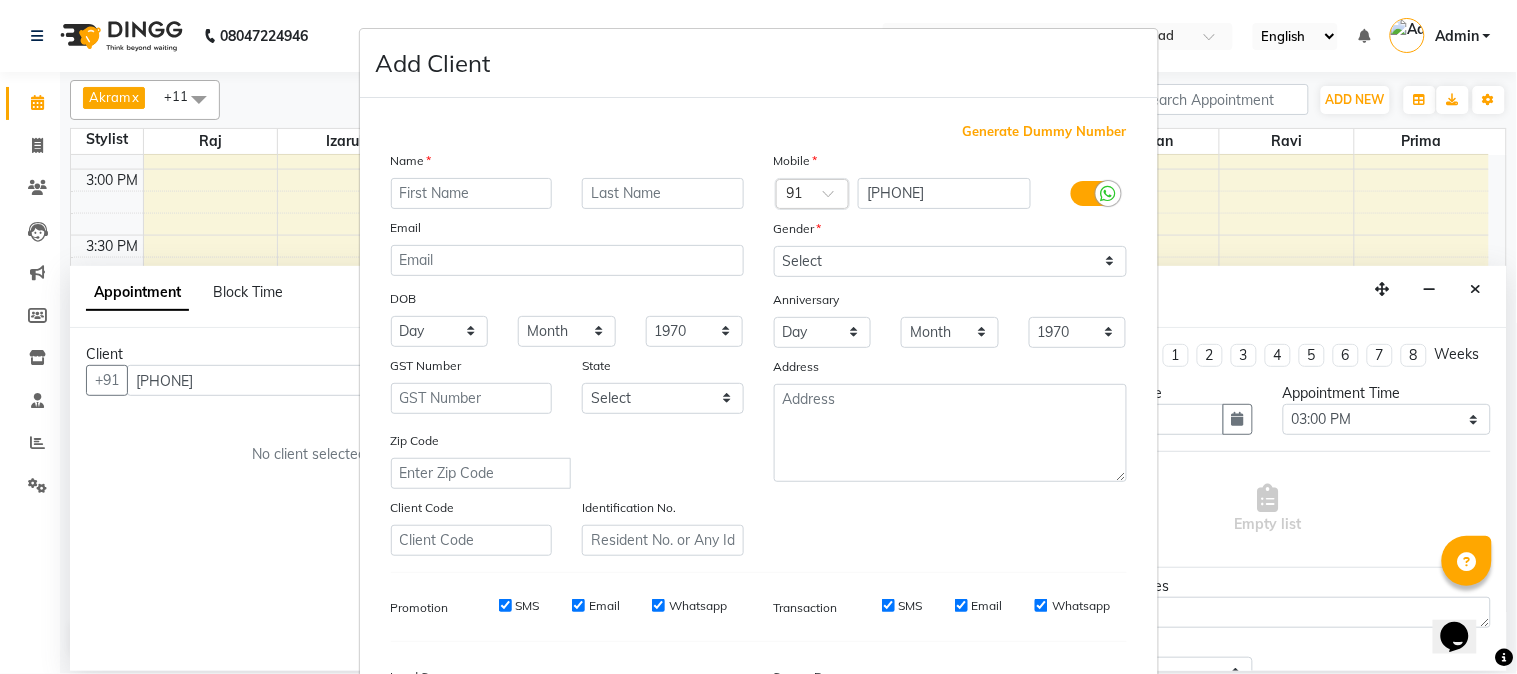 click at bounding box center [472, 193] 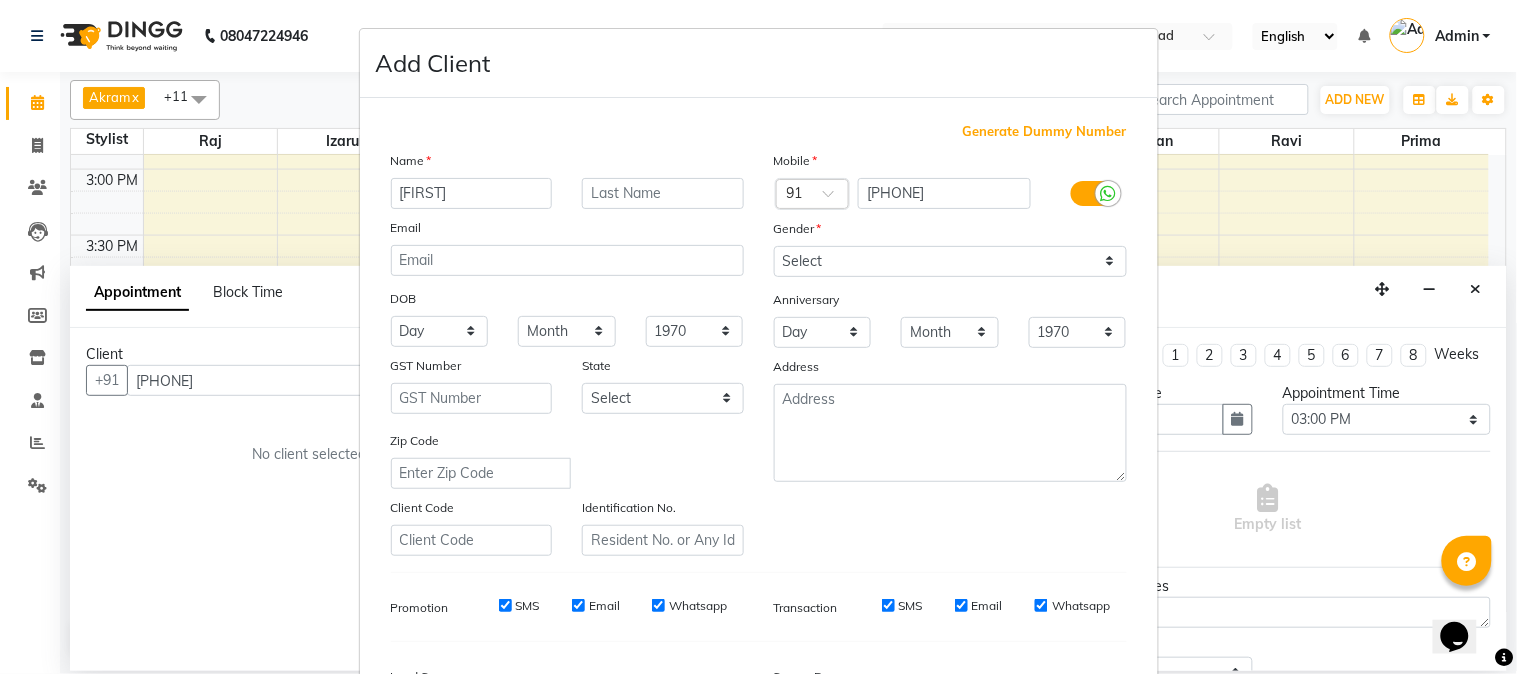 type on "[FIRST]" 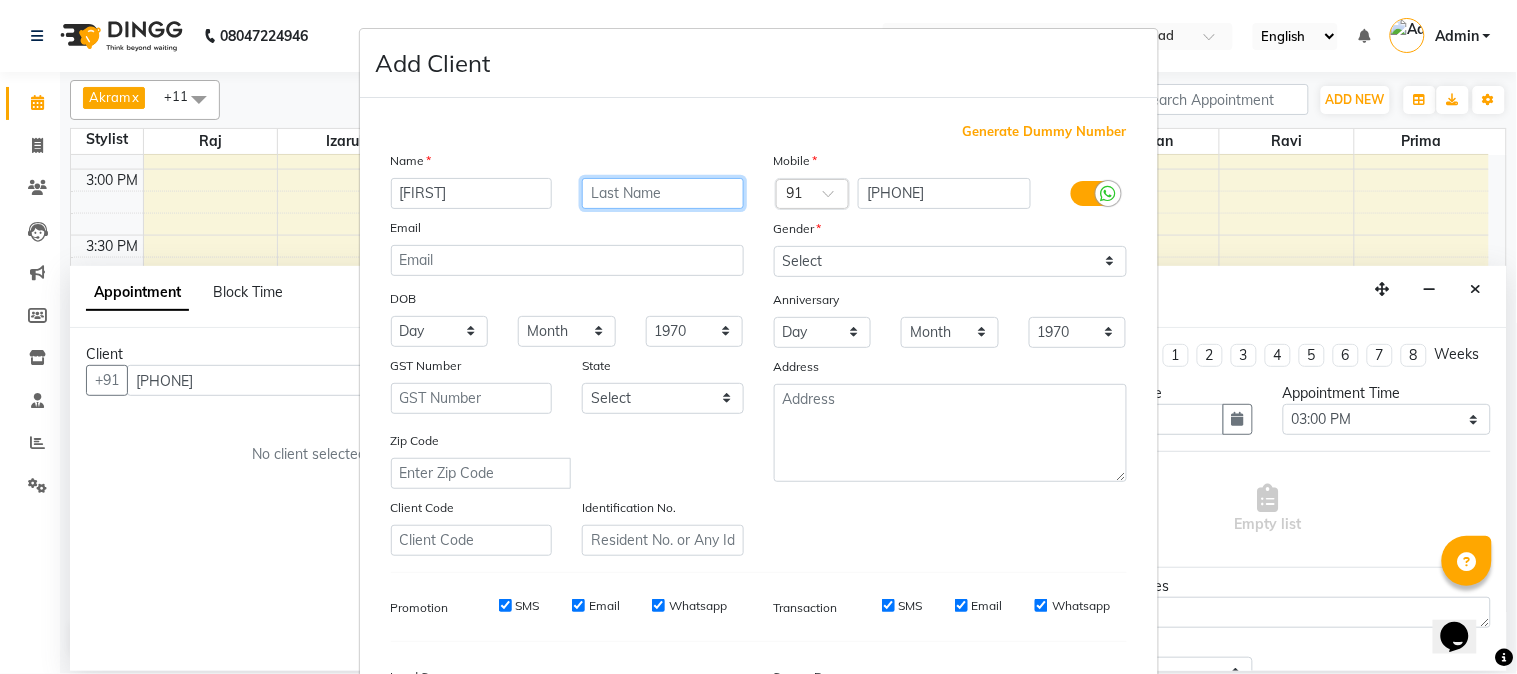 click at bounding box center (663, 193) 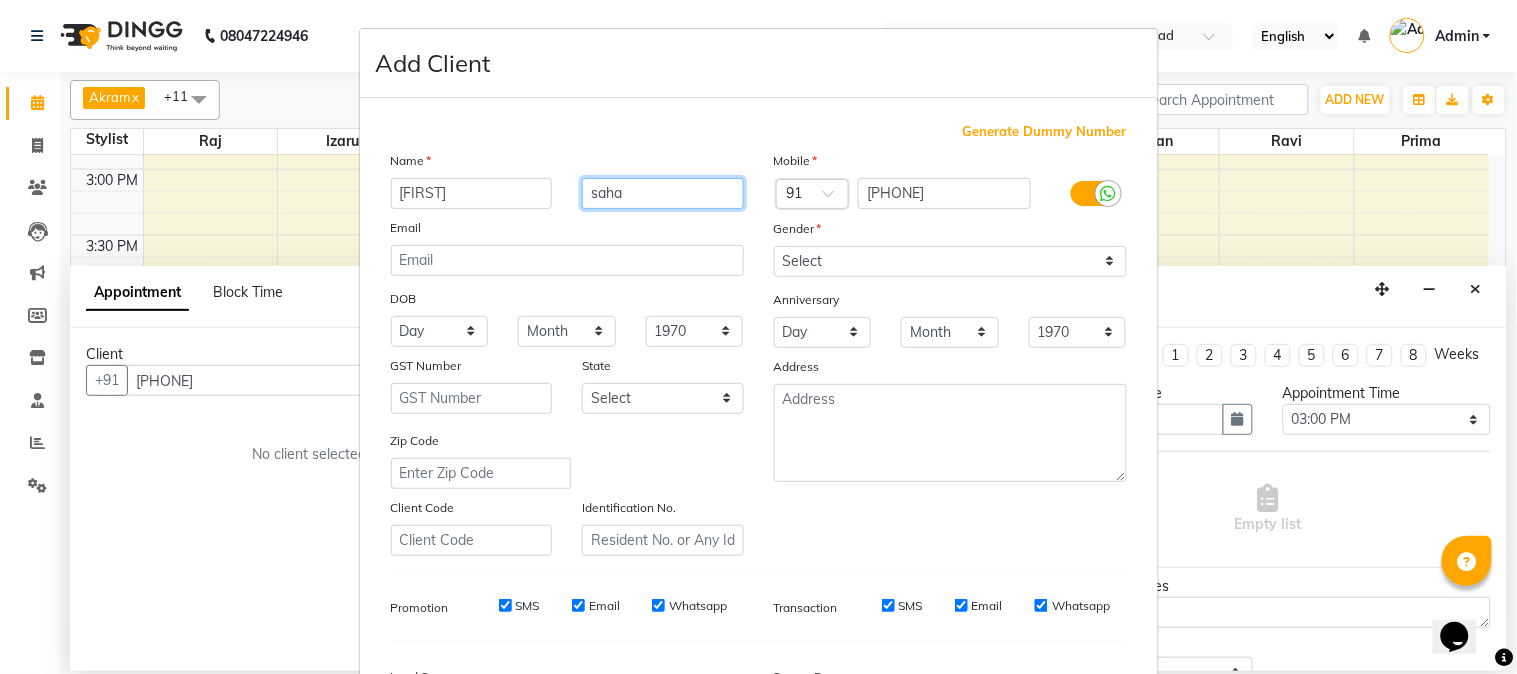 type on "saha" 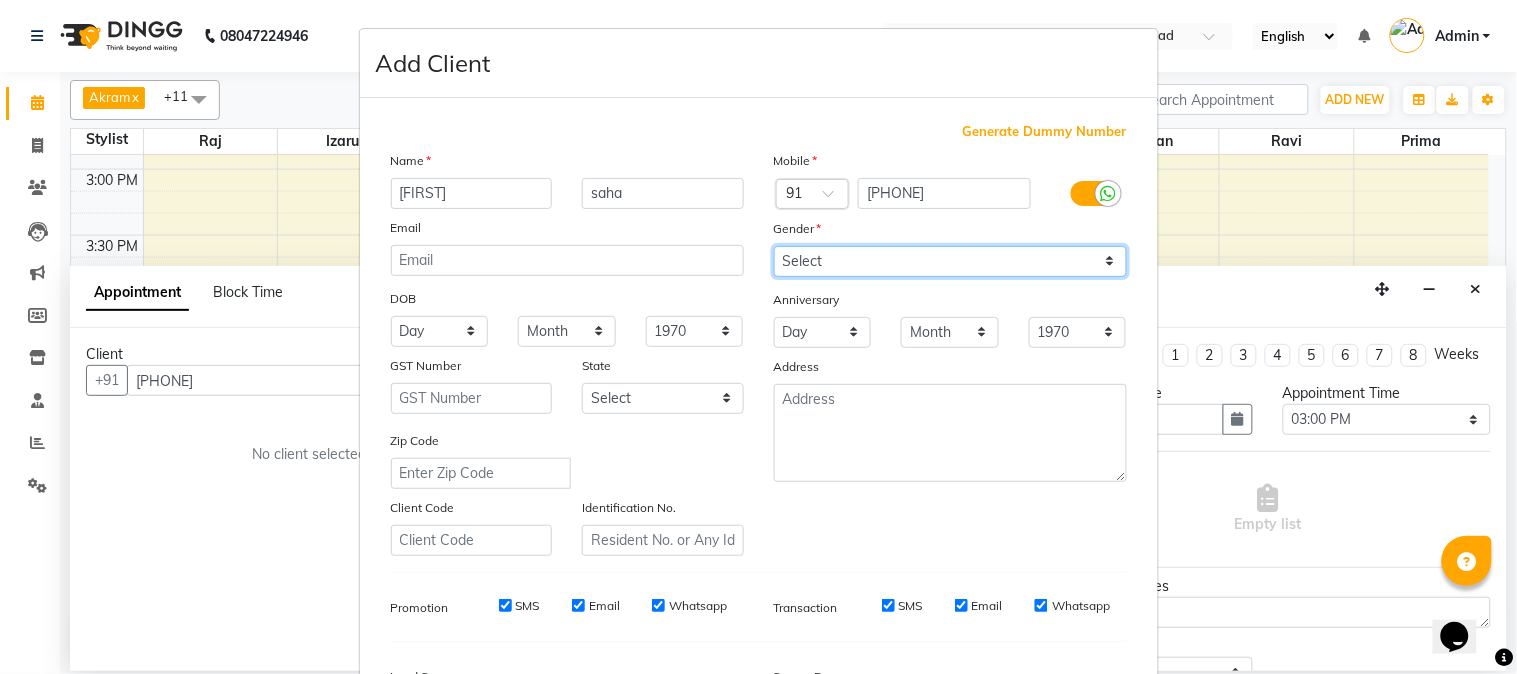 click on "Select Male Female Other Prefer Not To Say" at bounding box center (950, 261) 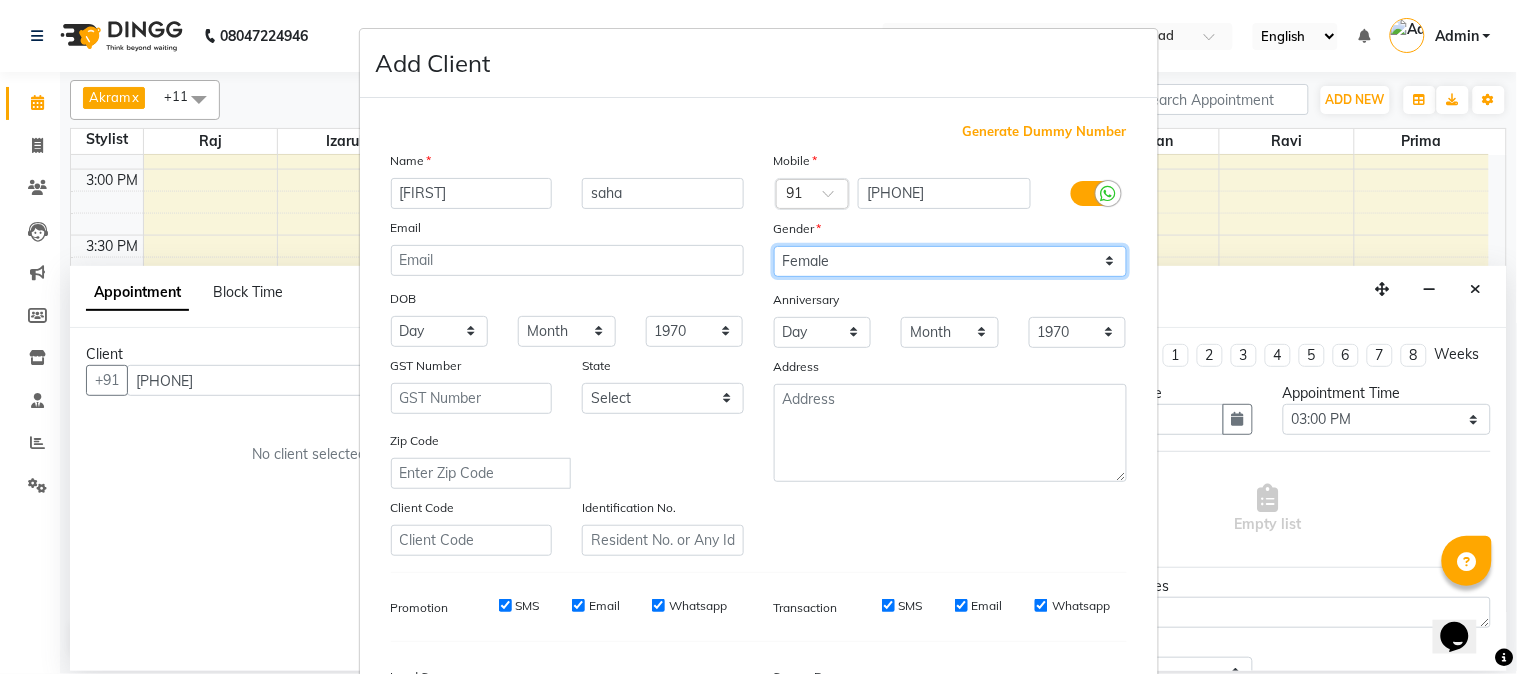 click on "Select Male Female Other Prefer Not To Say" at bounding box center [950, 261] 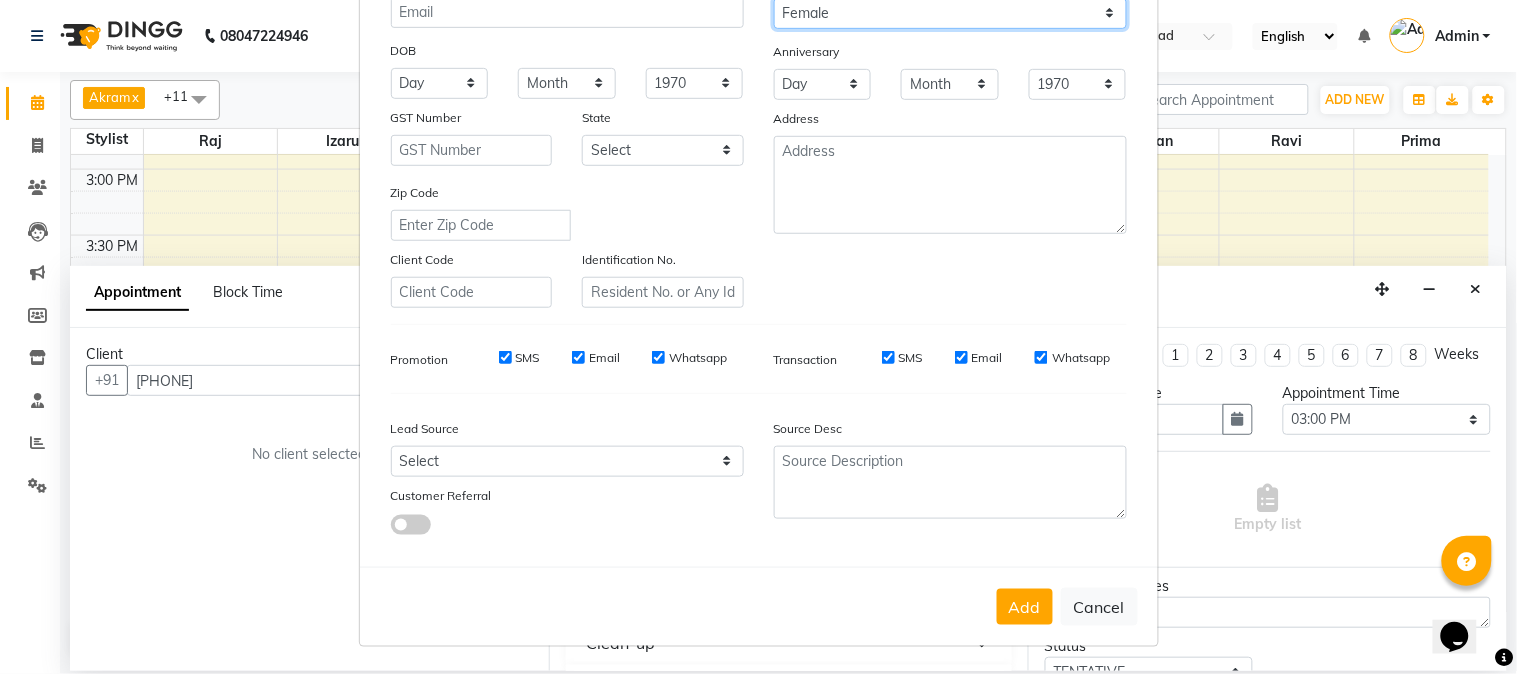 scroll, scrollTop: 250, scrollLeft: 0, axis: vertical 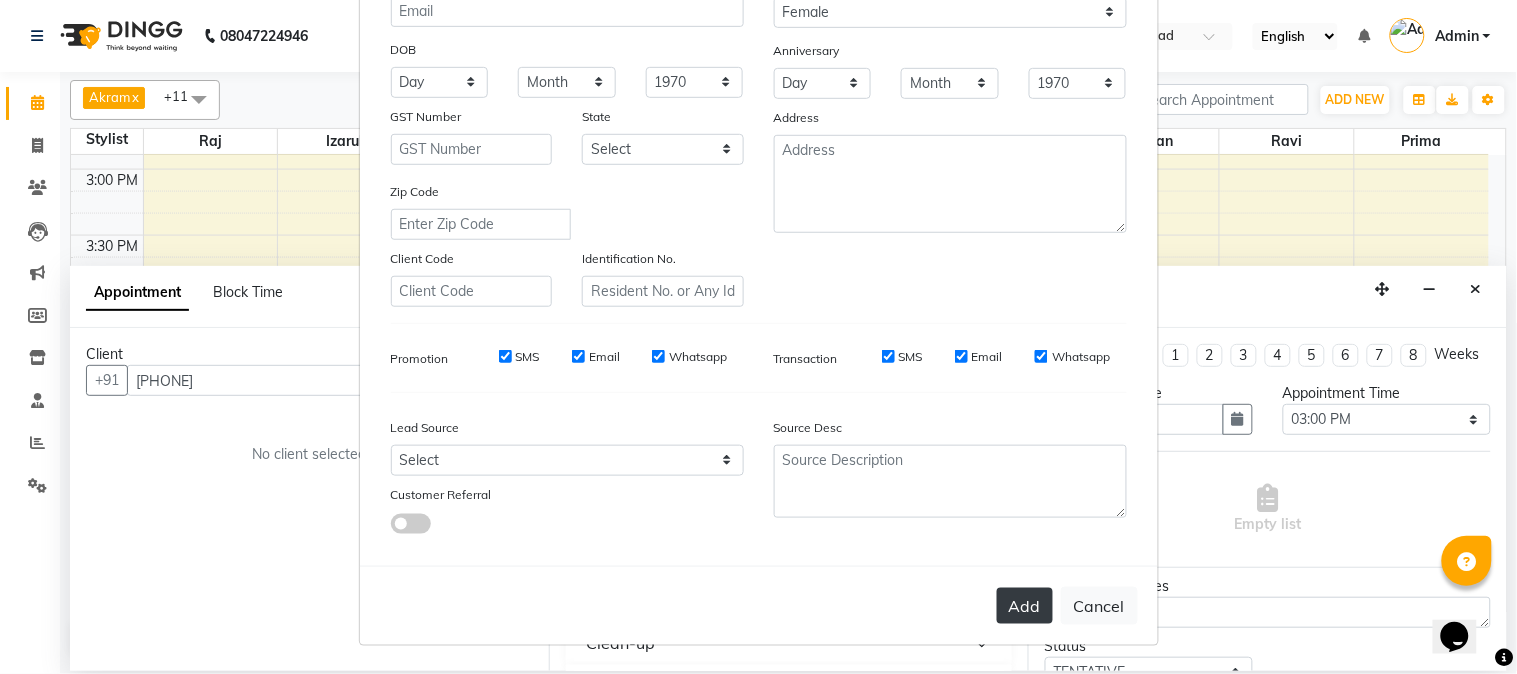 click on "Add" at bounding box center (1025, 606) 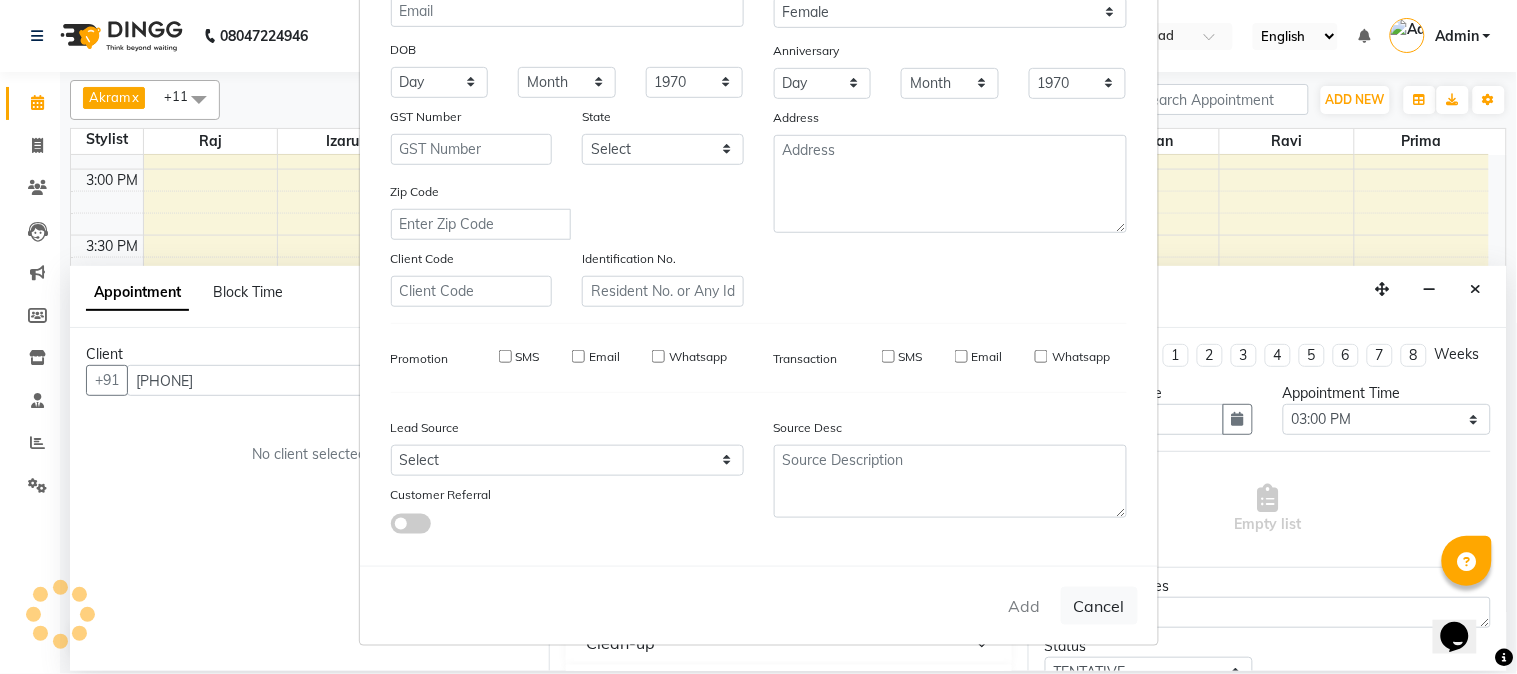 type 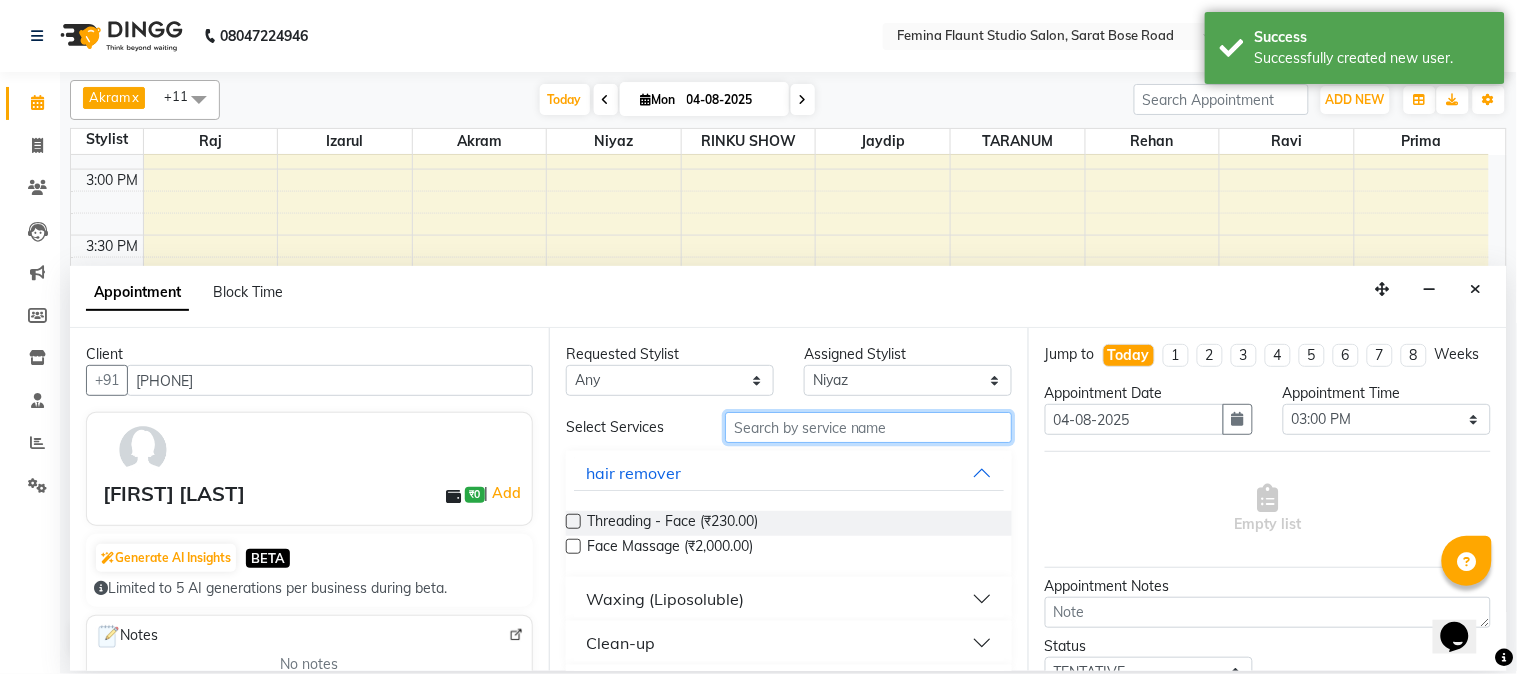 click at bounding box center (868, 427) 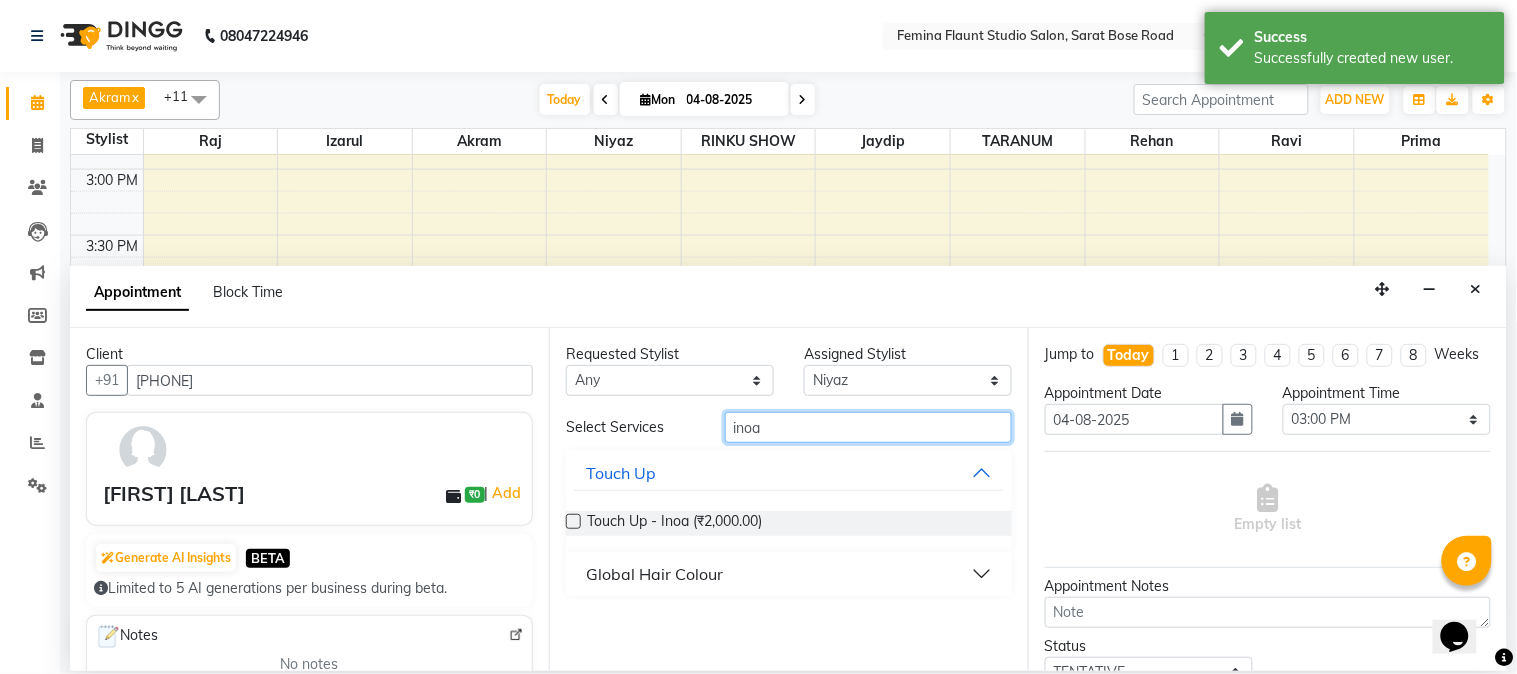 type on "inoa" 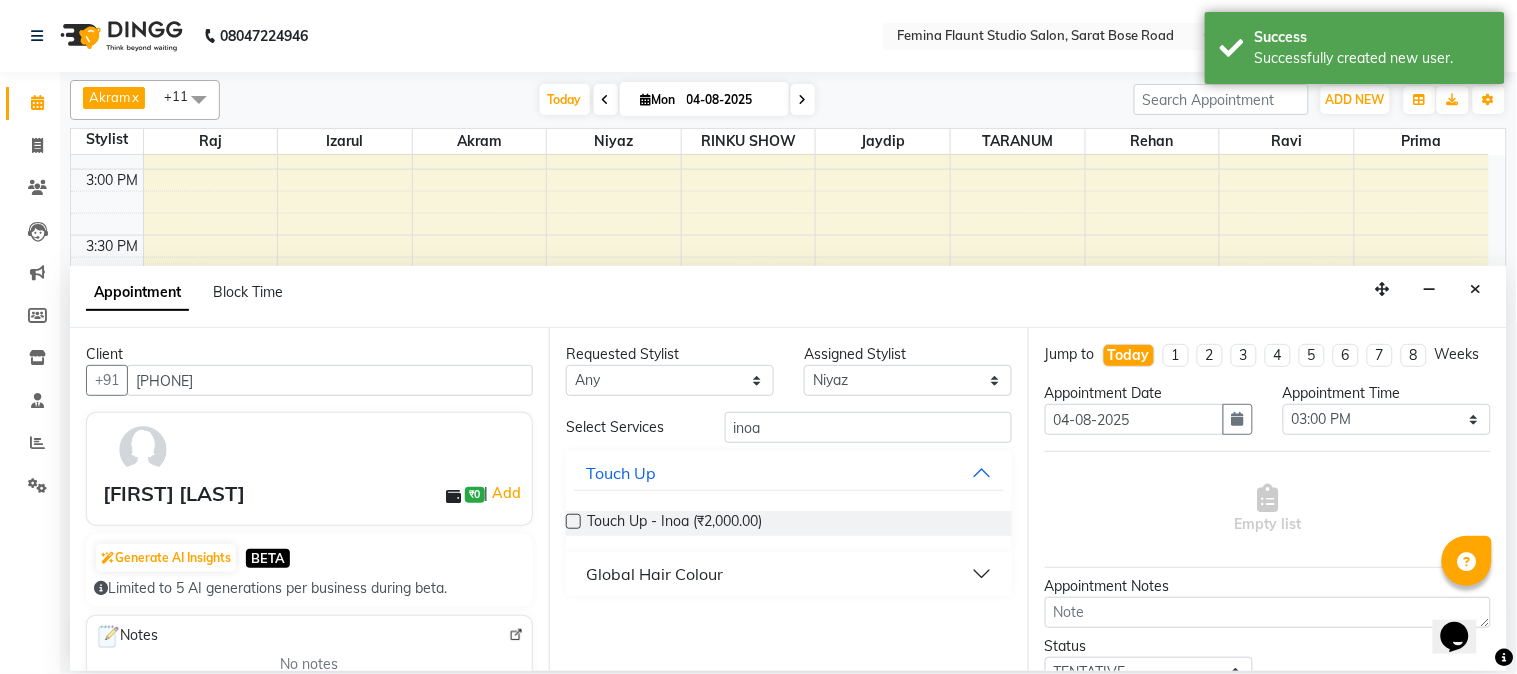 click at bounding box center [573, 521] 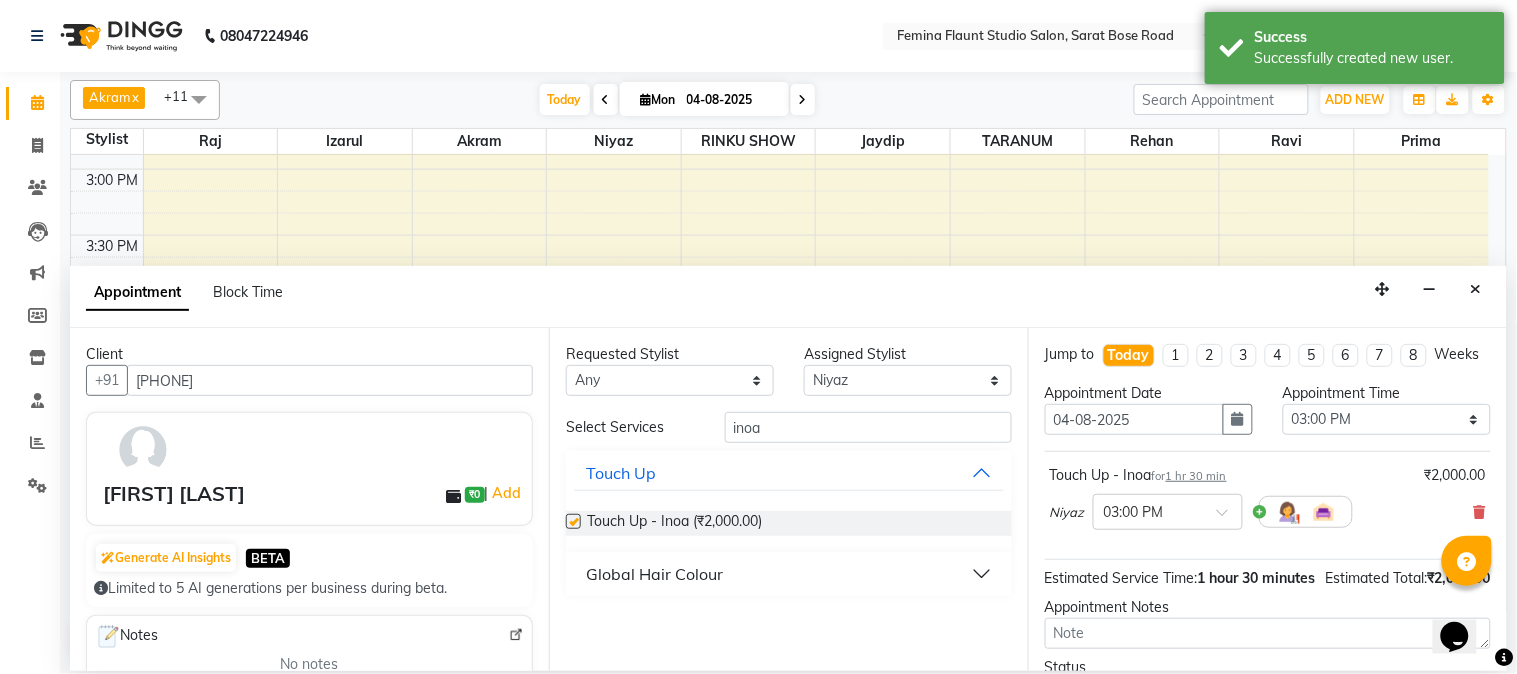 checkbox on "false" 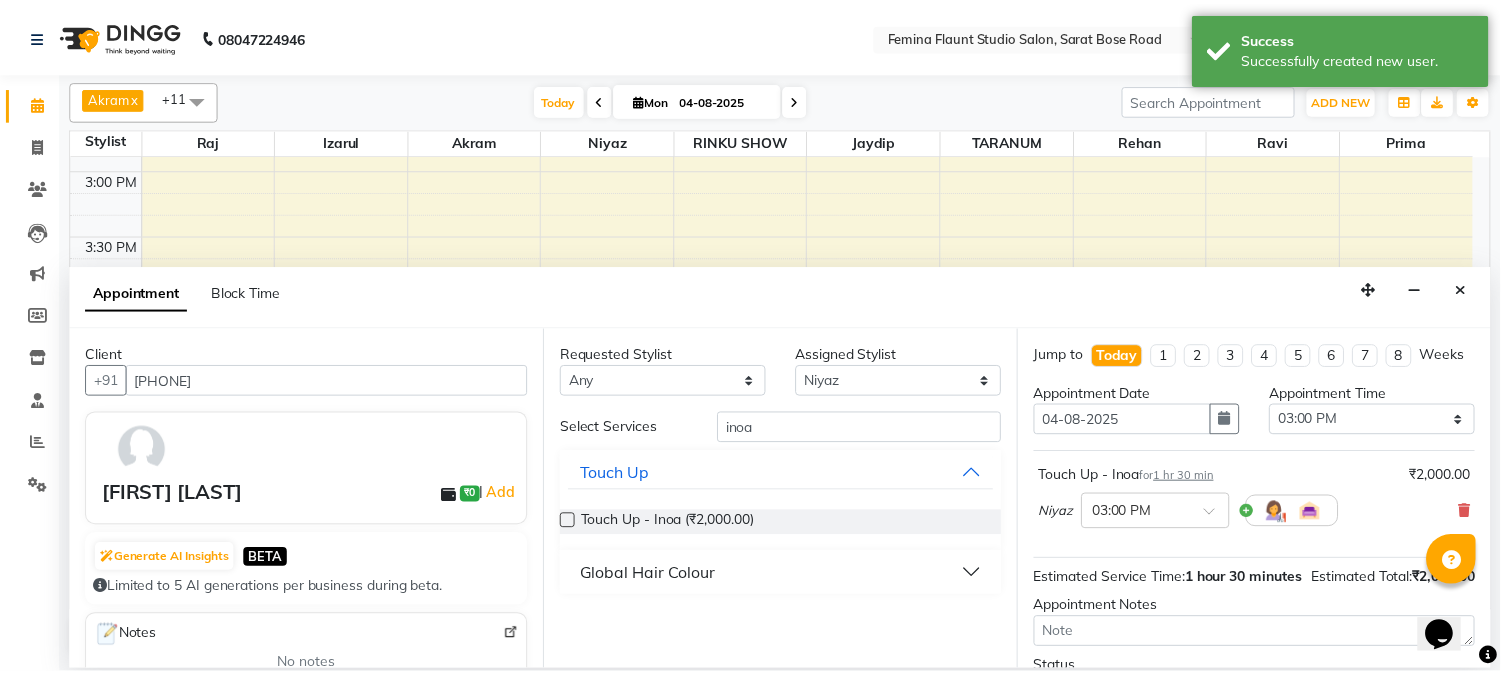 scroll, scrollTop: 204, scrollLeft: 0, axis: vertical 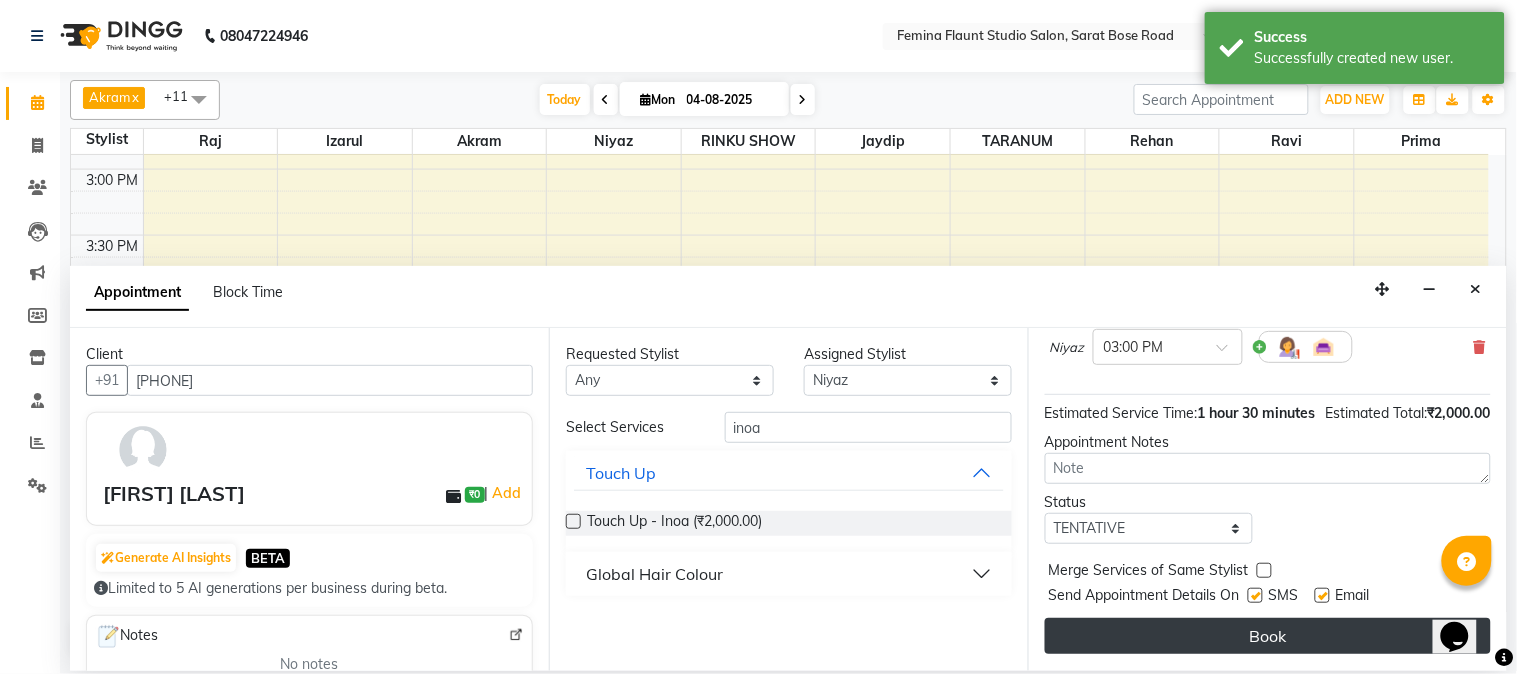 click on "Book" at bounding box center [1268, 636] 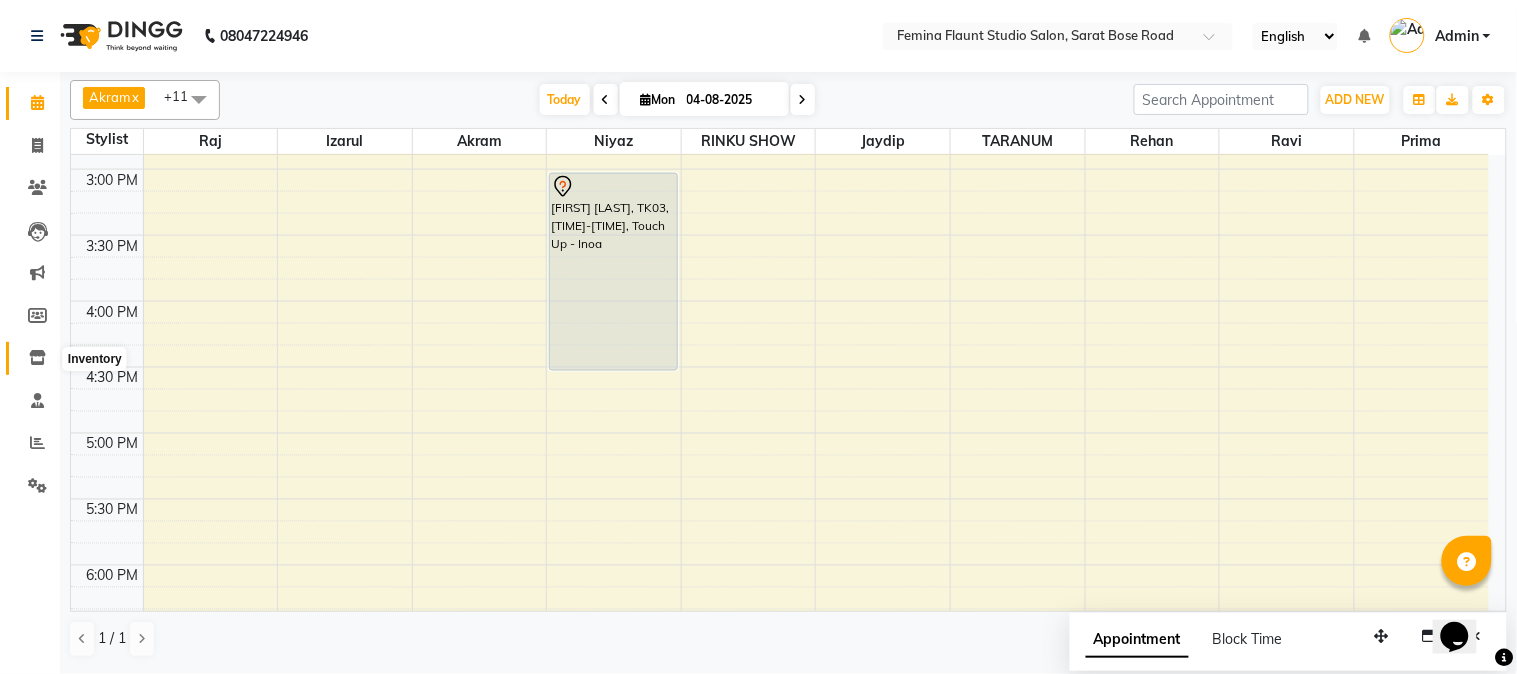 click 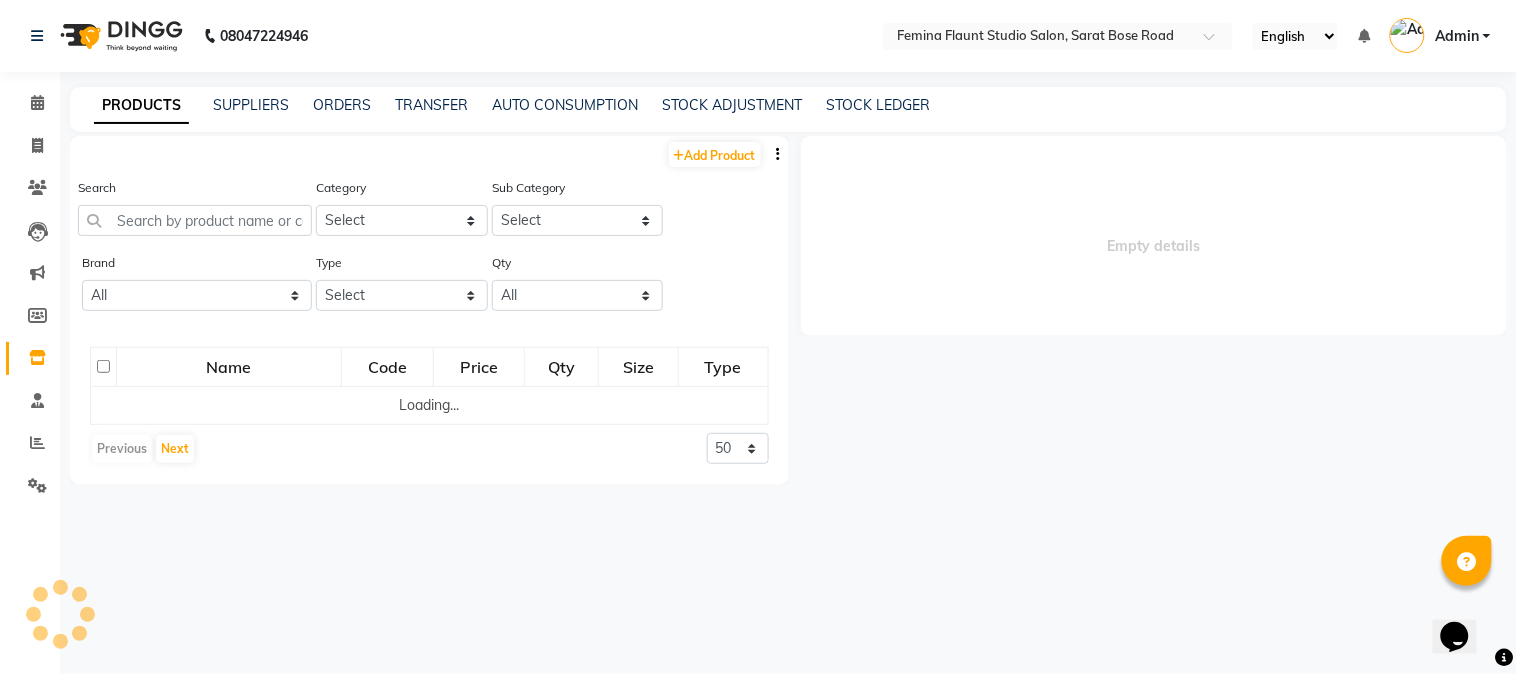 select 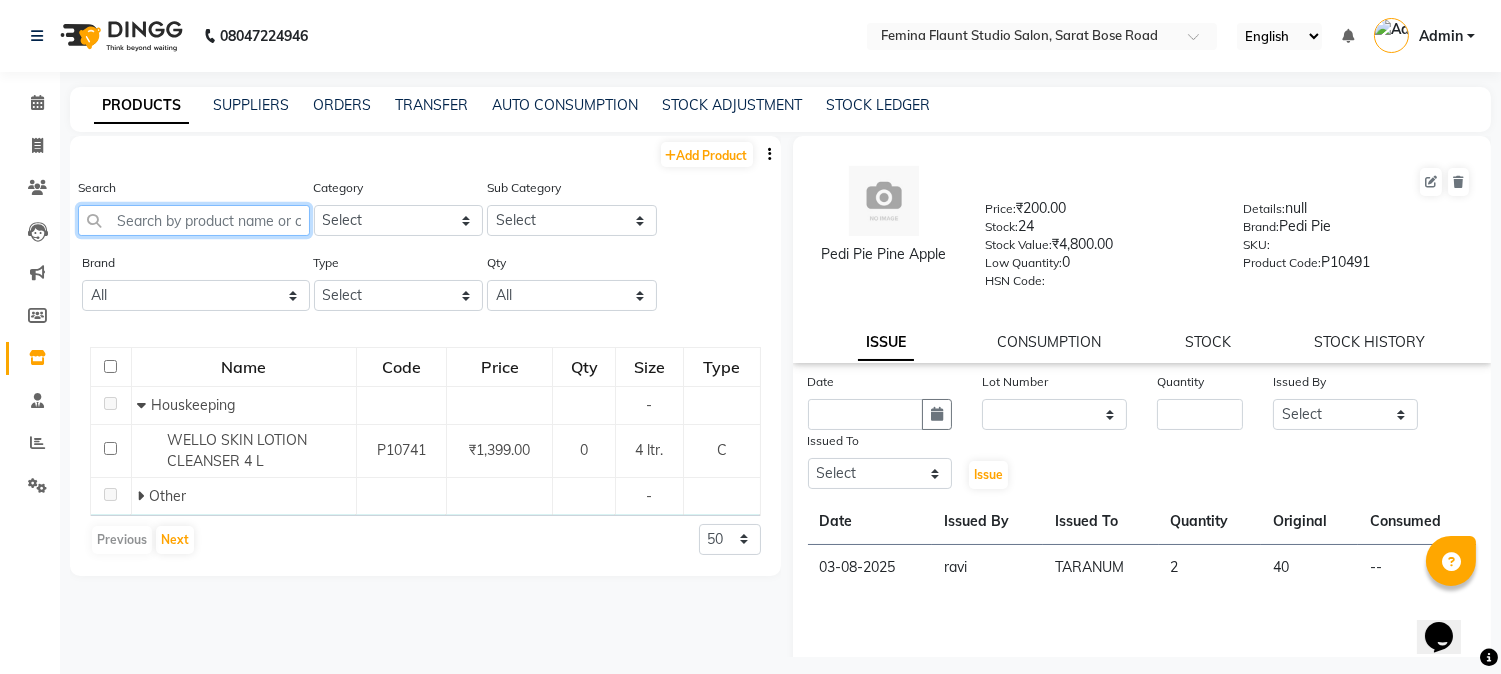 click 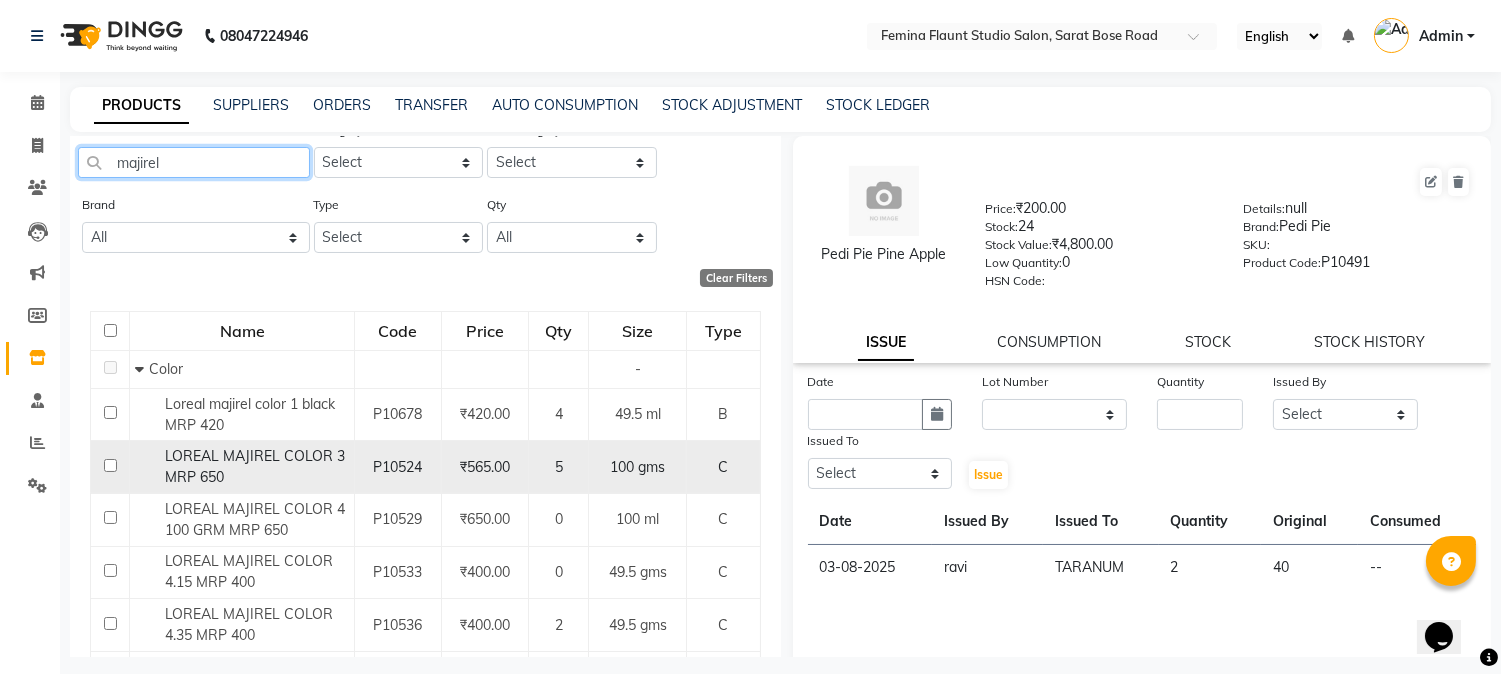 scroll, scrollTop: 111, scrollLeft: 0, axis: vertical 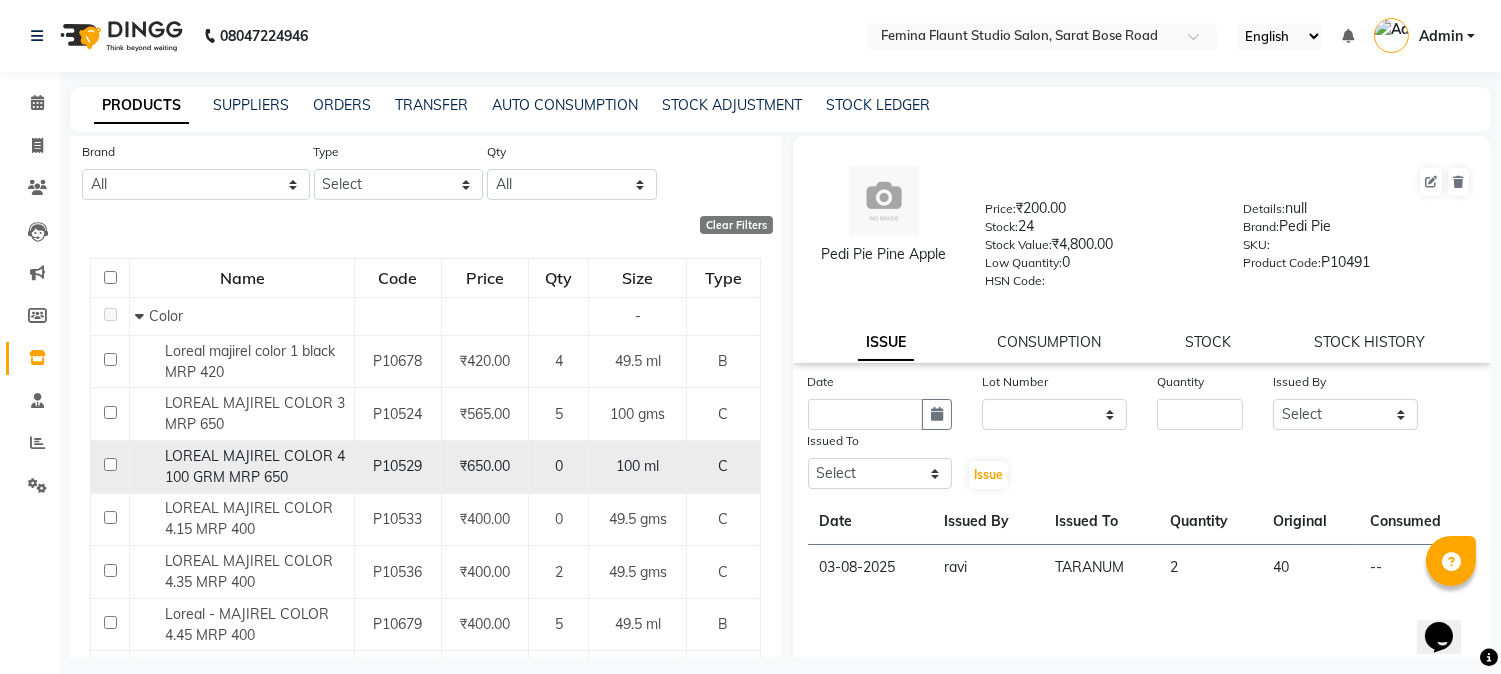 type on "majirel" 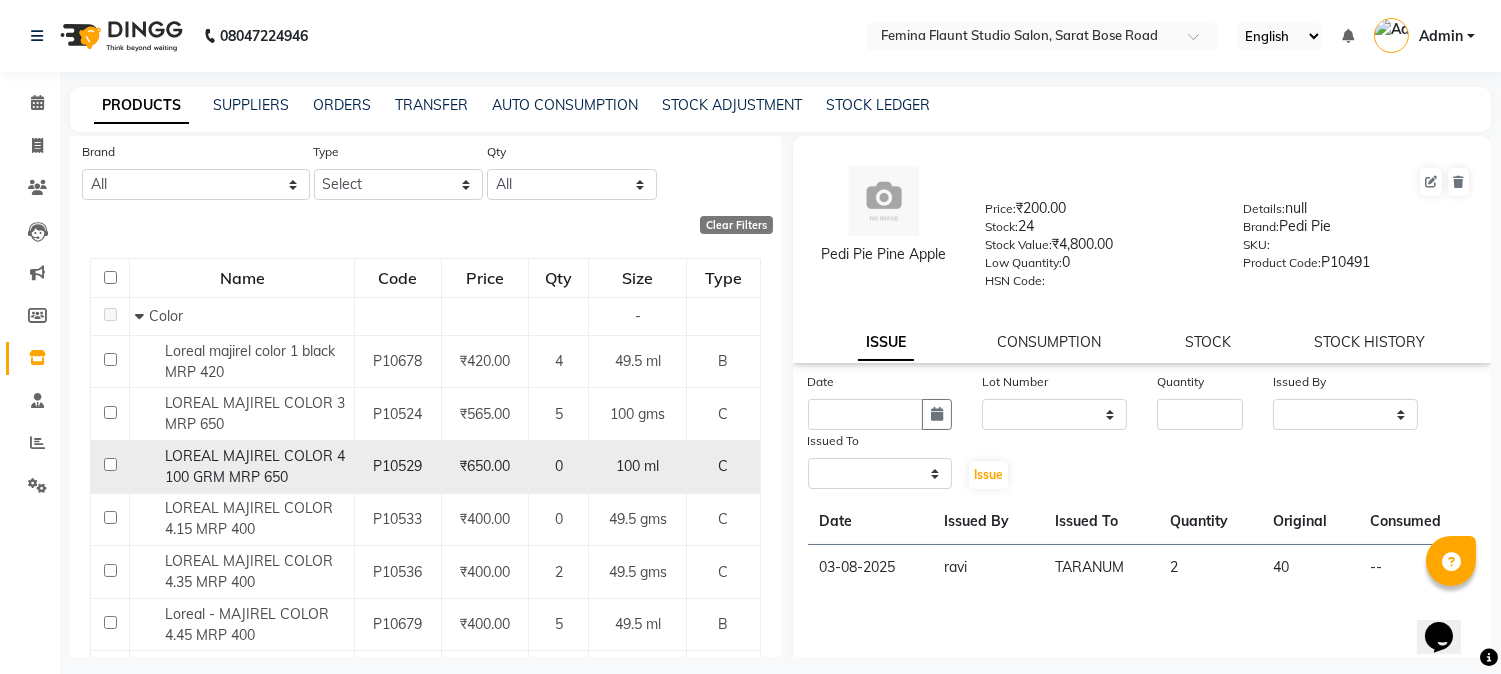 select 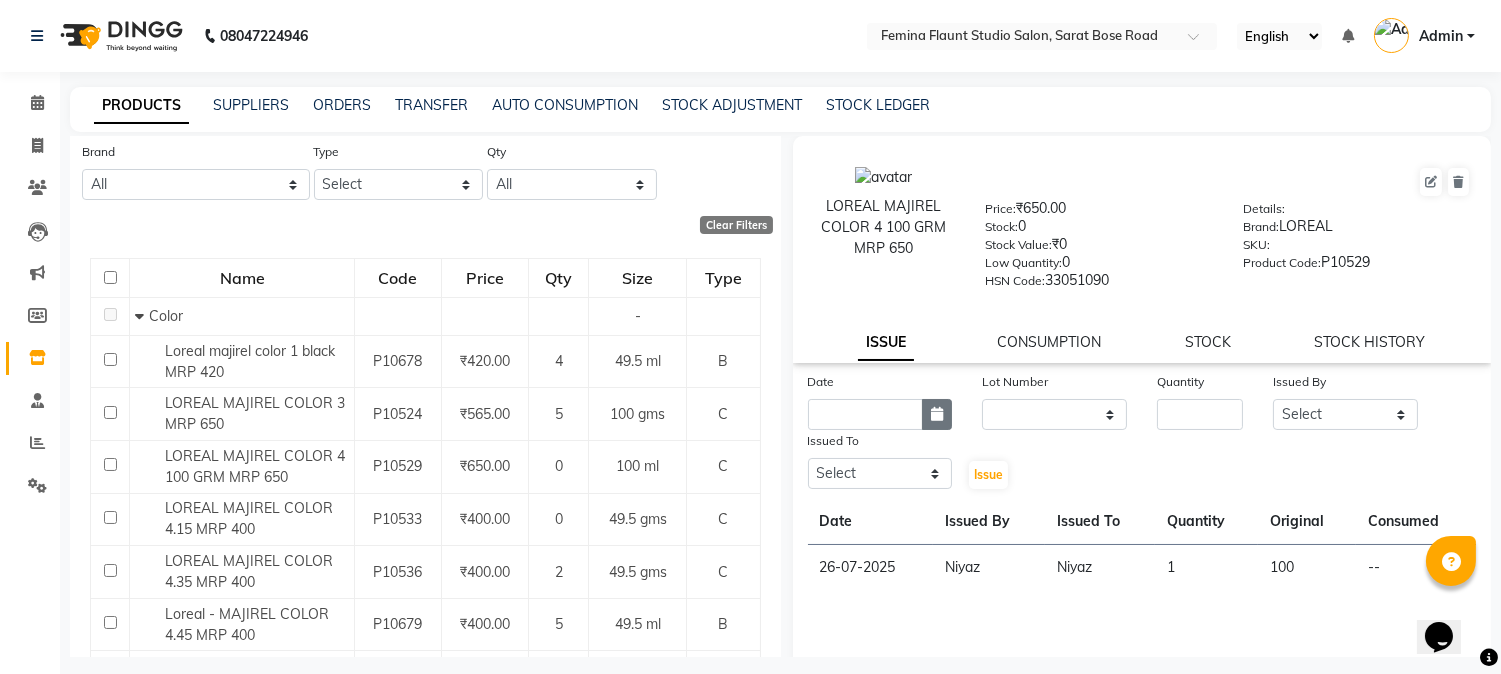 click 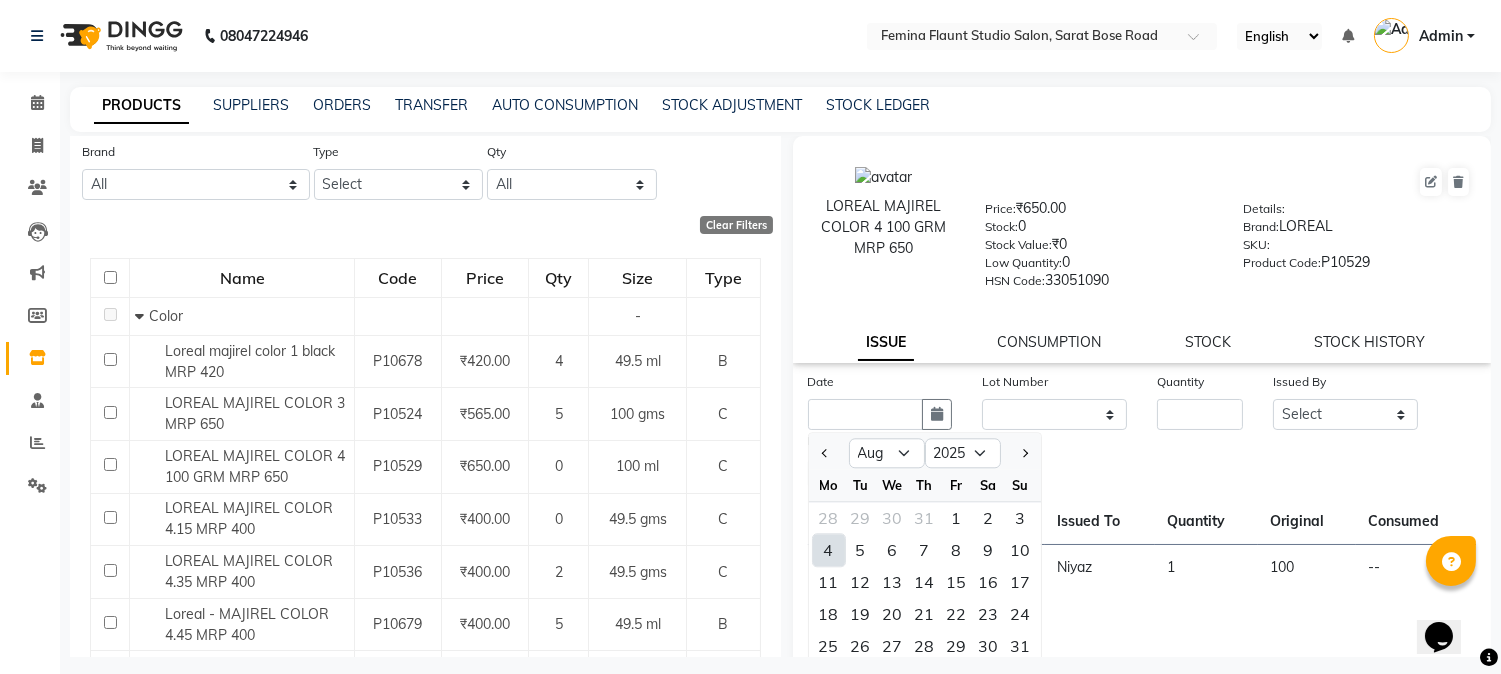 click on "4" 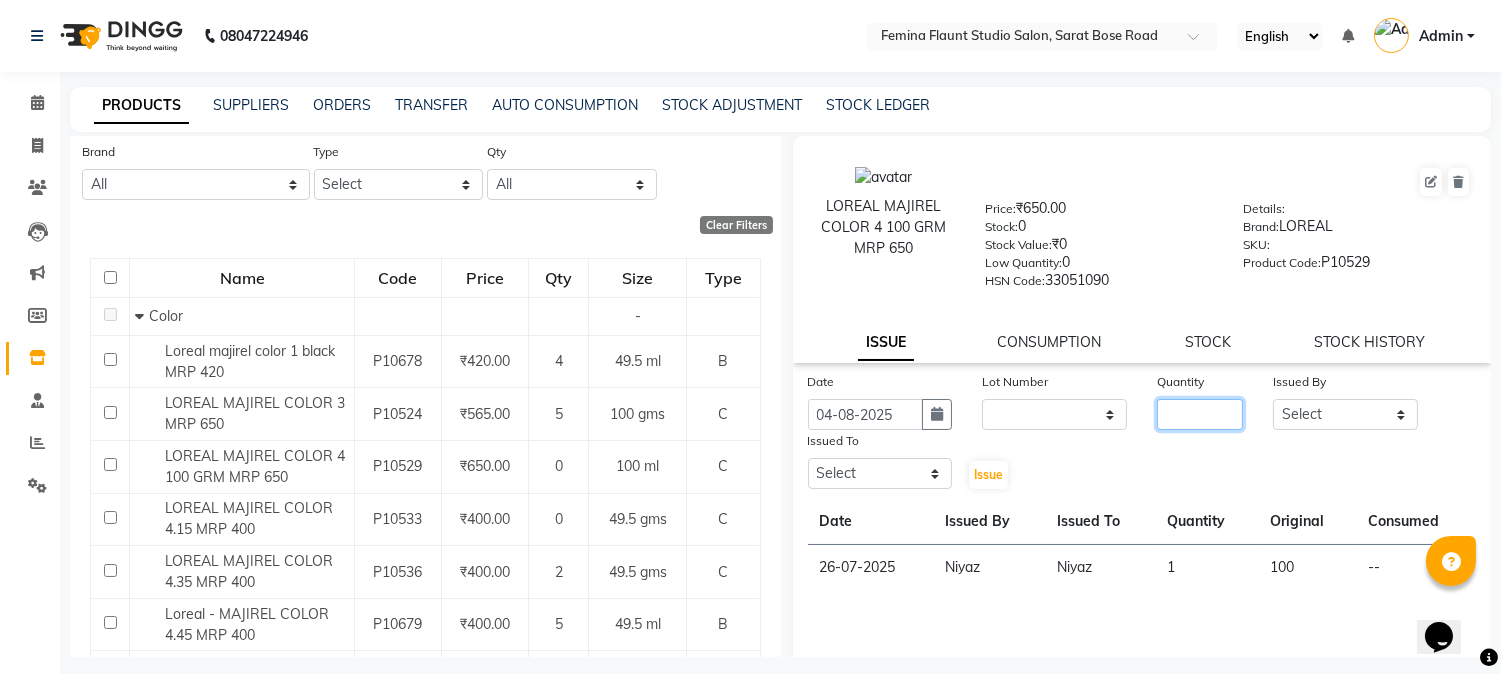 click 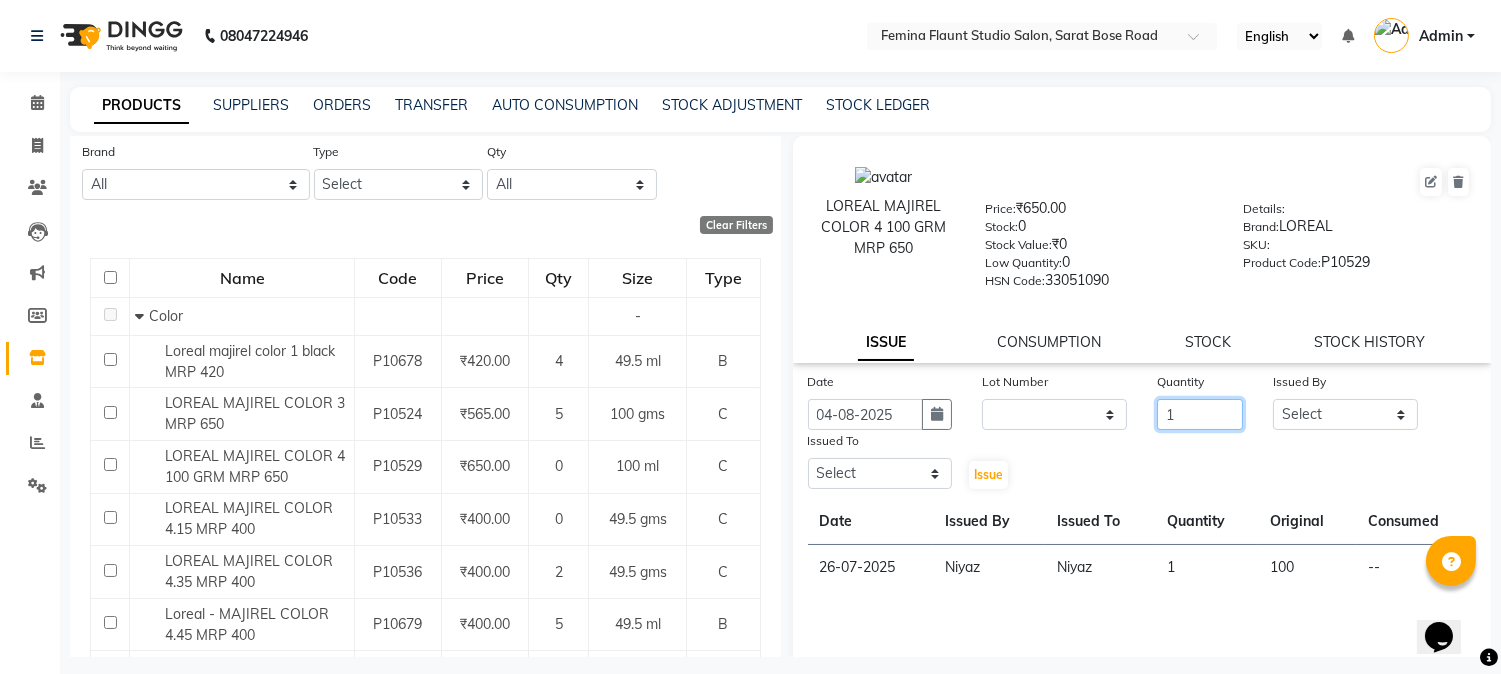 type on "1" 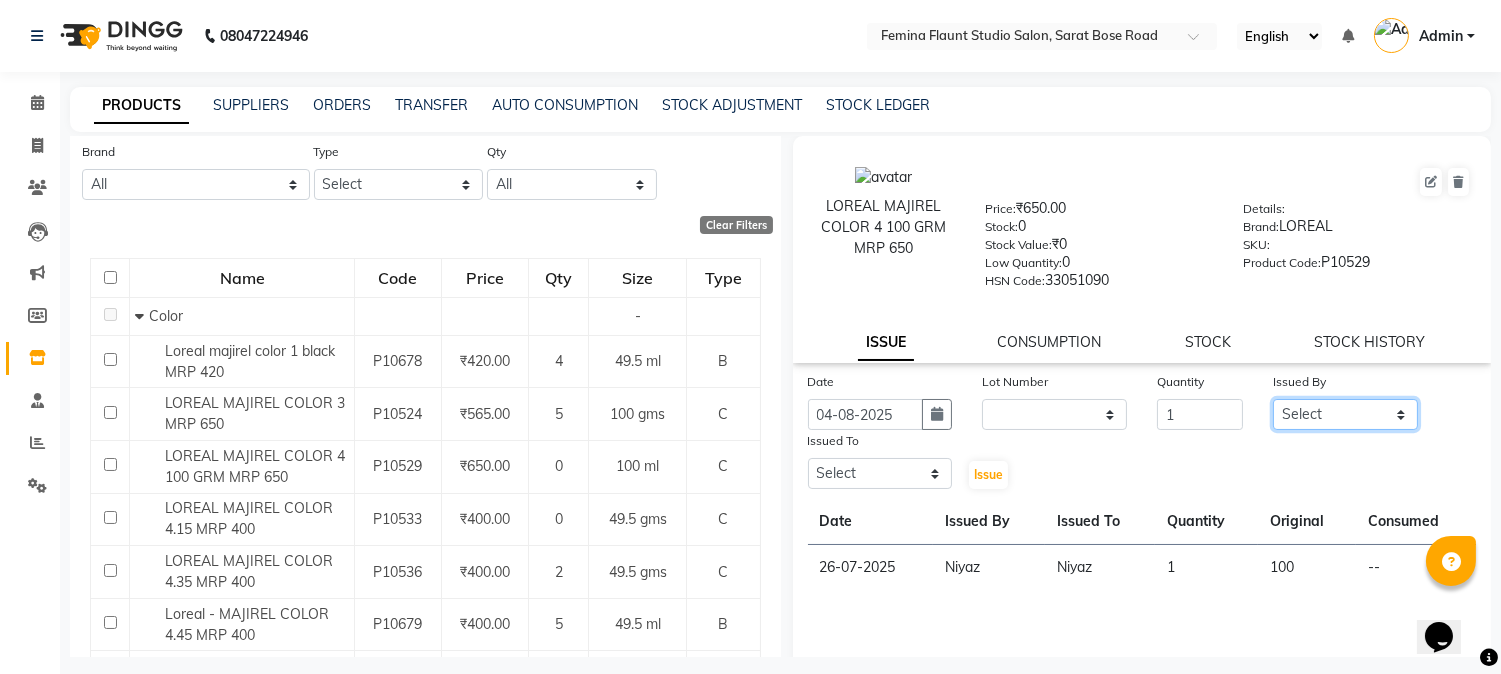 click on "Select [PERSON] [PERSON] [PERSON] [PERSON] [PERSON] [PERSON] [PERSON] [PERSON] [PERSON] [PERSON] [PERSON]" 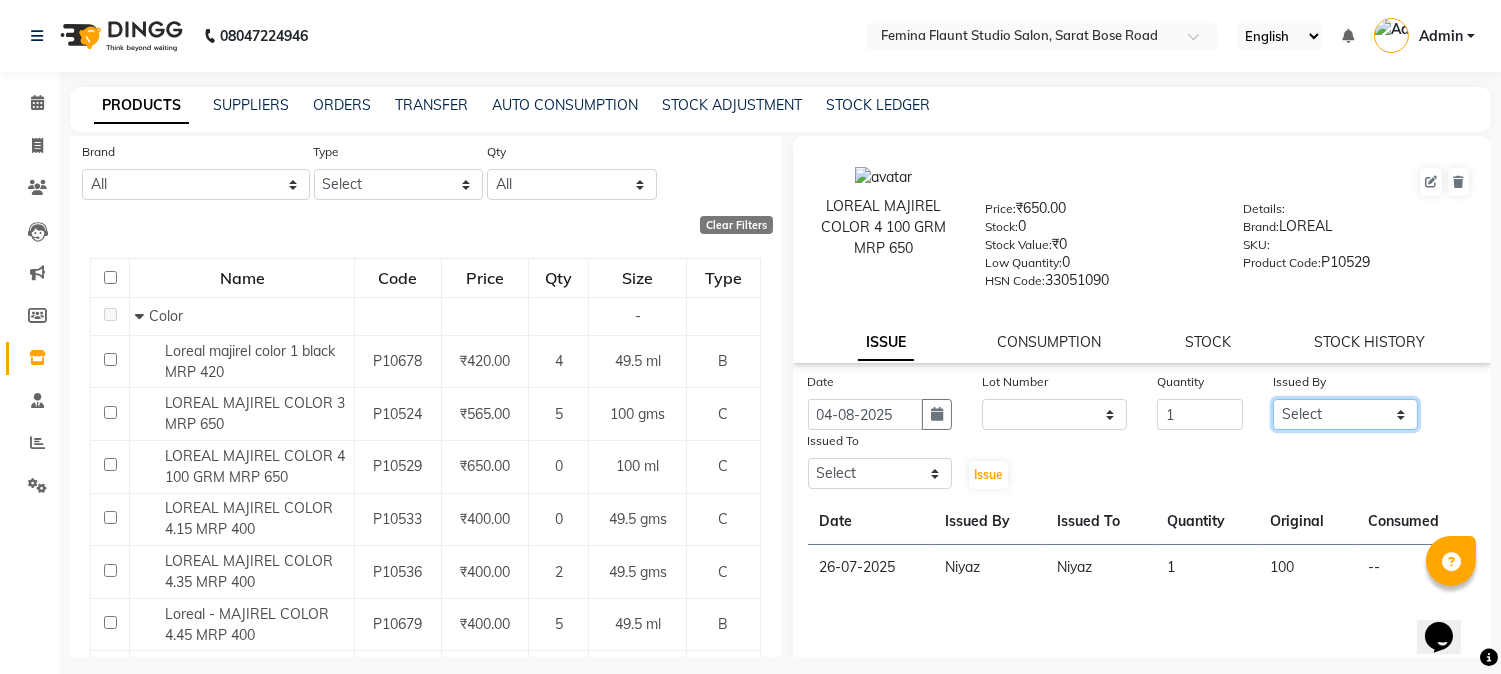 select on "83062" 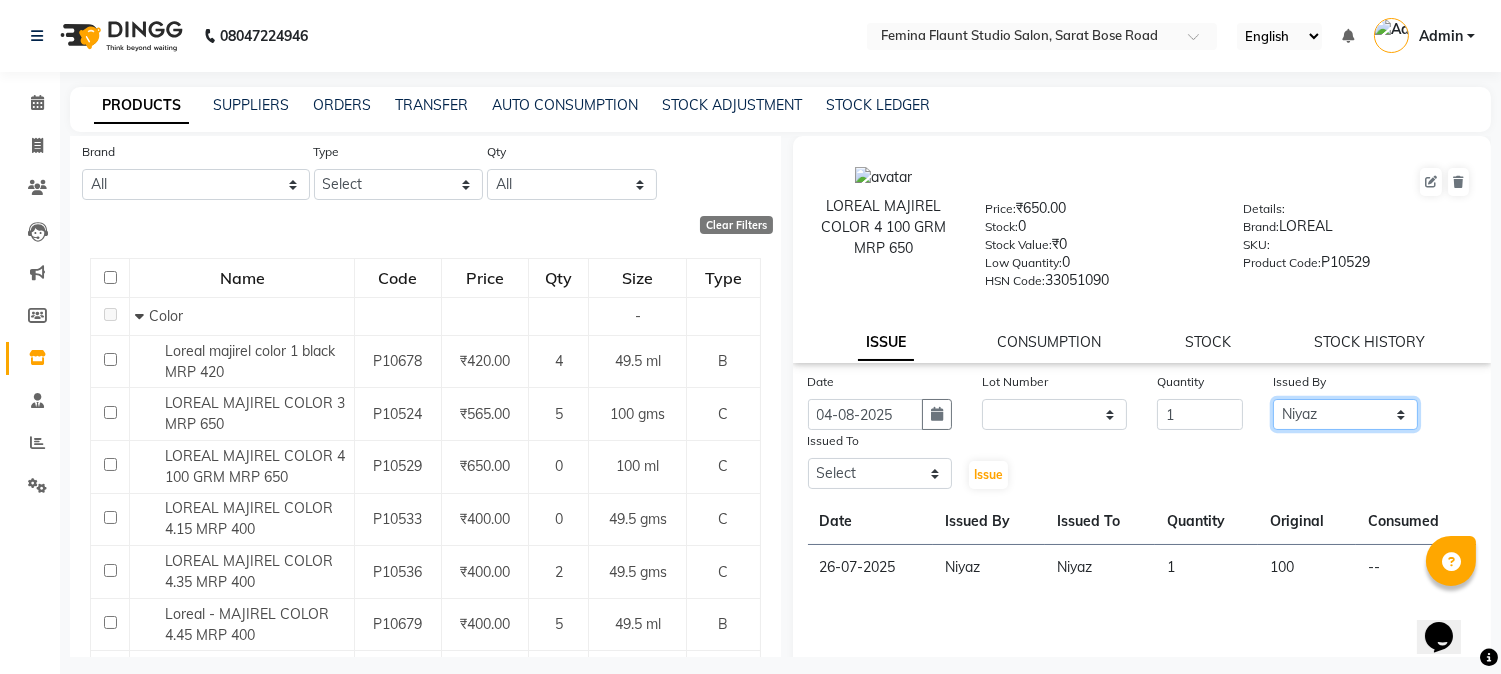 click on "Select [PERSON] [PERSON] [PERSON] [PERSON] [PERSON] [PERSON] [PERSON] [PERSON] [PERSON] [PERSON] [PERSON]" 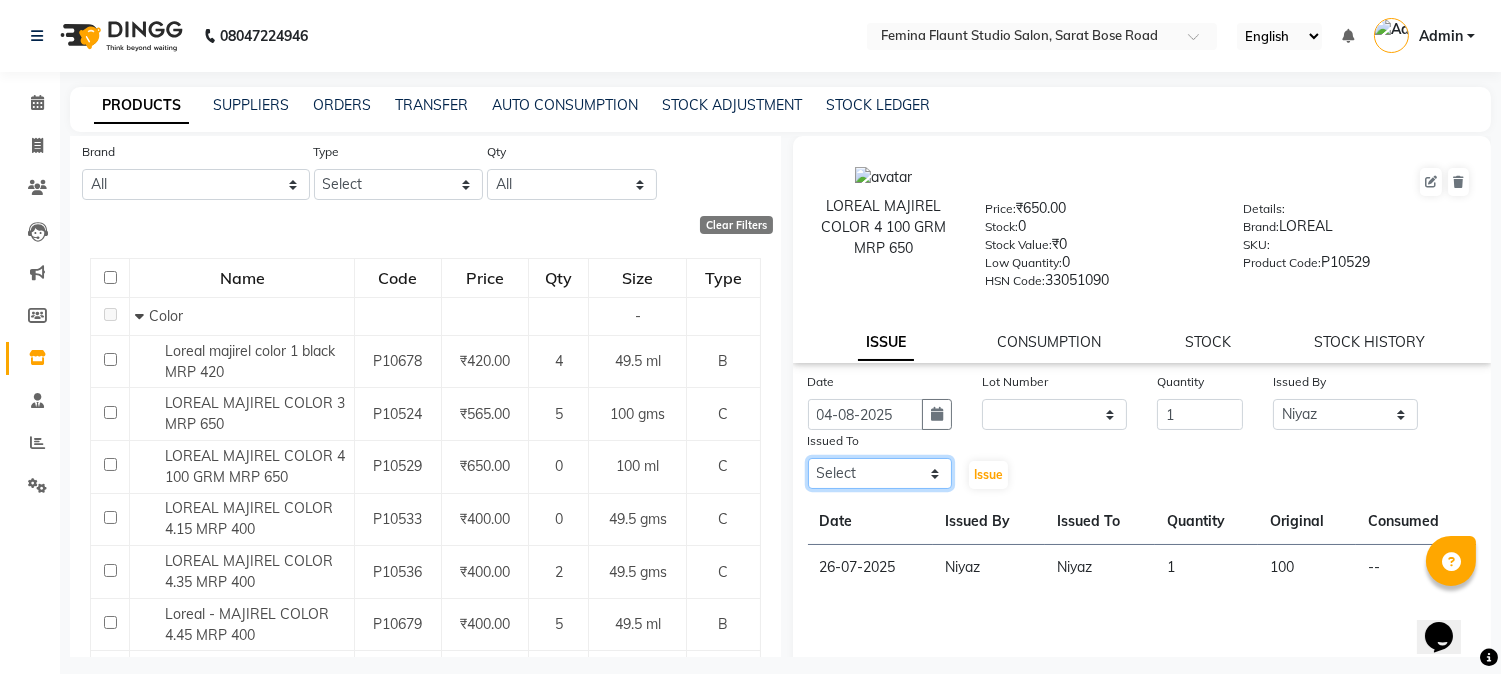 click on "Select [PERSON] [PERSON] [PERSON] [PERSON] [PERSON] [PERSON] [PERSON] [PERSON] [PERSON] [PERSON] [PERSON]" 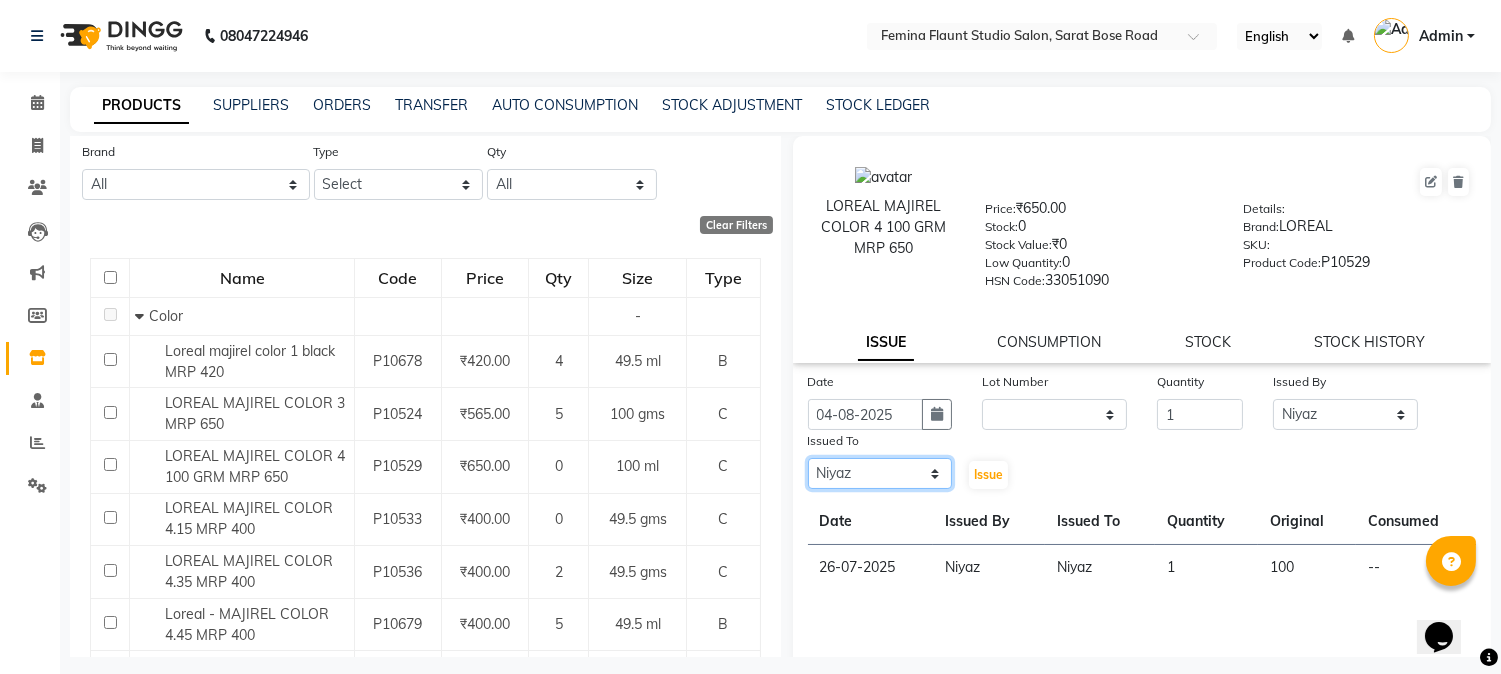 click on "Select [PERSON] [PERSON] [PERSON] [PERSON] [PERSON] [PERSON] [PERSON] [PERSON] [PERSON] [PERSON] [PERSON]" 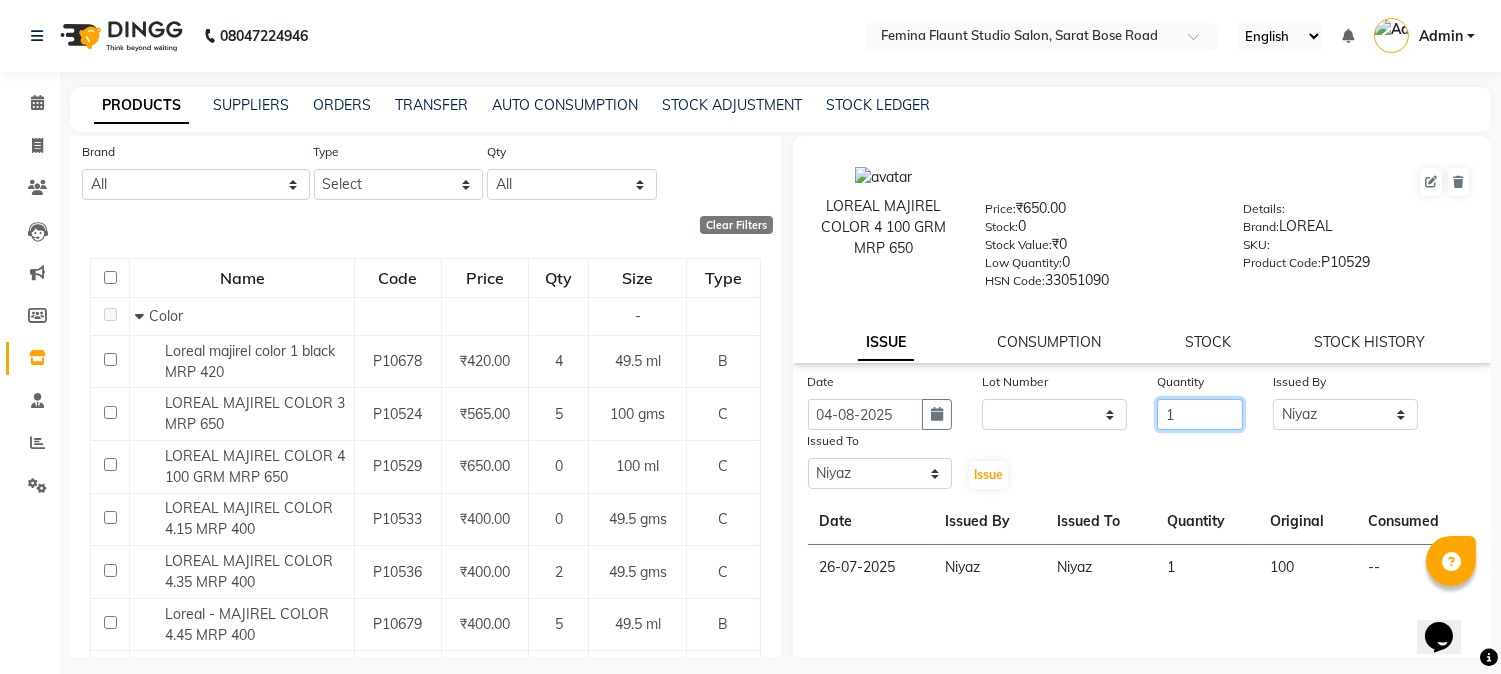 click on "1" 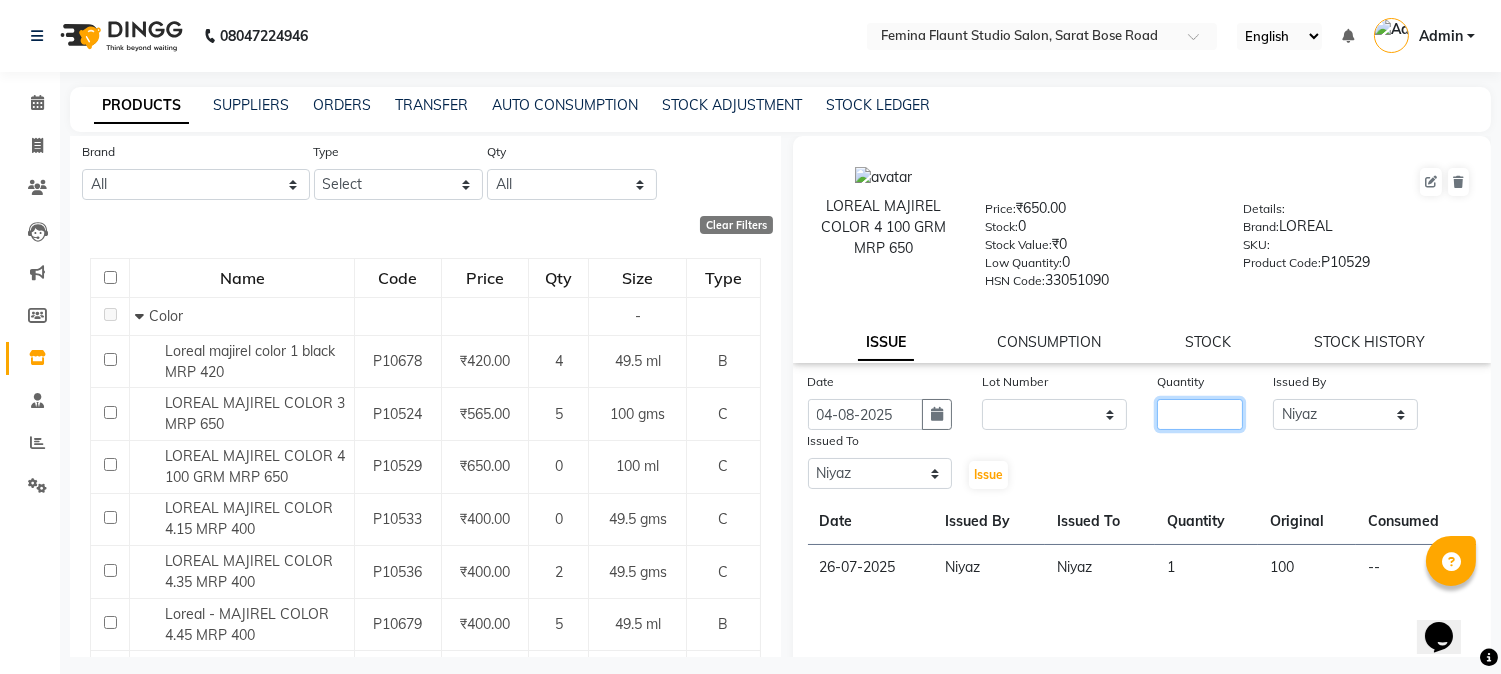 type 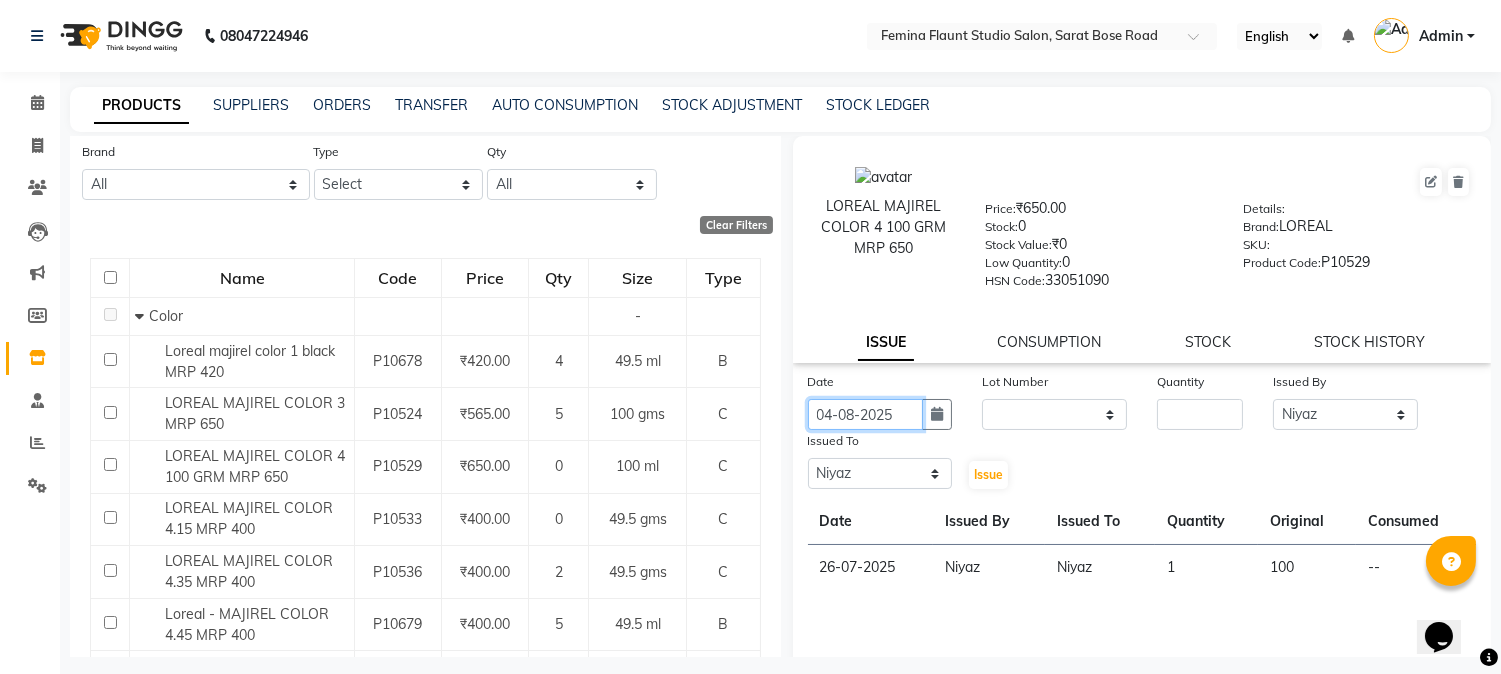 click on "04-08-2025" 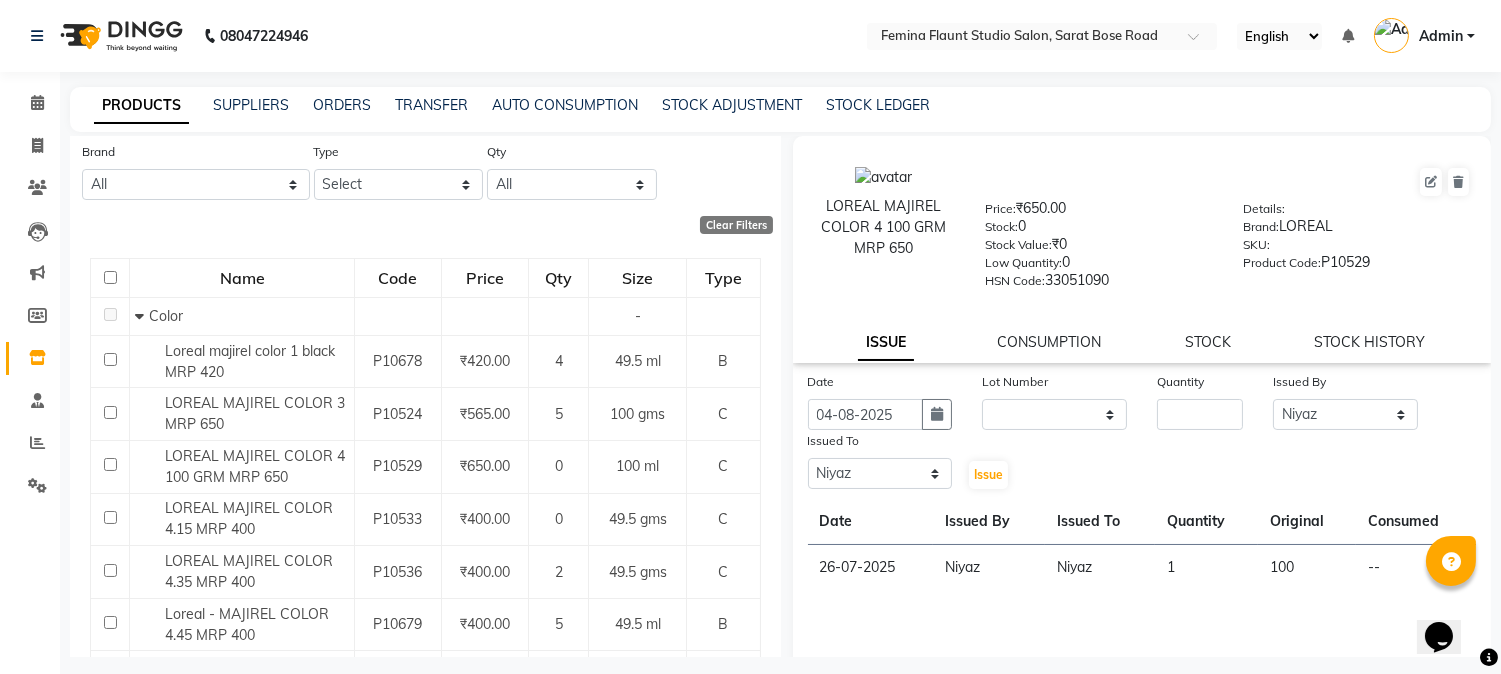 select on "8" 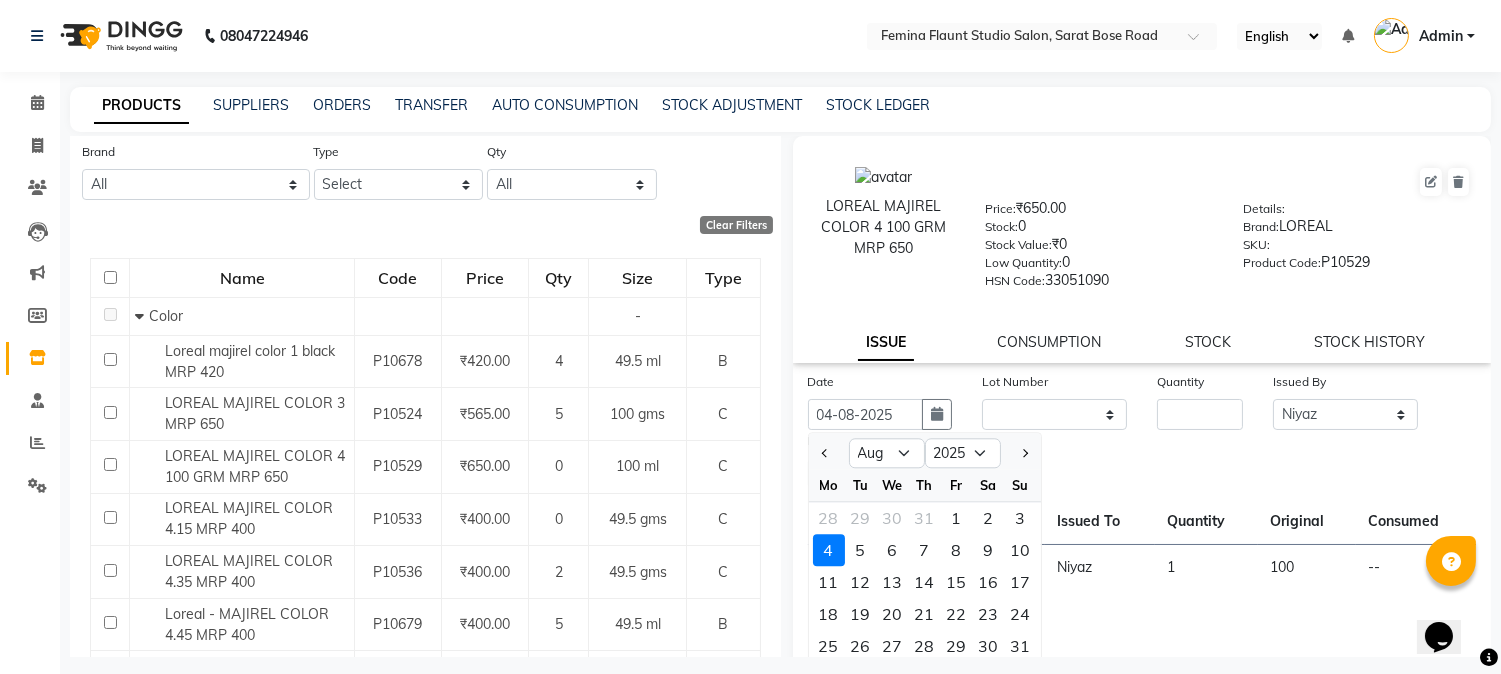 click on "Date 04-08-2025 Jan Feb Mar Apr May Jun Jul Aug Sep Oct Nov Dec 2015 2016 2017 2018 2019 2020 2021 2022 2023 2024 2025 2026 2027 2028 2029 2030 2031 2032 2033 2034 2035 Mo Tu We Th Fr Sa Su 28 29 30 31 1 2 3 4 5 6 7 8 9 10 11 12 13 14 15 16 17 18 19 20 21 22 23 24 25 26 27 28 29 30 31 1 2 3 4 5 6 7 Lot Number None Quantity Issued By Select [PERSON] [PERSON] [PERSON] [PERSON] [PERSON] [PERSON] [PERSON] [PERSON] [PERSON] [PERSON] [PERSON] Issued To Select [PERSON] [PERSON] [PERSON] [PERSON] [PERSON] [PERSON] [PERSON] [PERSON] [PERSON] [PERSON] [PERSON]" 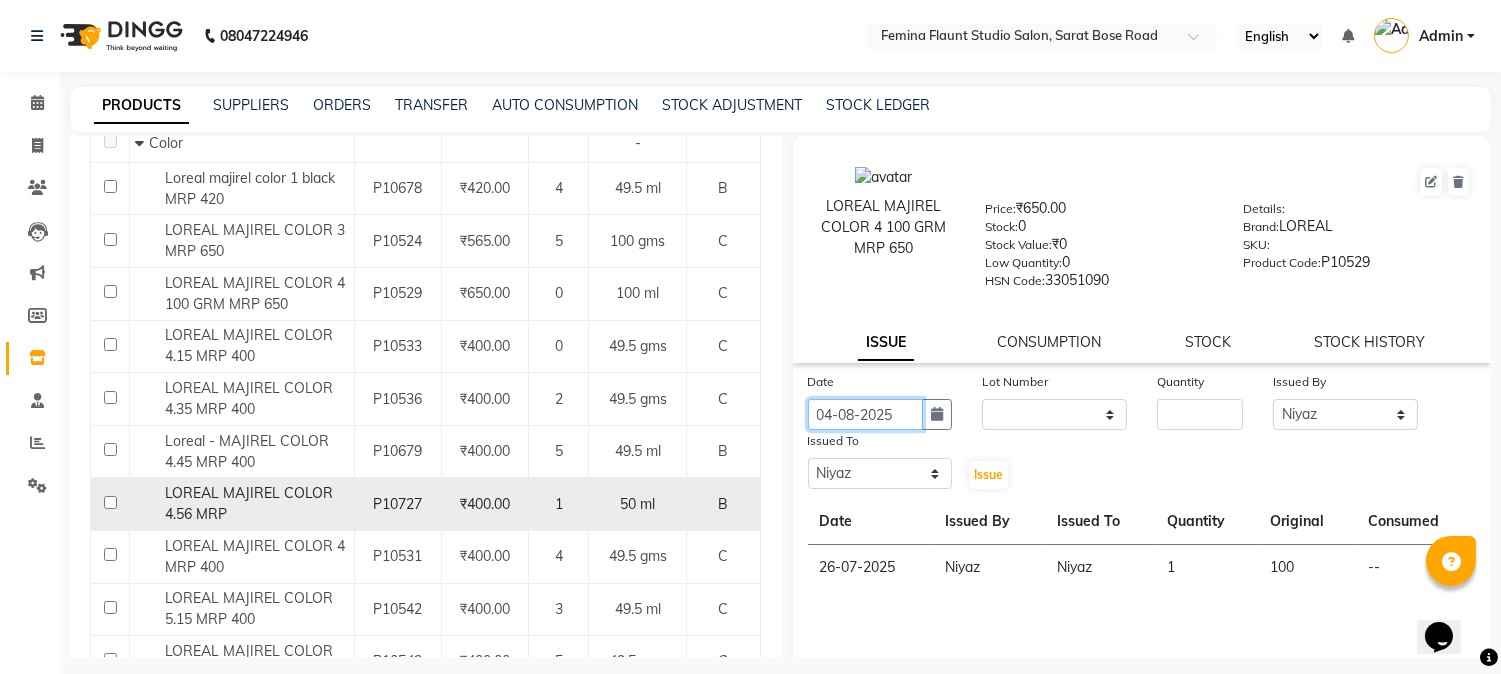 scroll, scrollTop: 333, scrollLeft: 0, axis: vertical 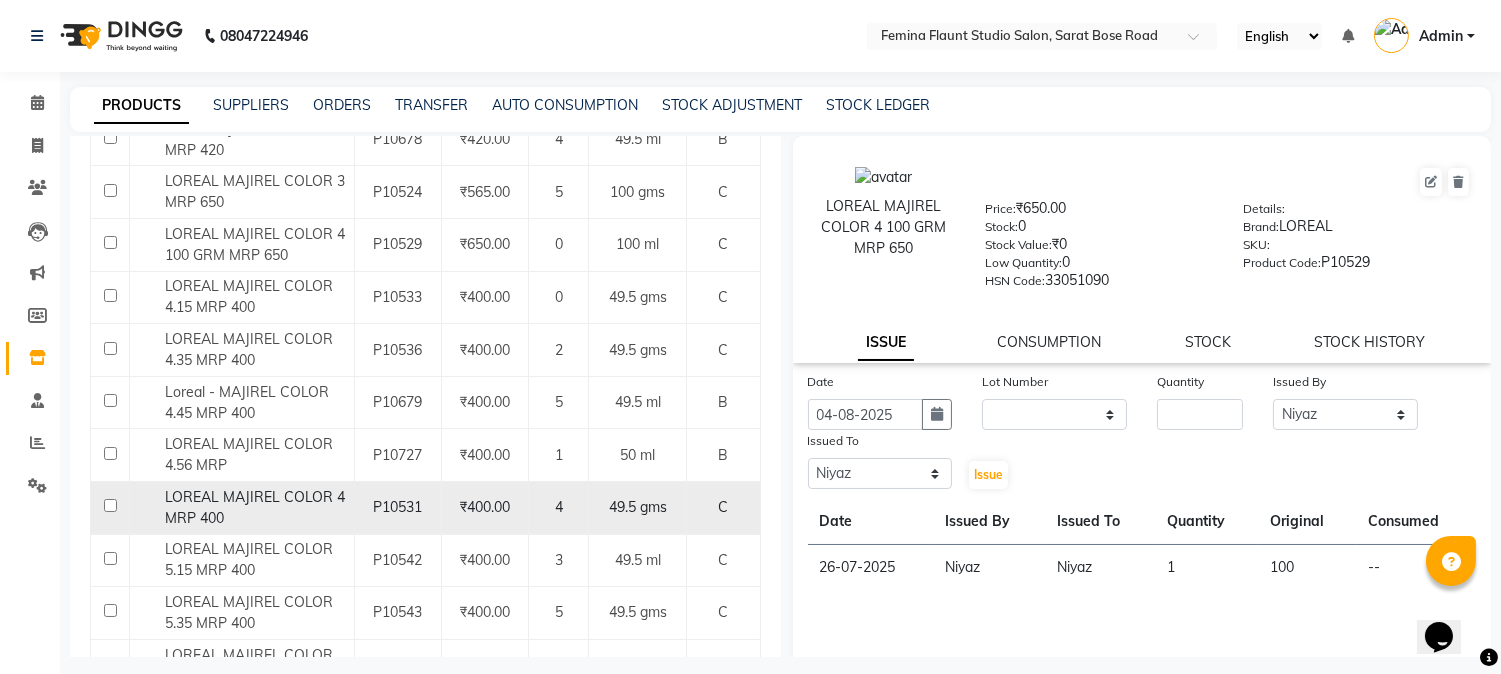 click on "LOREAL MAJIREL COLOR 4 MRP 400" 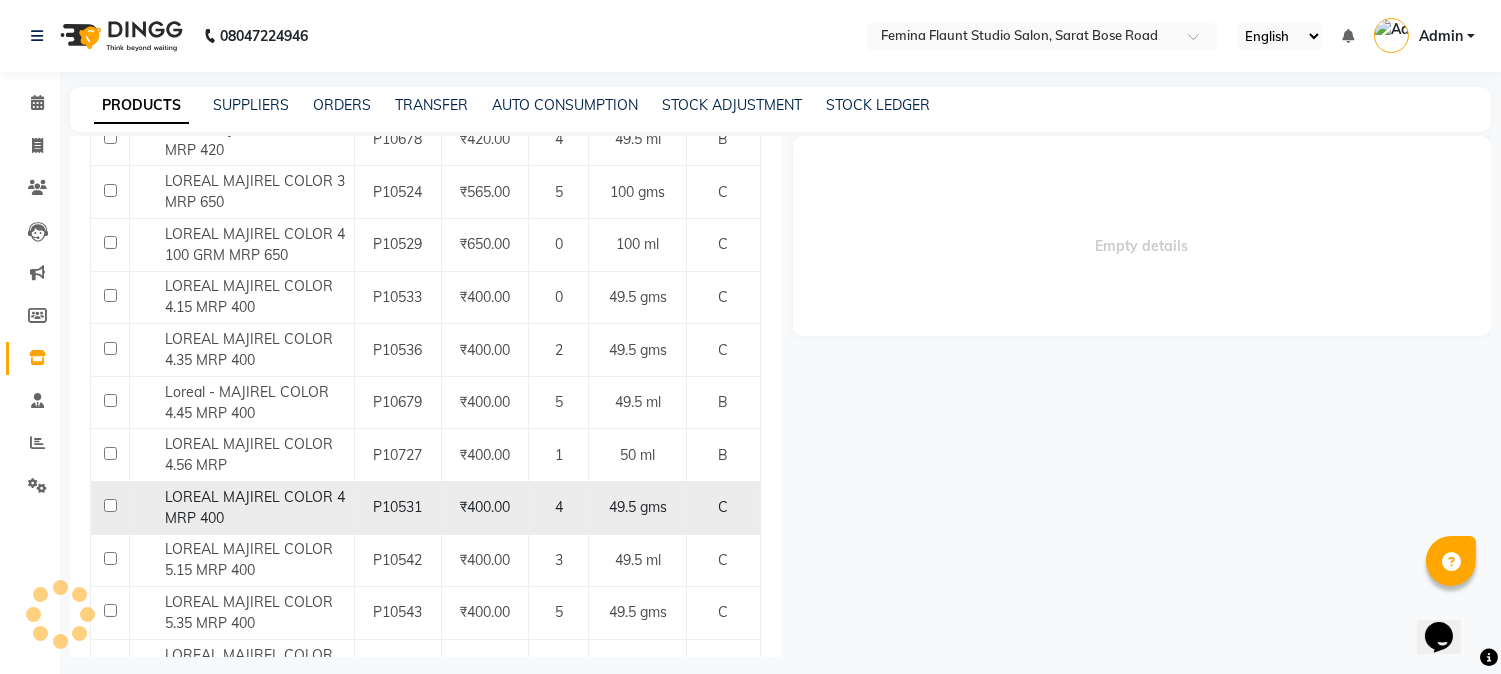 select 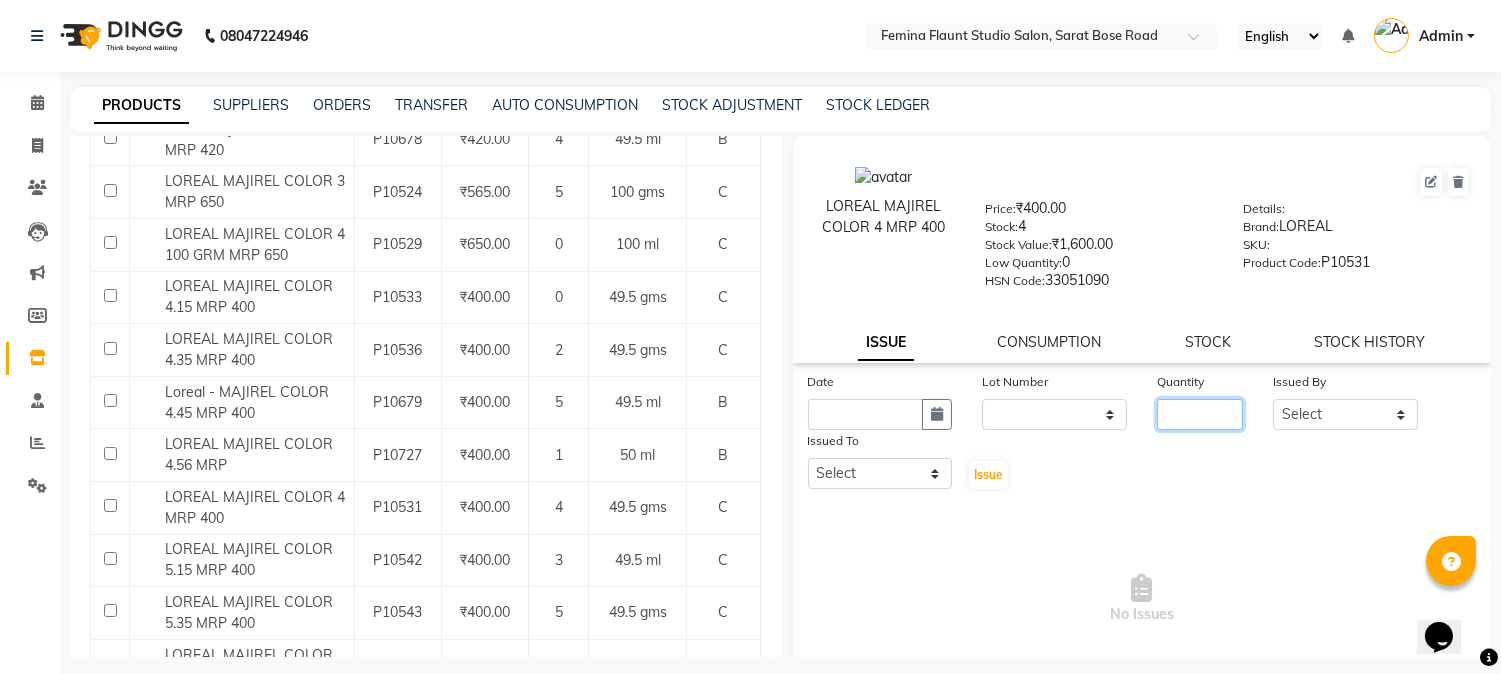 click 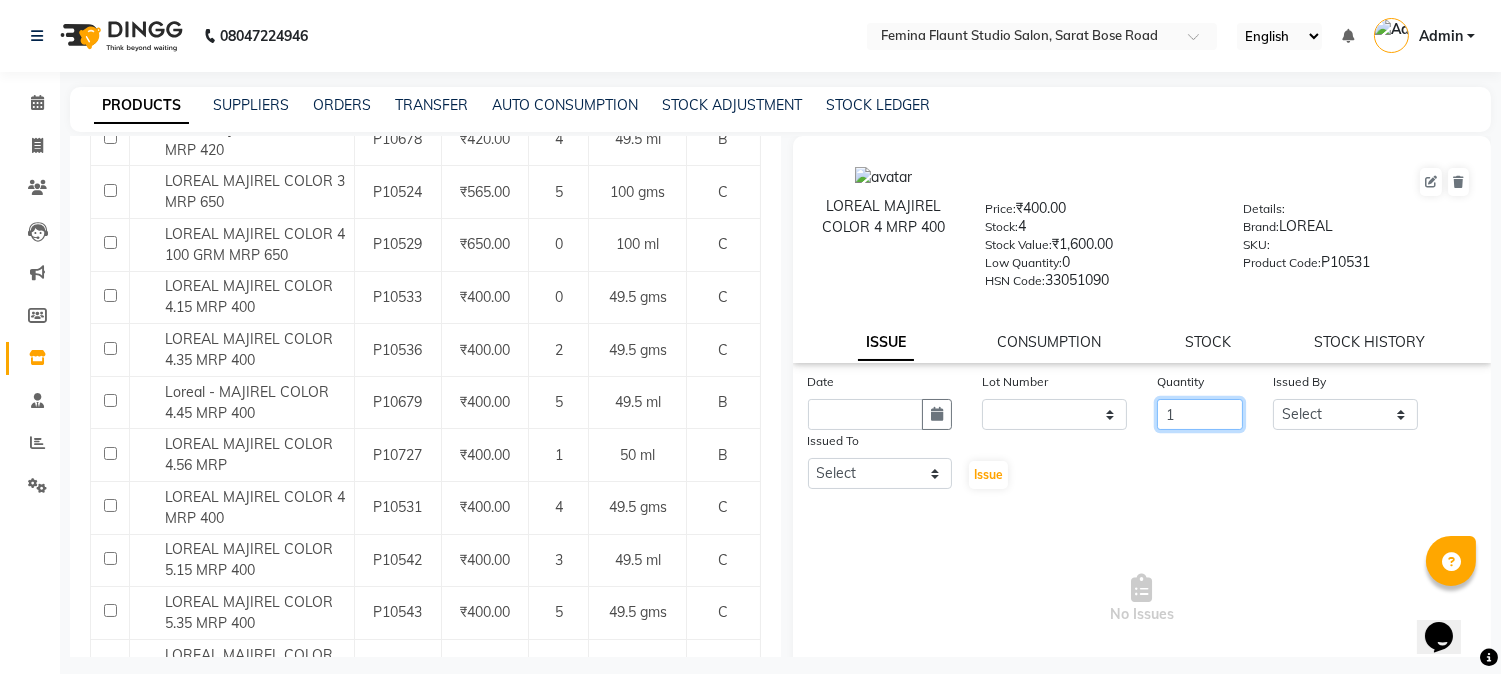 type on "1" 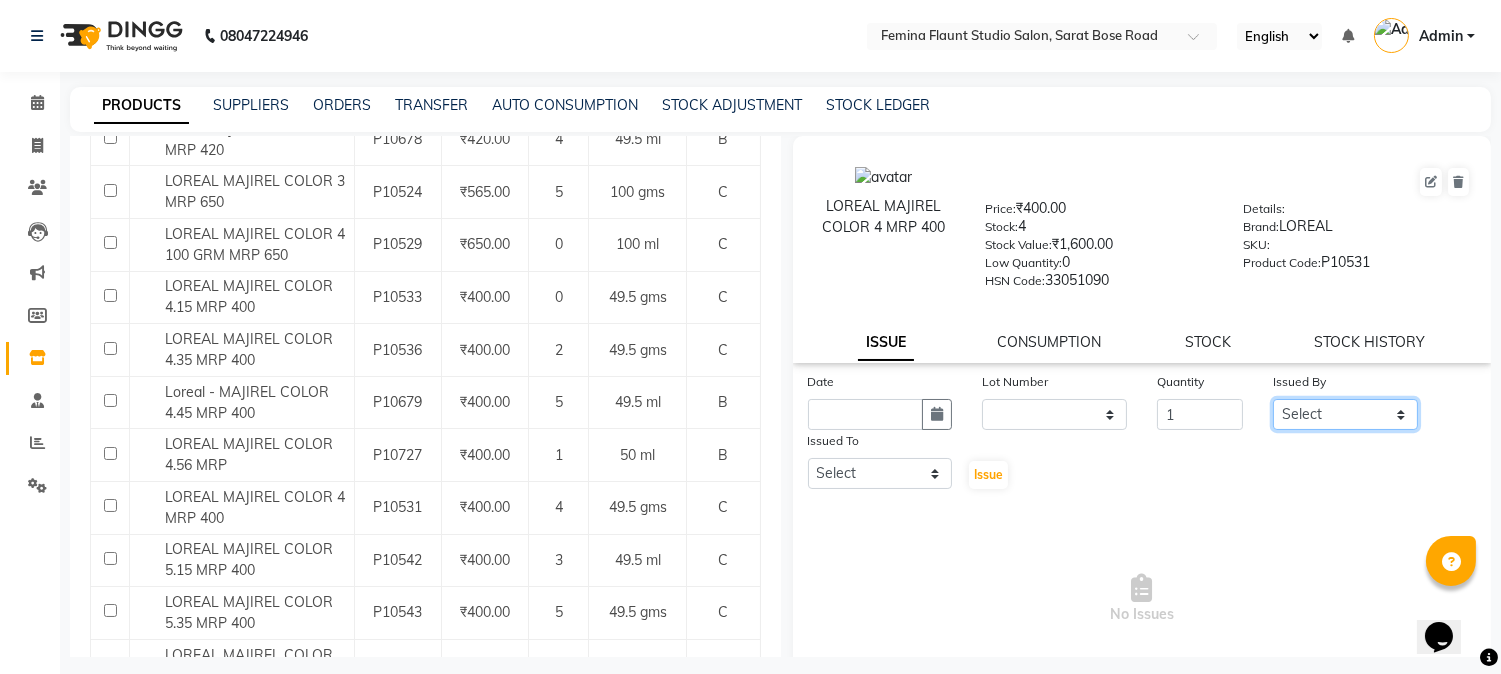 click on "Select [PERSON] [PERSON] [PERSON] [PERSON] [PERSON] [PERSON] [PERSON] [PERSON] [PERSON] [PERSON] [PERSON]" 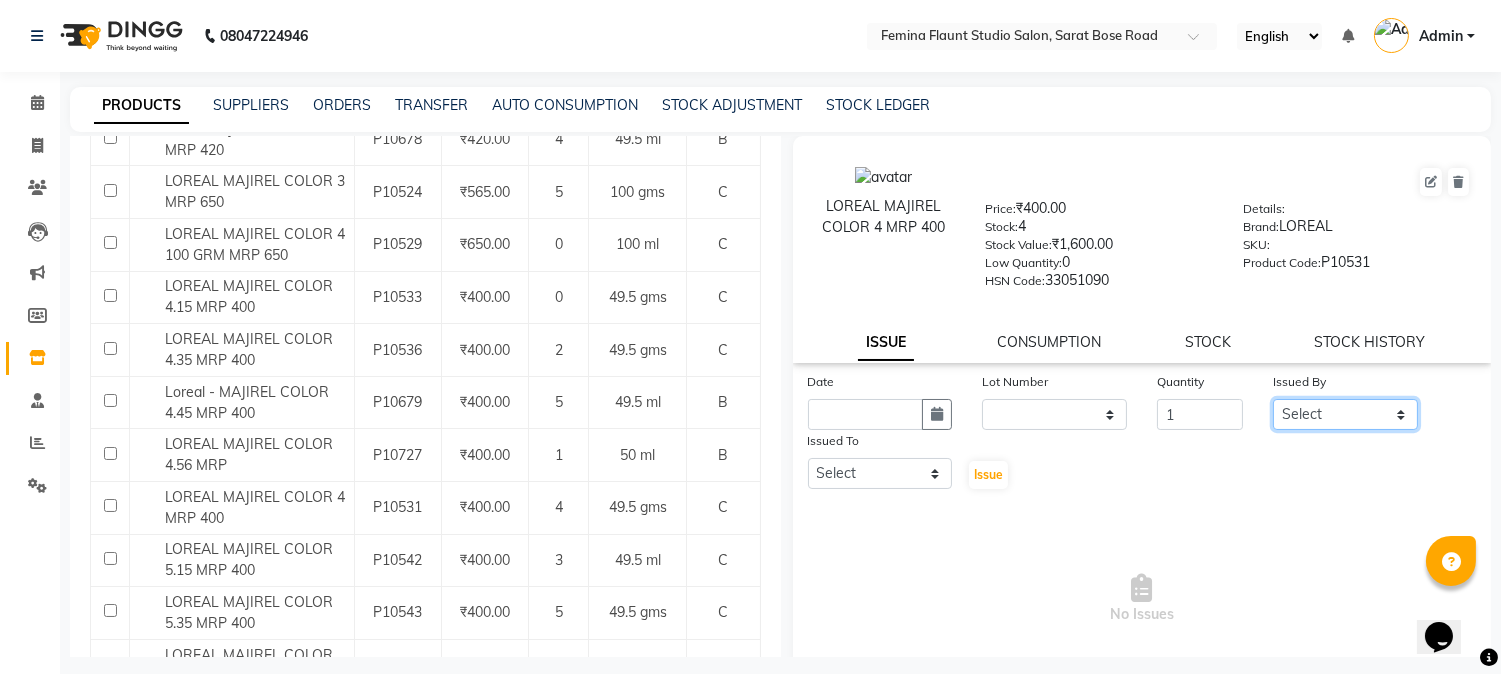 select on "83062" 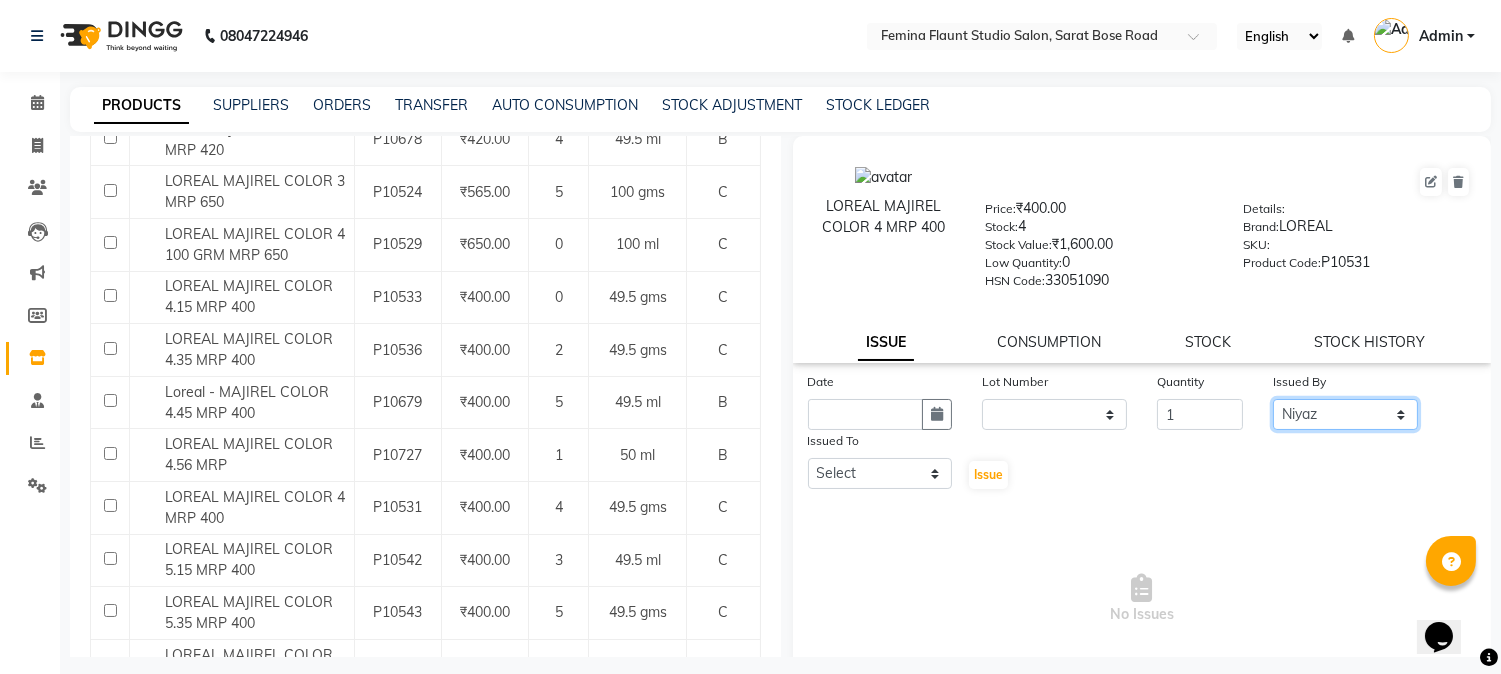 click on "Select [PERSON] [PERSON] [PERSON] [PERSON] [PERSON] [PERSON] [PERSON] [PERSON] [PERSON] [PERSON] [PERSON]" 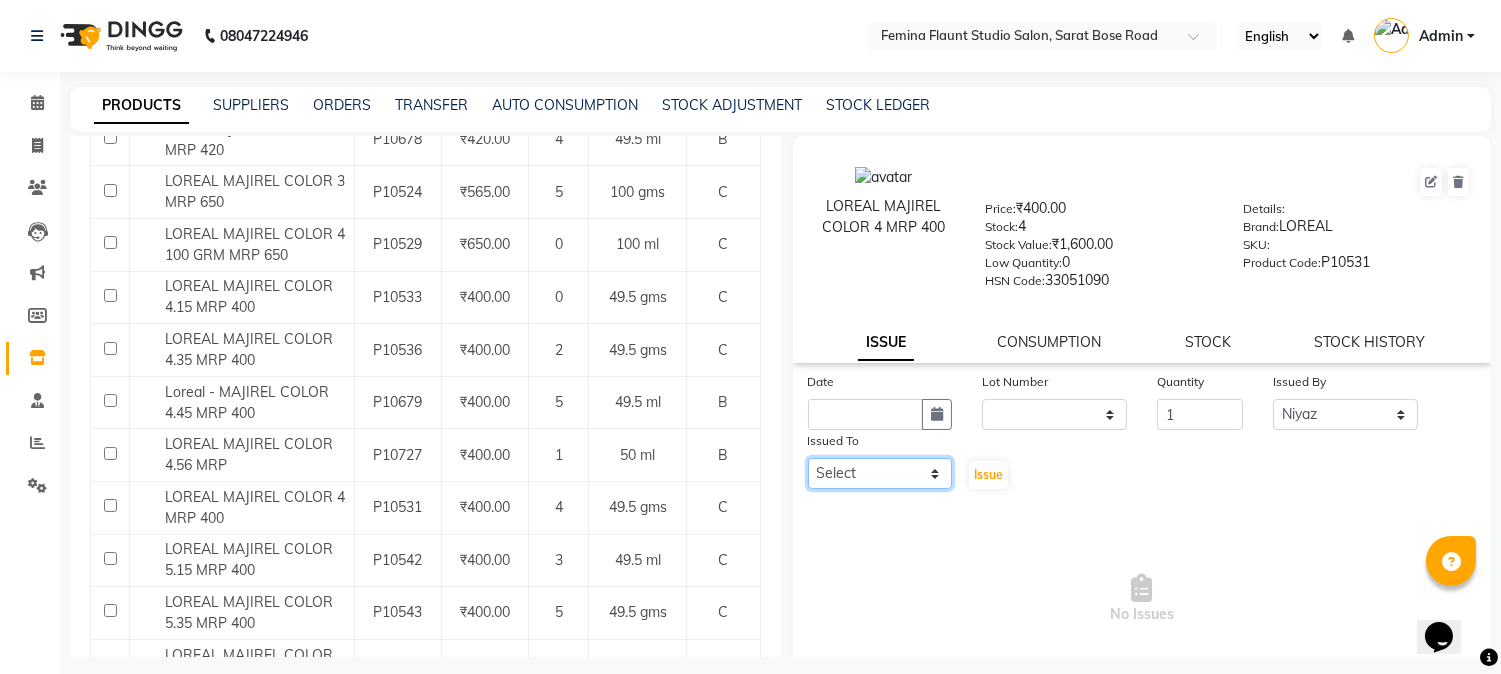 click on "Select [PERSON] [PERSON] [PERSON] [PERSON] [PERSON] [PERSON] [PERSON] [PERSON] [PERSON] [PERSON] [PERSON]" 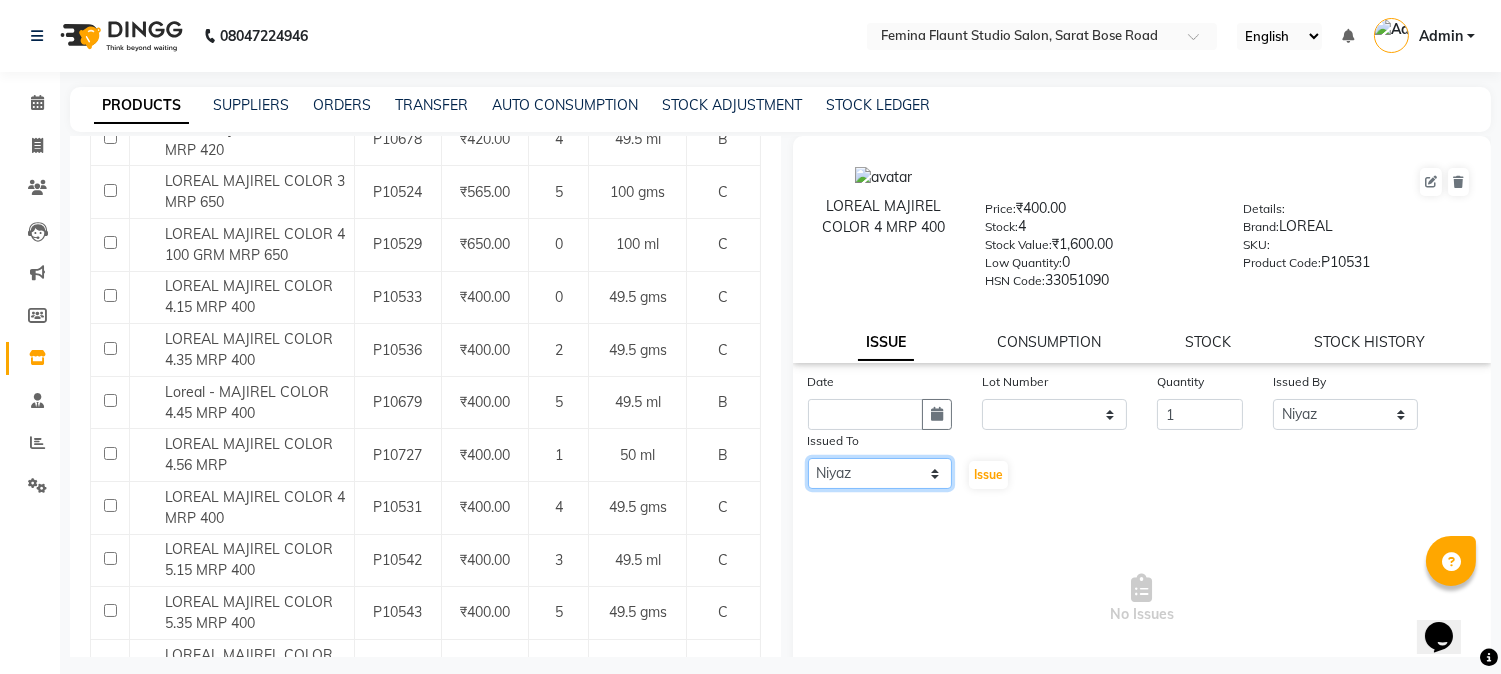 click on "Select [PERSON] [PERSON] [PERSON] [PERSON] [PERSON] [PERSON] [PERSON] [PERSON] [PERSON] [PERSON] [PERSON]" 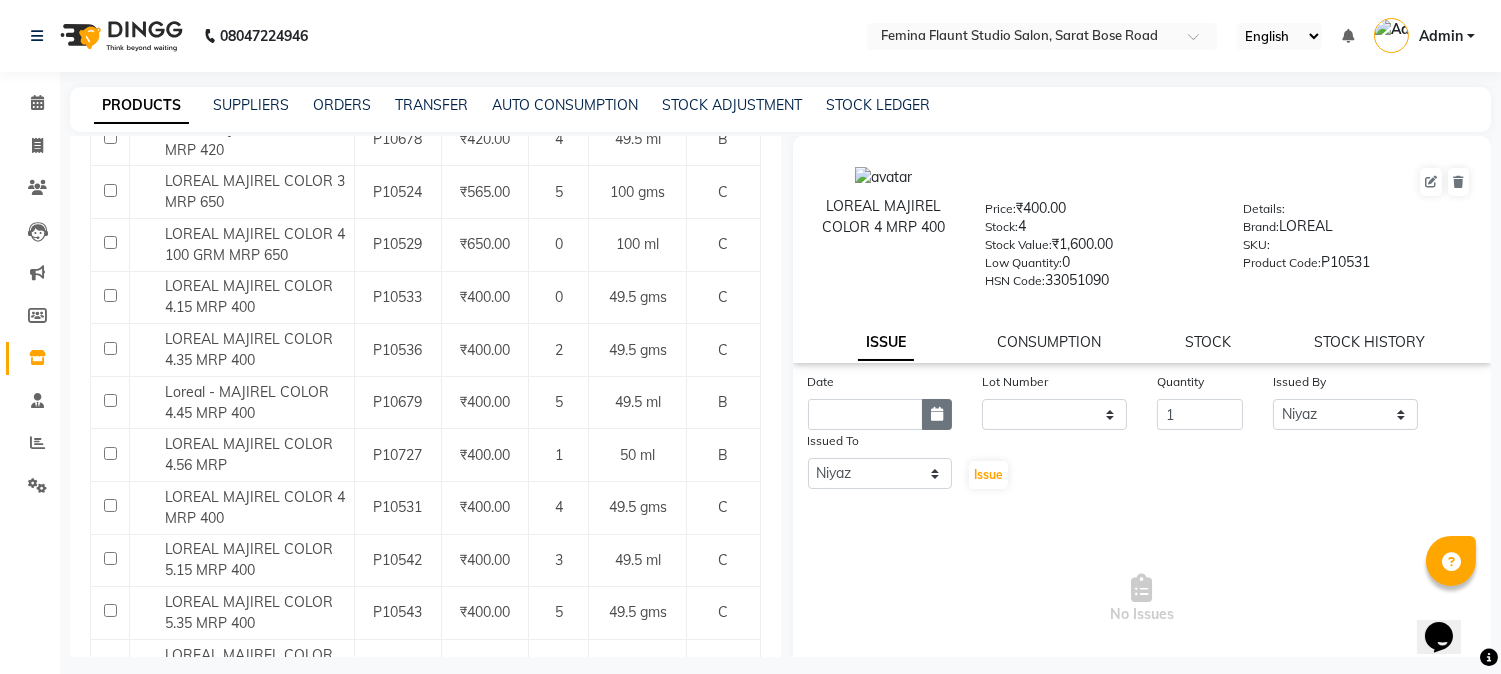 click 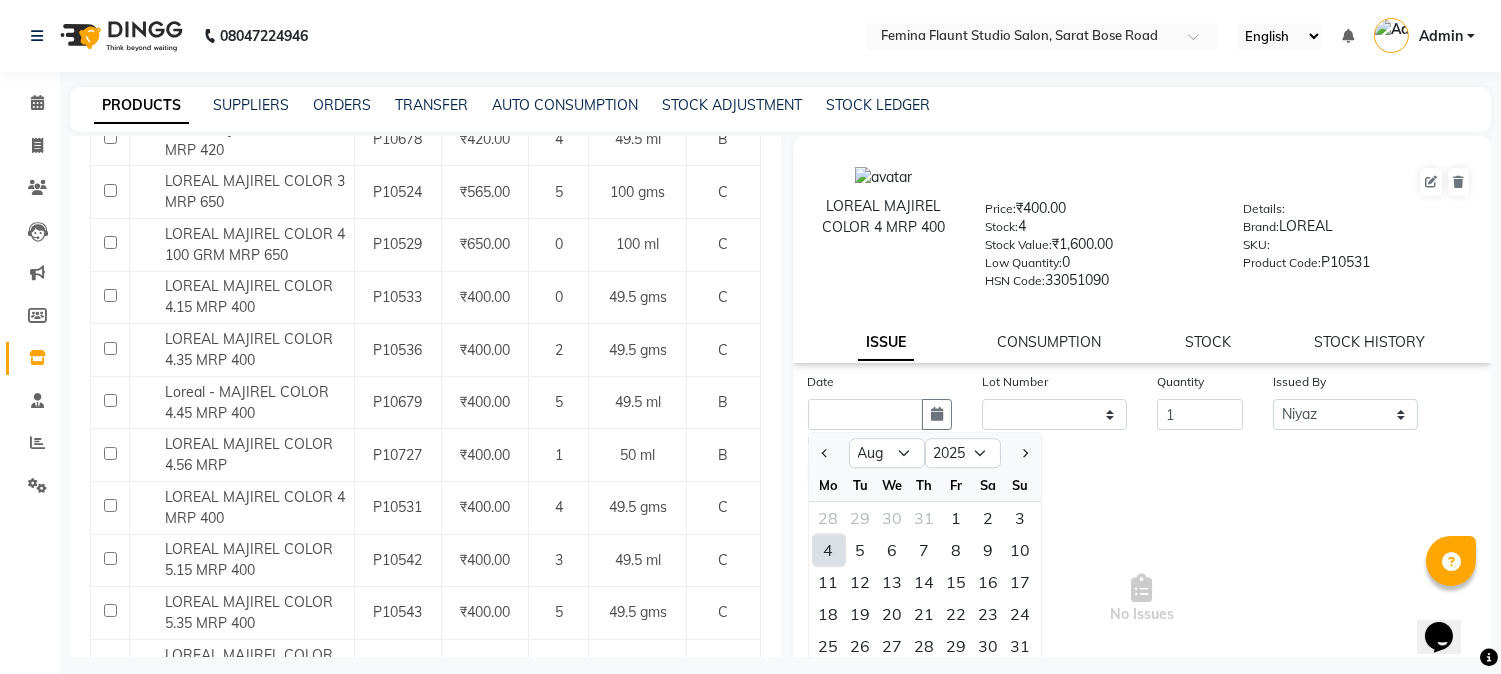 click on "4" 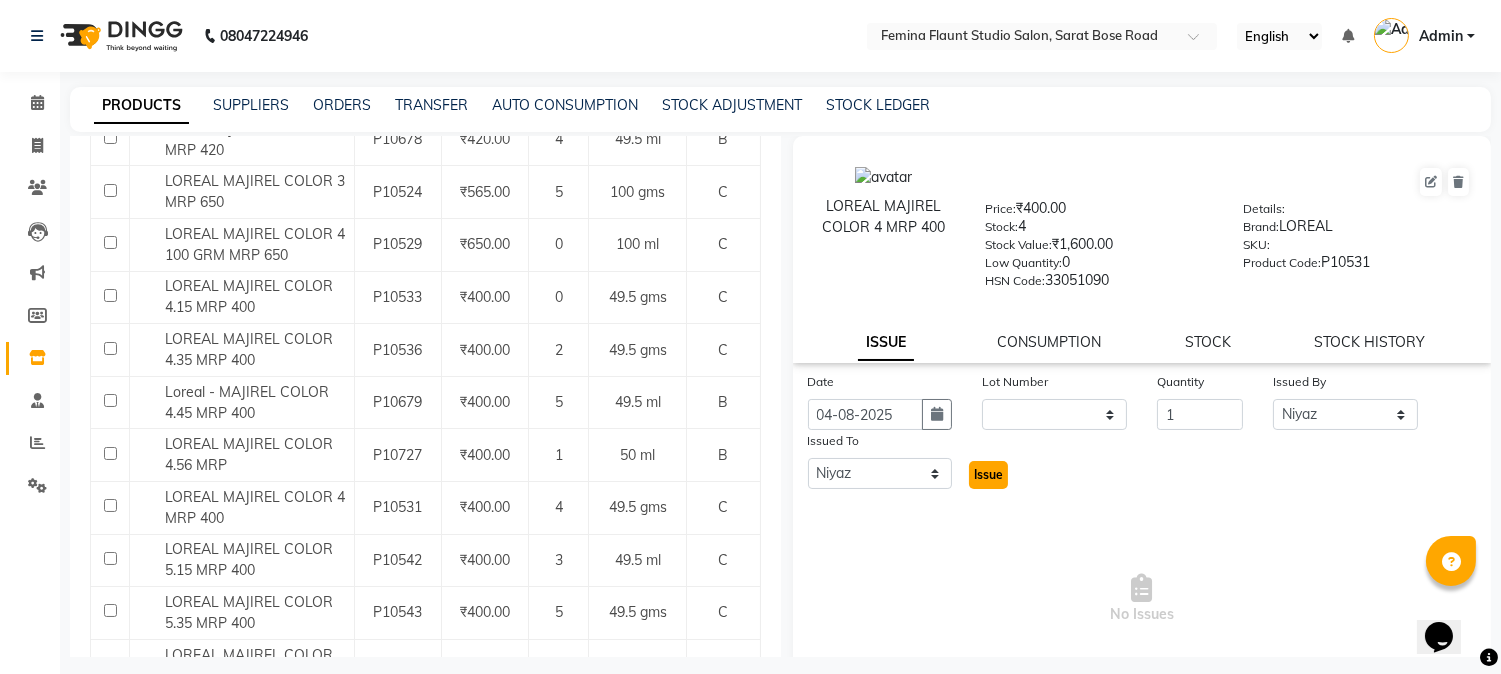 click on "Issue" 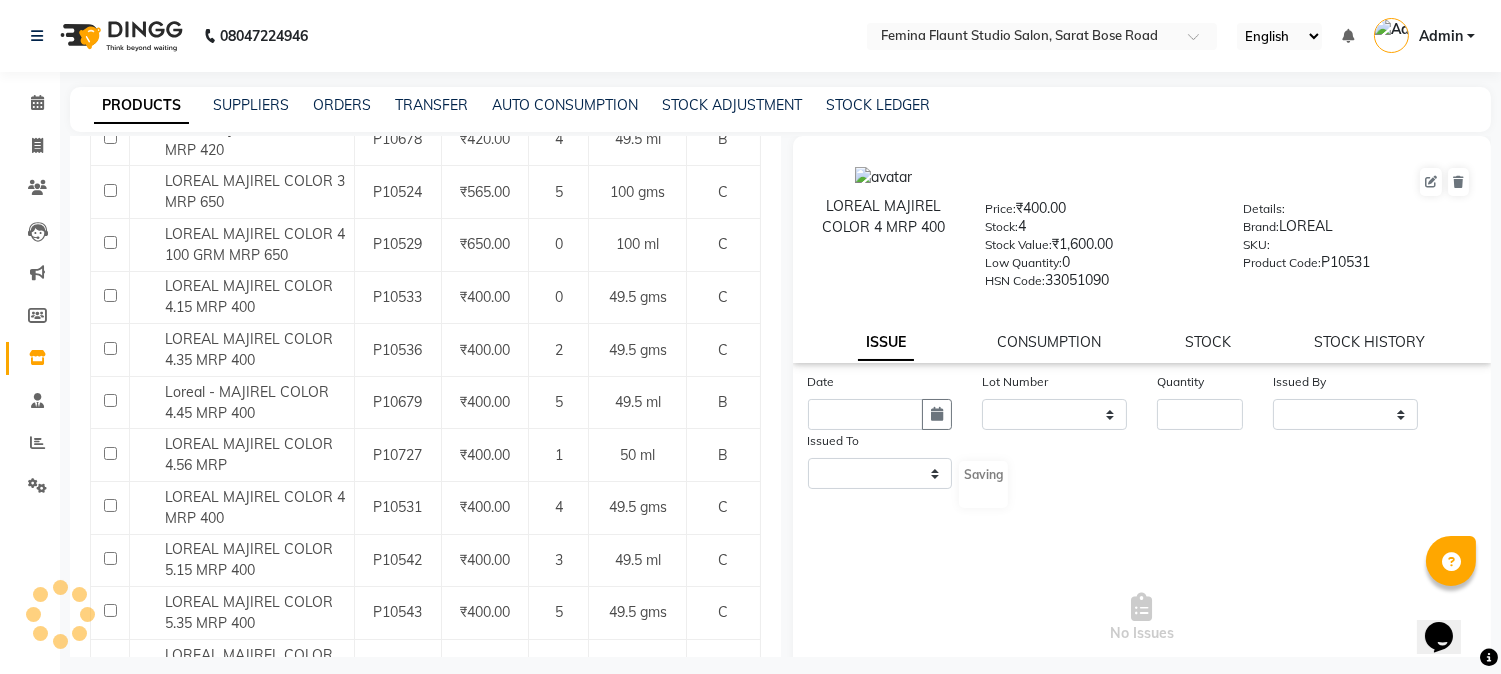 select 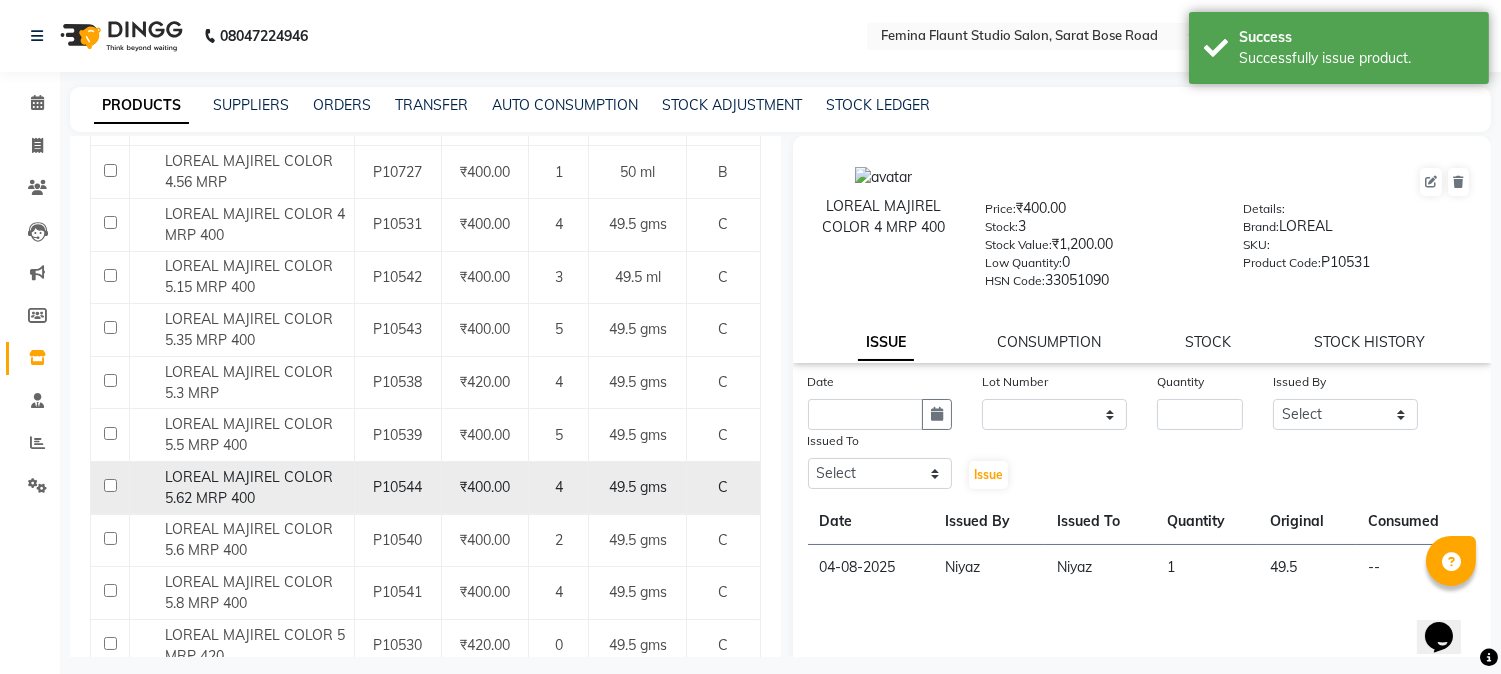 scroll, scrollTop: 666, scrollLeft: 0, axis: vertical 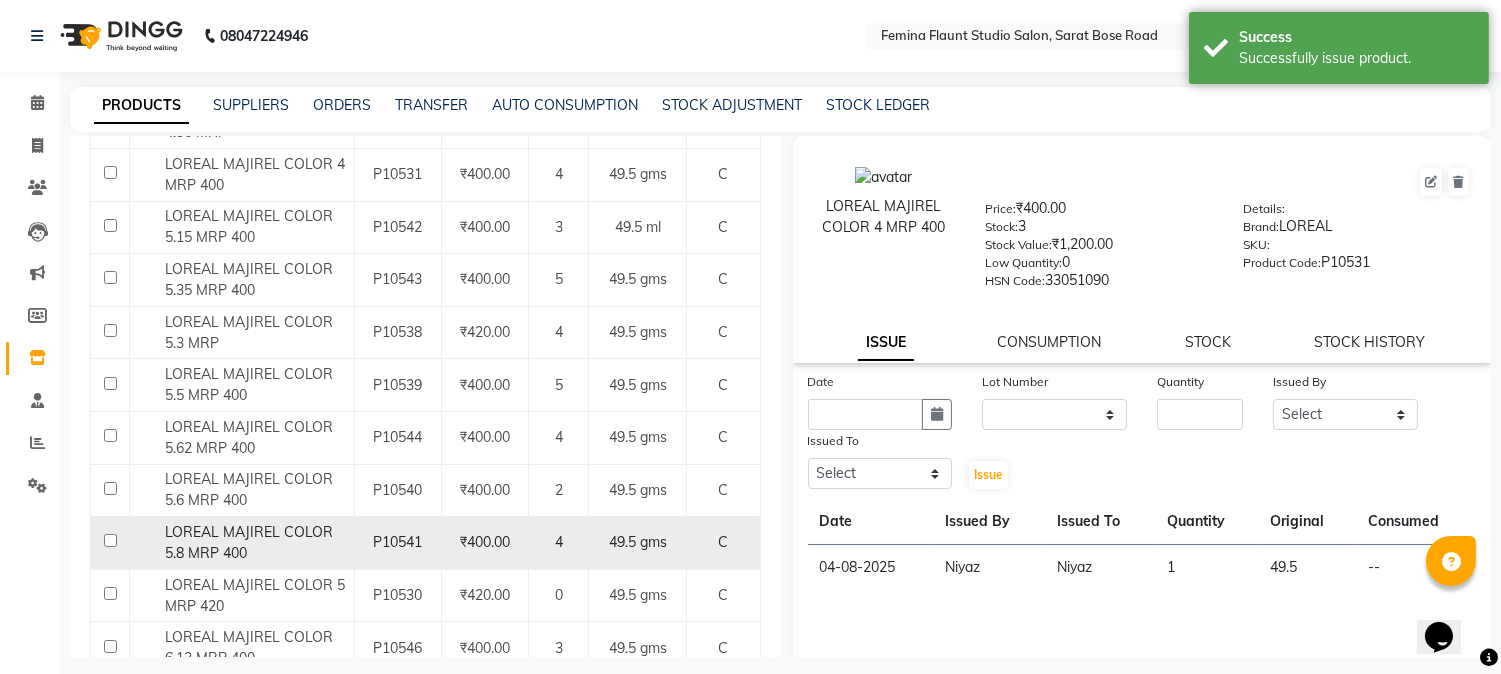 click on "LOREAL MAJIREL COLOR 5.8 MRP 400" 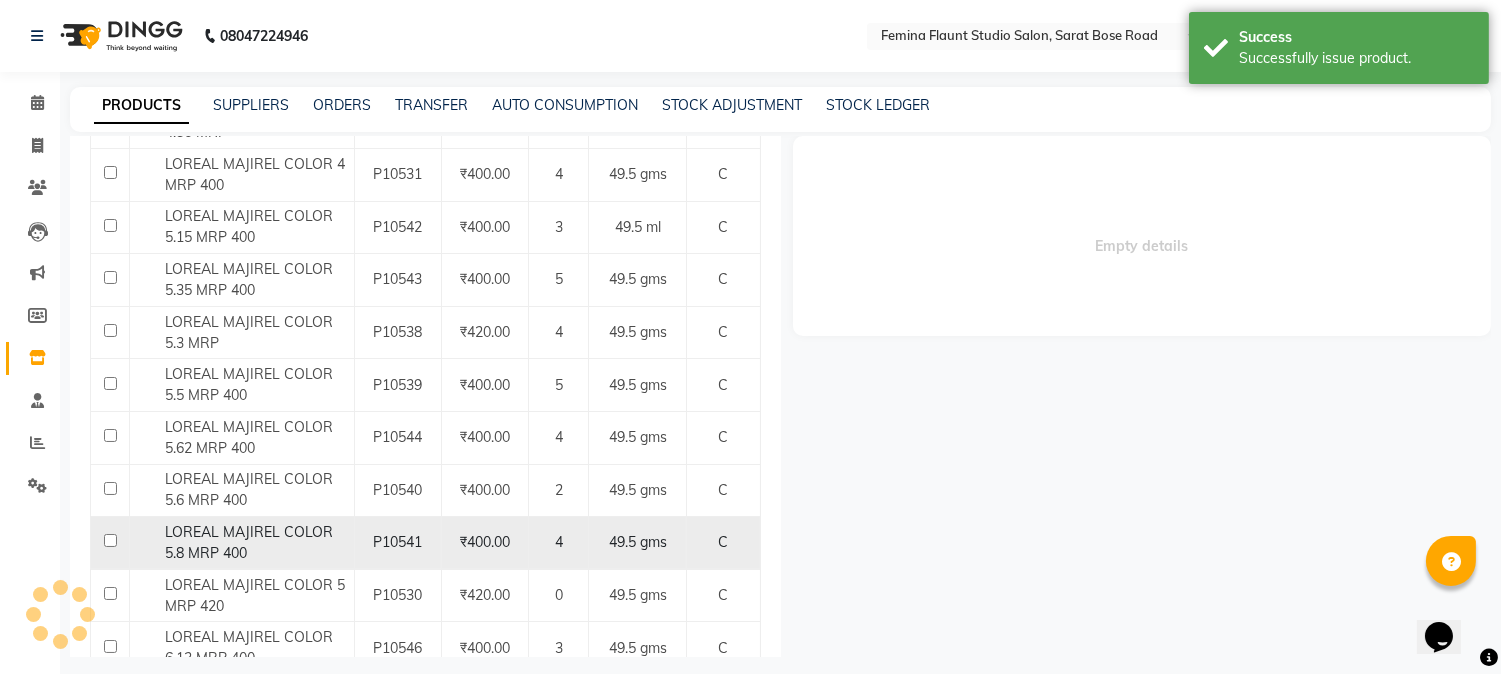 select 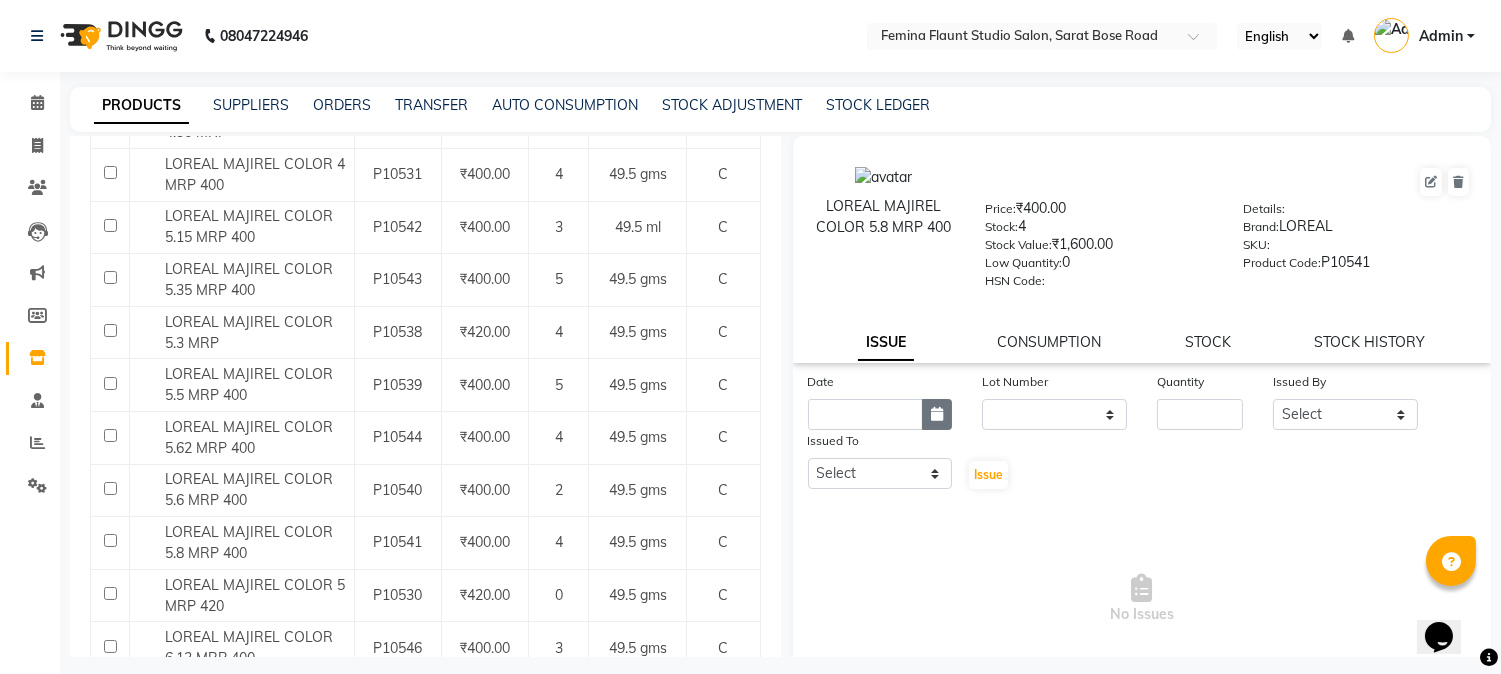 click 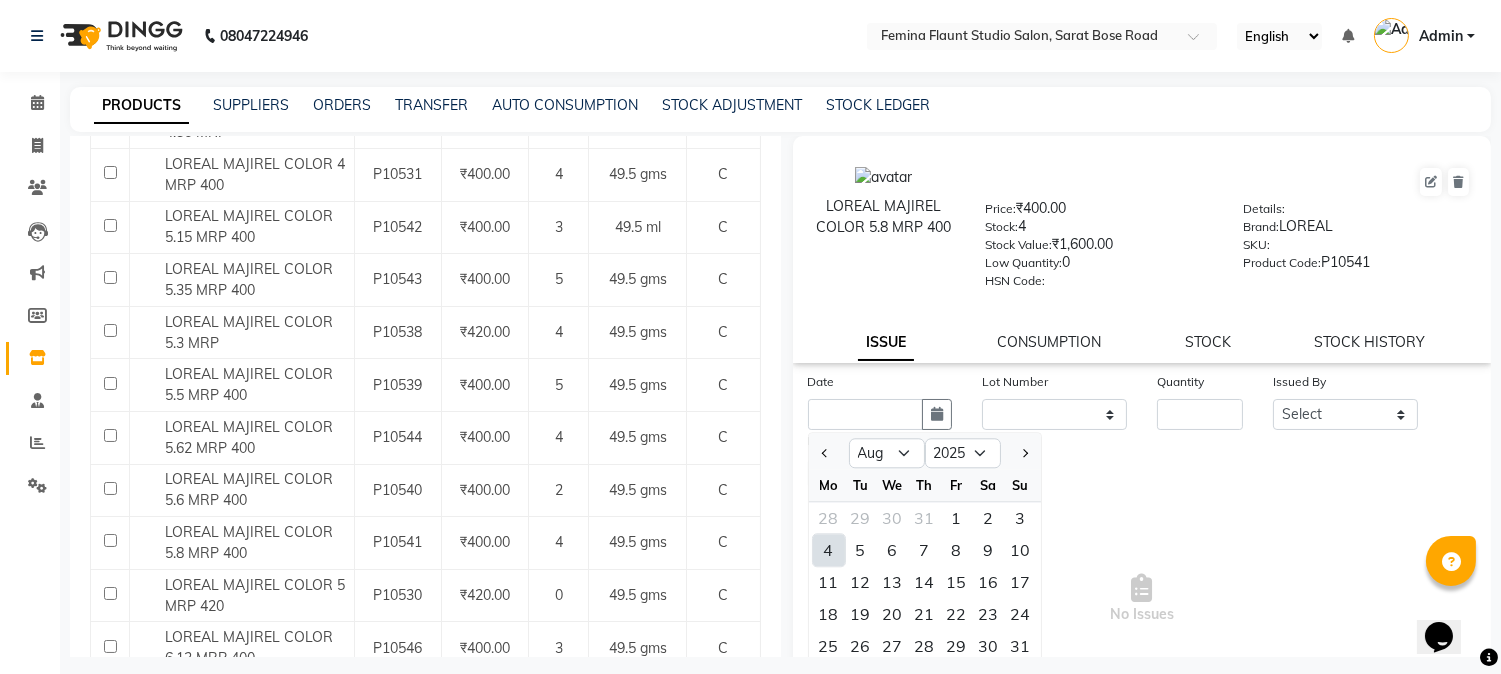 click on "4" 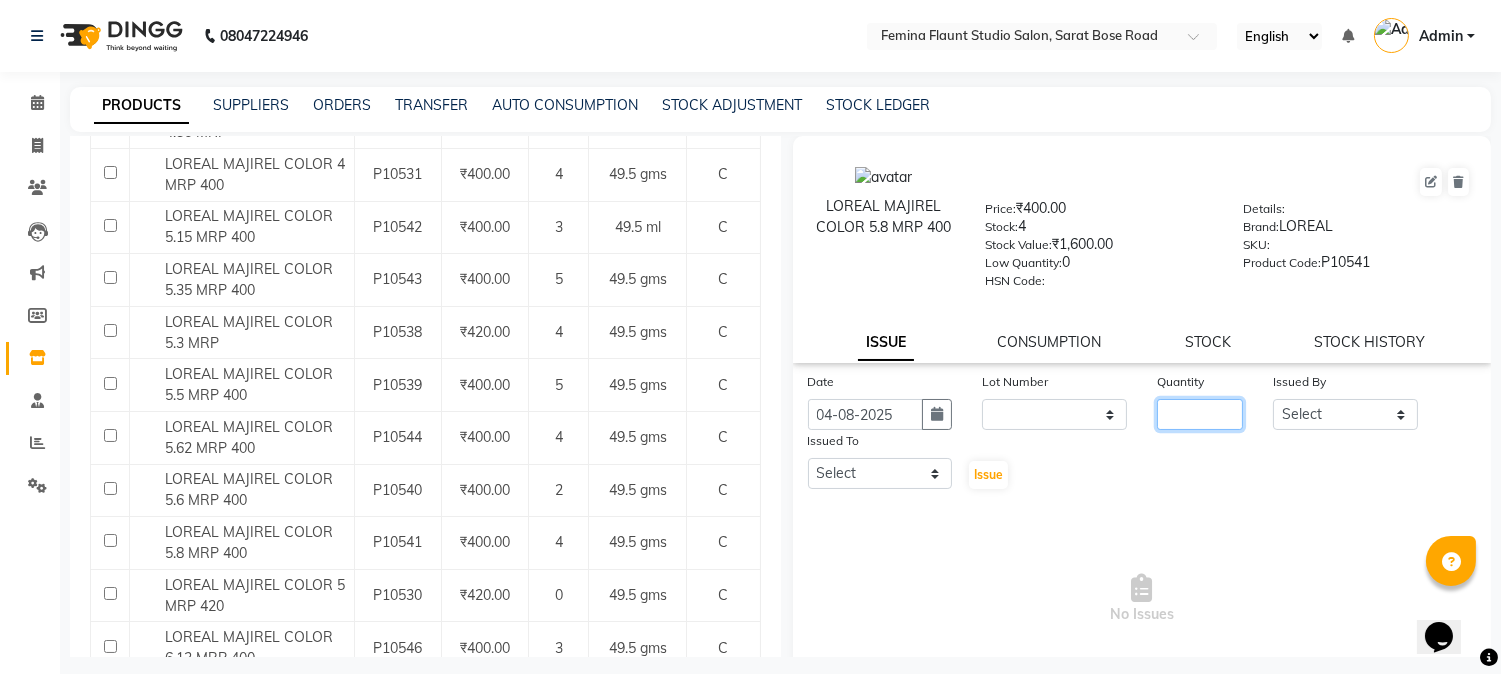 click 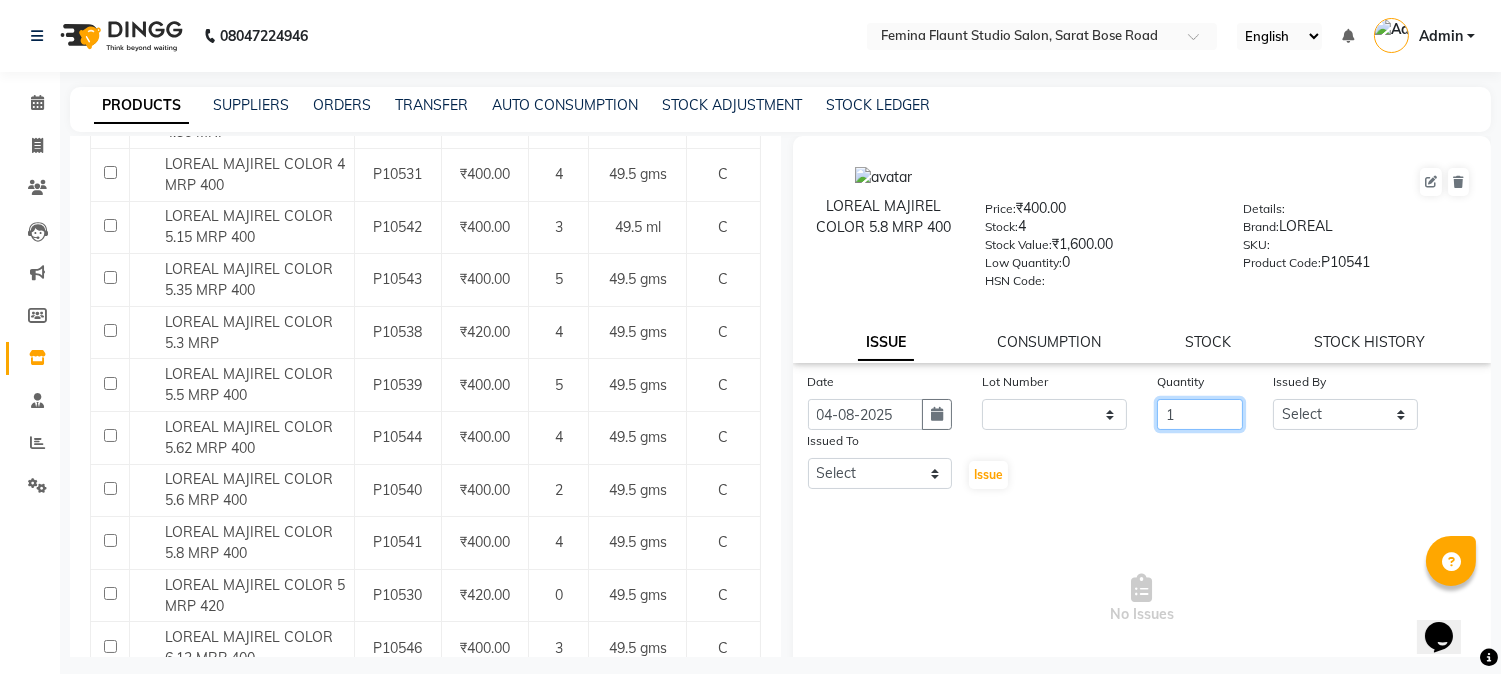 type on "1" 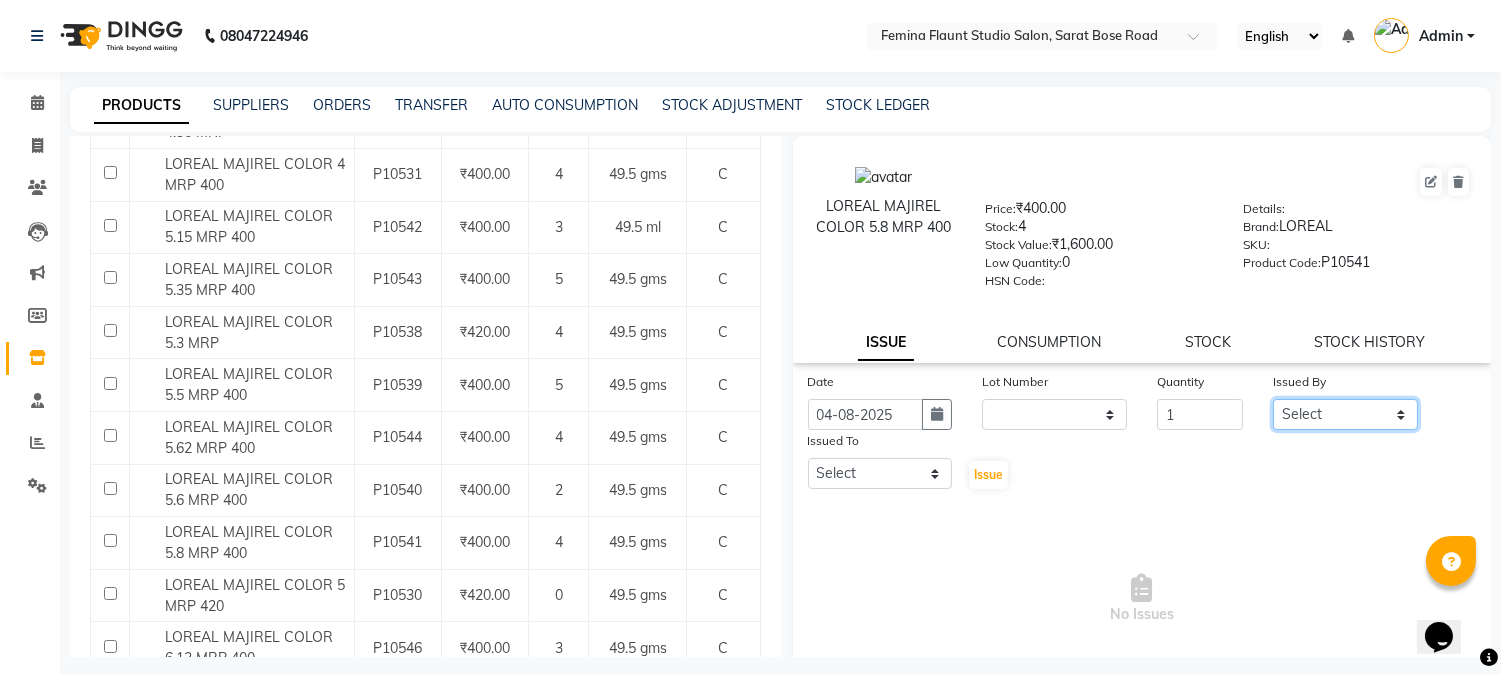 click on "Select [PERSON] [PERSON] [PERSON] [PERSON] [PERSON] [PERSON] [PERSON] [PERSON] [PERSON] [PERSON] [PERSON]" 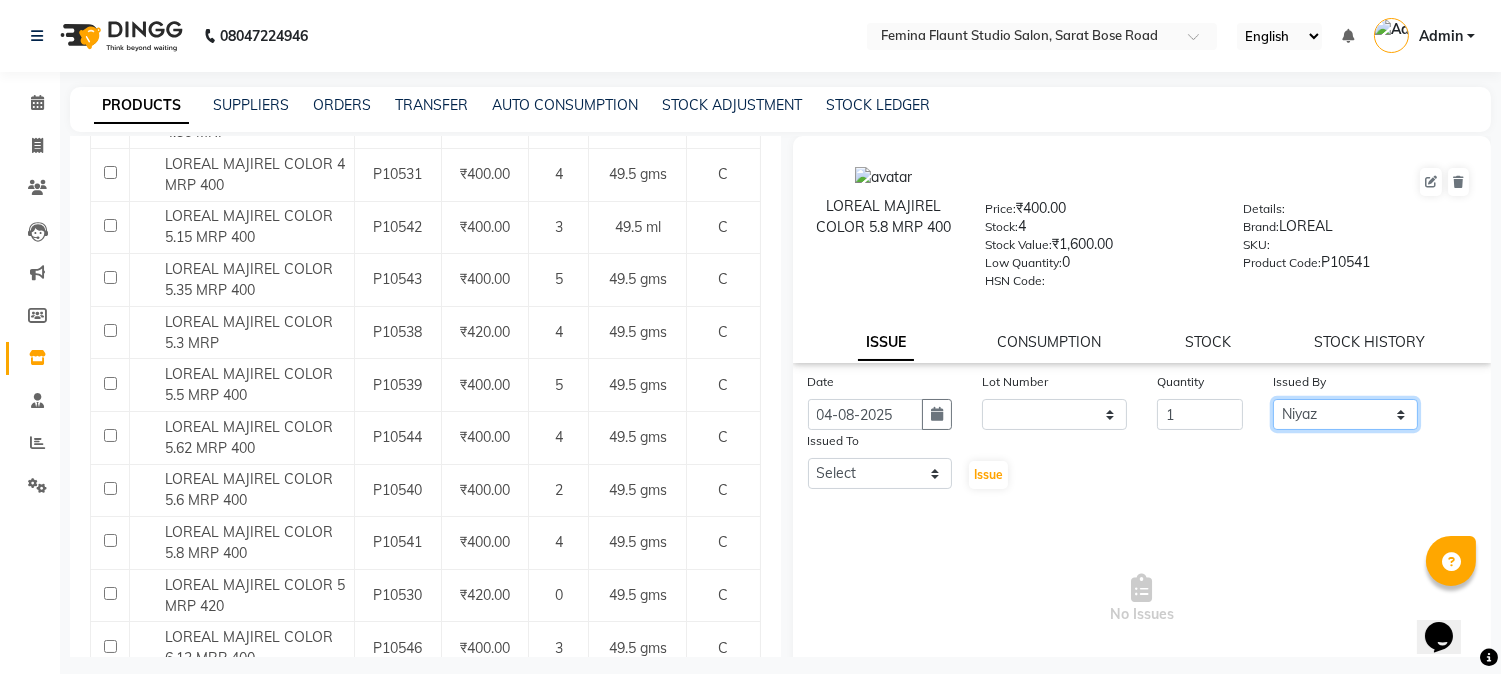 click on "Select [PERSON] [PERSON] [PERSON] [PERSON] [PERSON] [PERSON] [PERSON] [PERSON] [PERSON] [PERSON] [PERSON]" 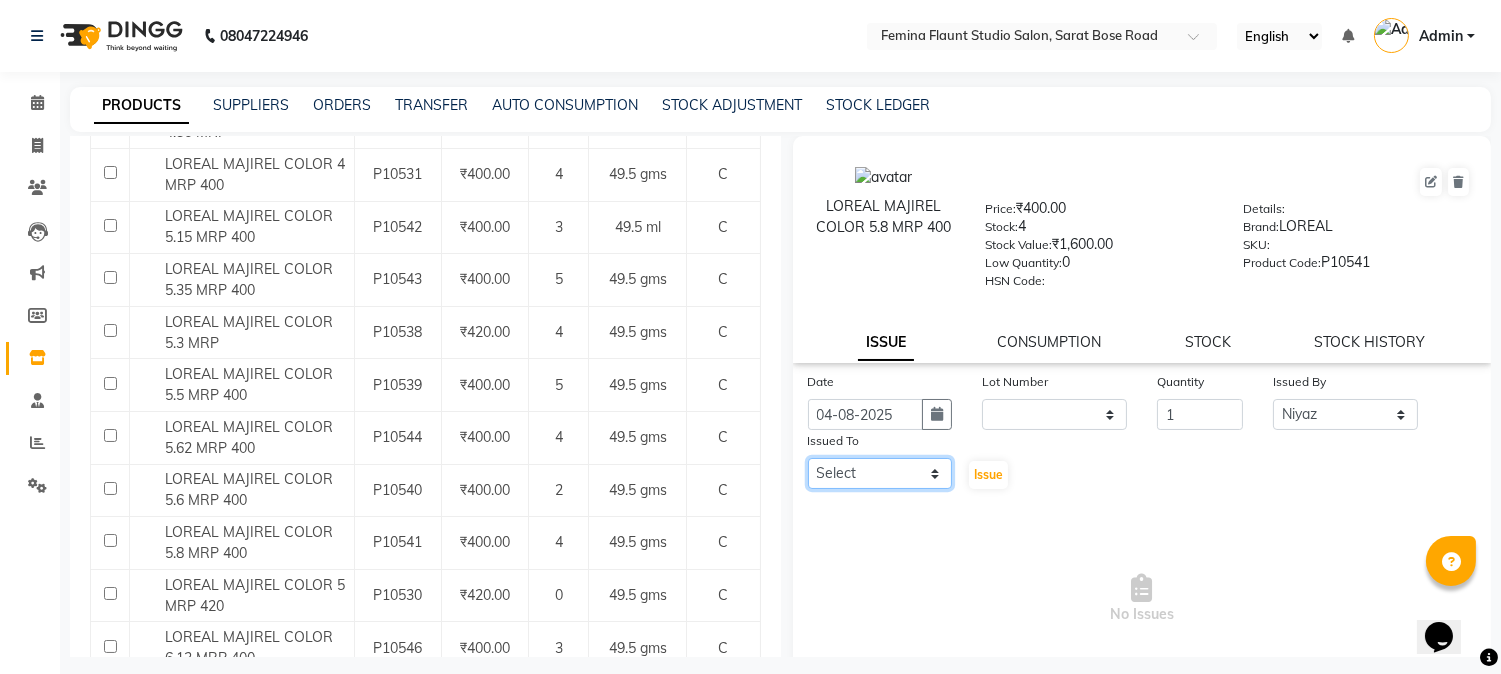 click on "Select [PERSON] [PERSON] [PERSON] [PERSON] [PERSON] [PERSON] [PERSON] [PERSON] [PERSON] [PERSON] [PERSON]" 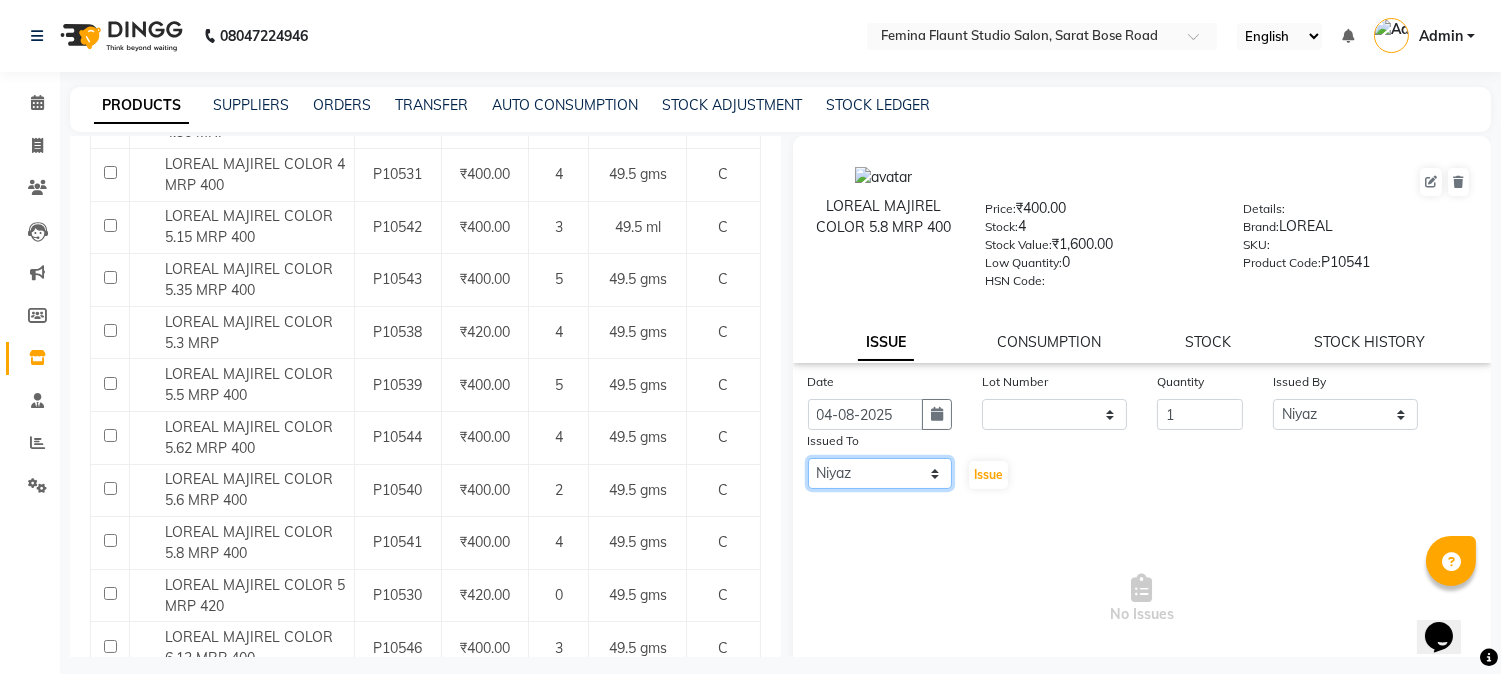 click on "Select [PERSON] [PERSON] [PERSON] [PERSON] [PERSON] [PERSON] [PERSON] [PERSON] [PERSON] [PERSON] [PERSON]" 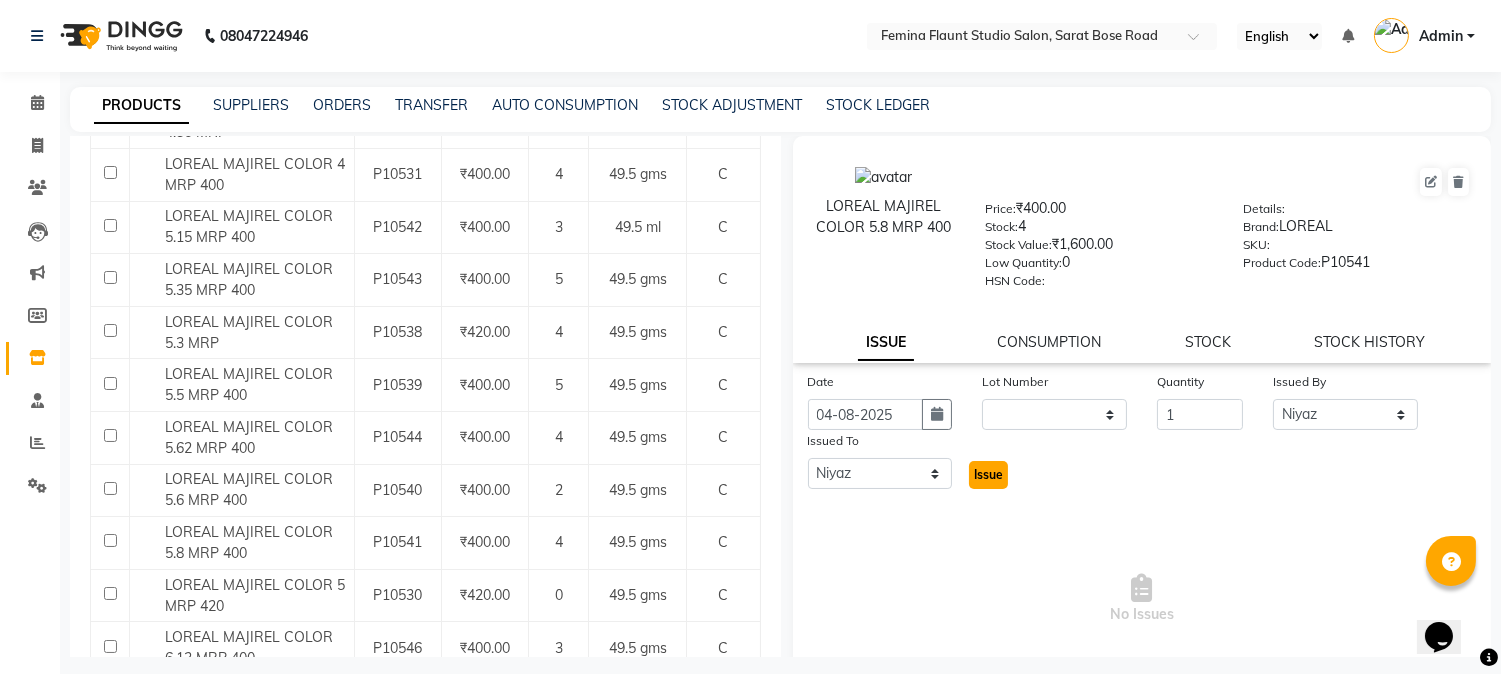 click on "Issue" 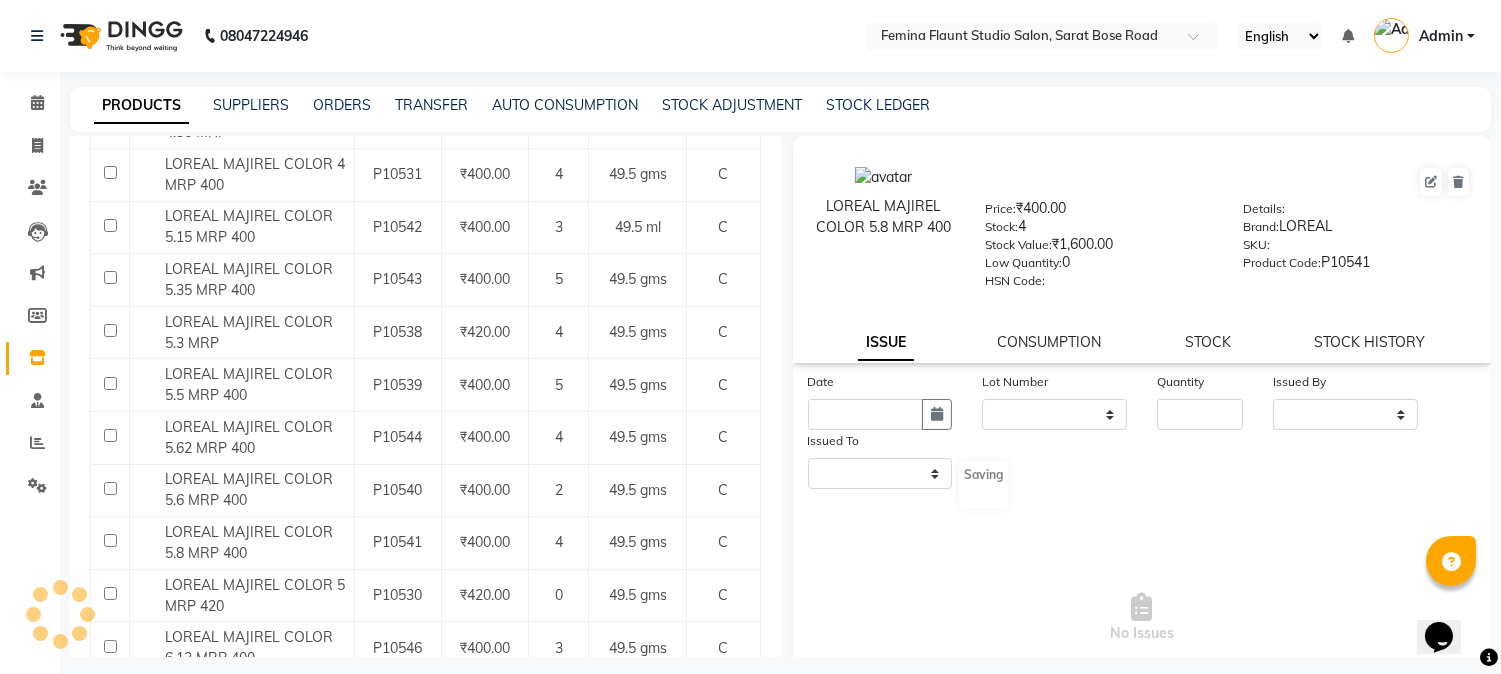 select 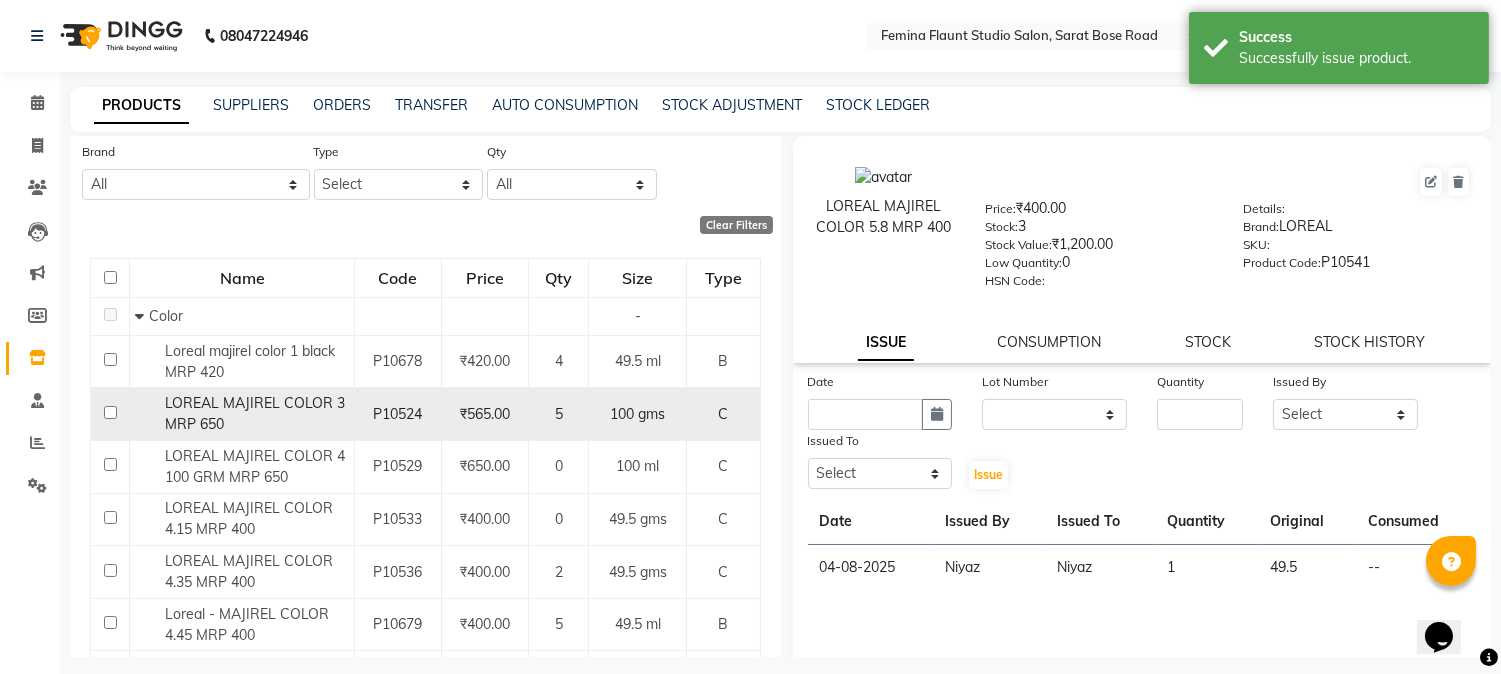 scroll, scrollTop: 0, scrollLeft: 0, axis: both 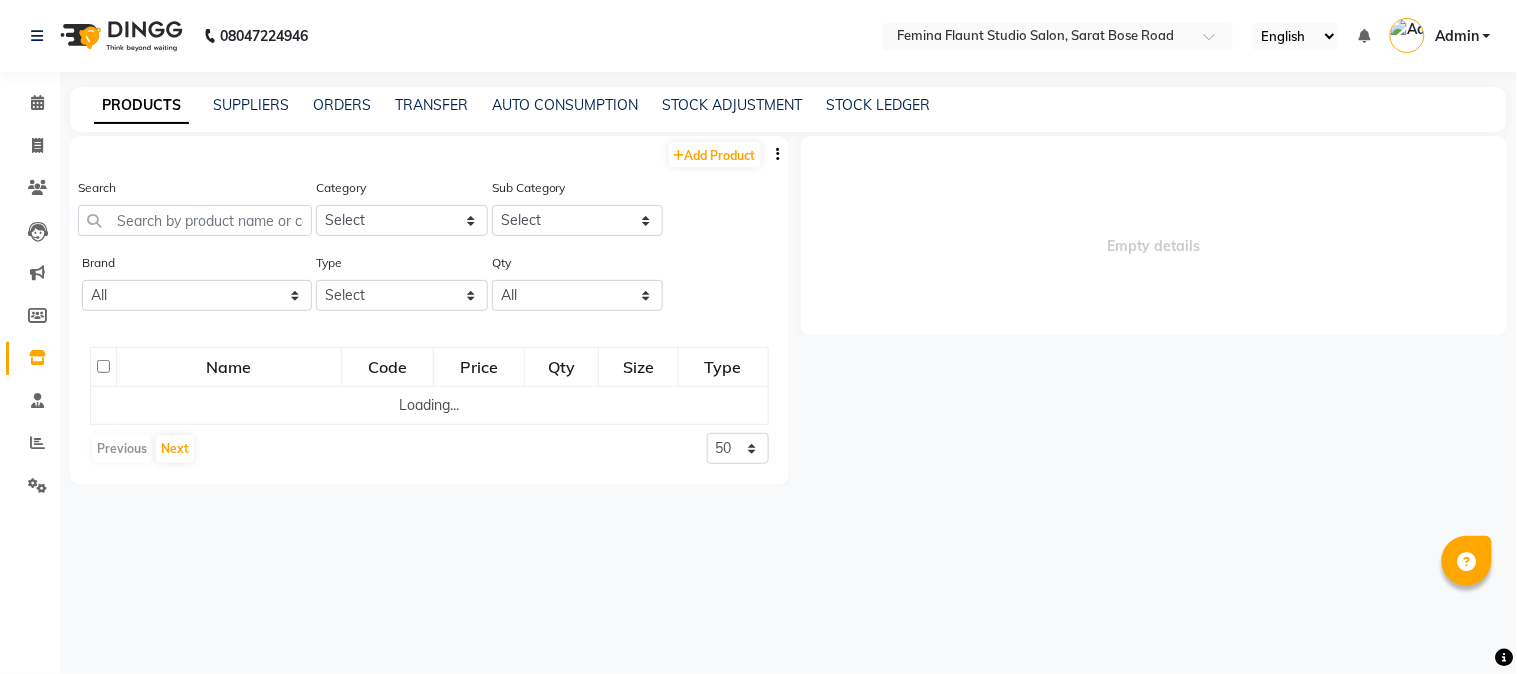 select 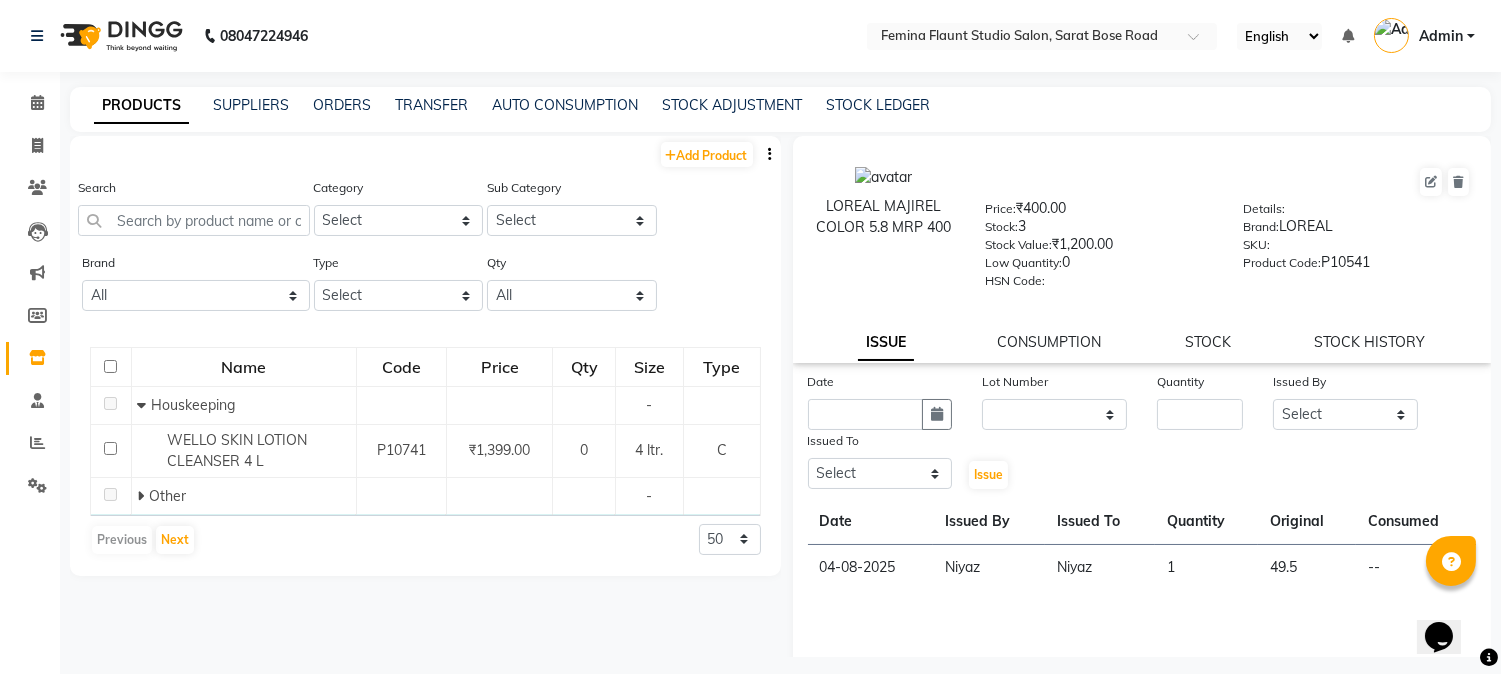 scroll, scrollTop: 0, scrollLeft: 0, axis: both 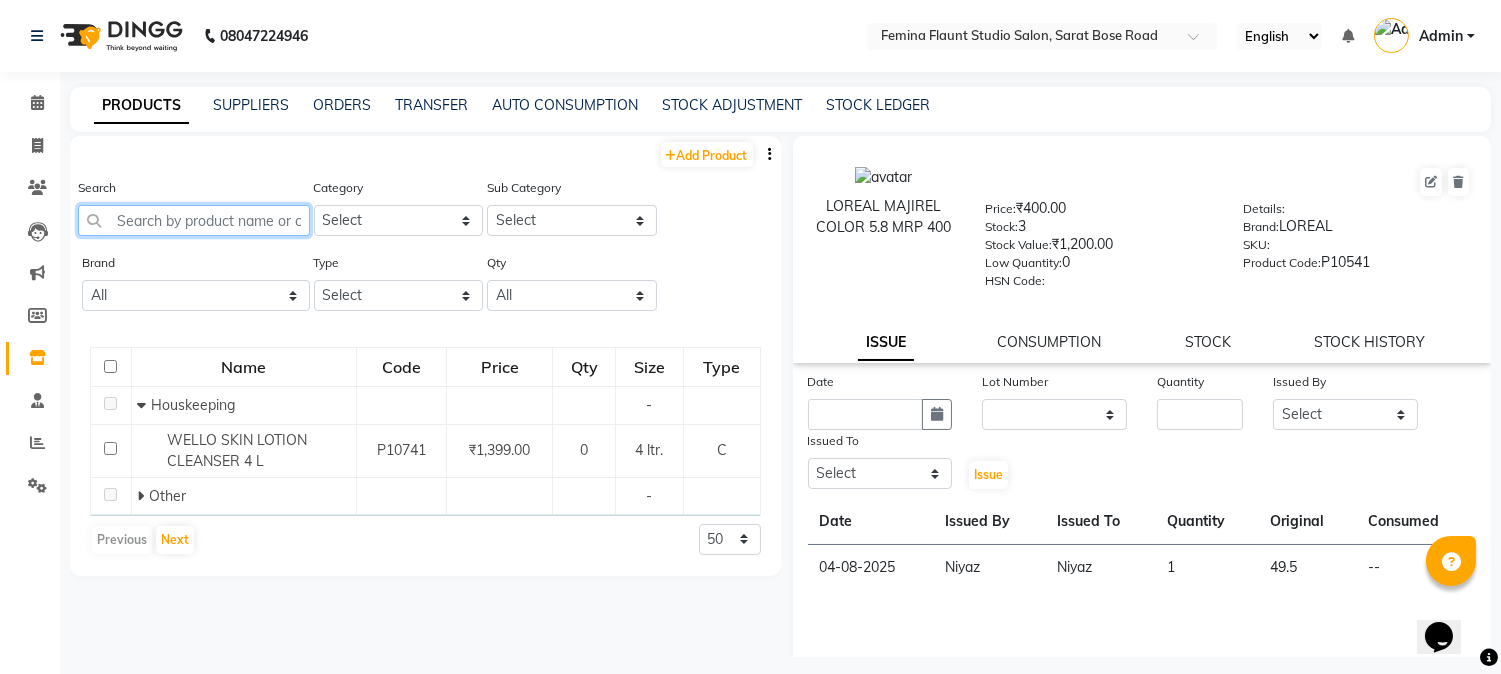 click 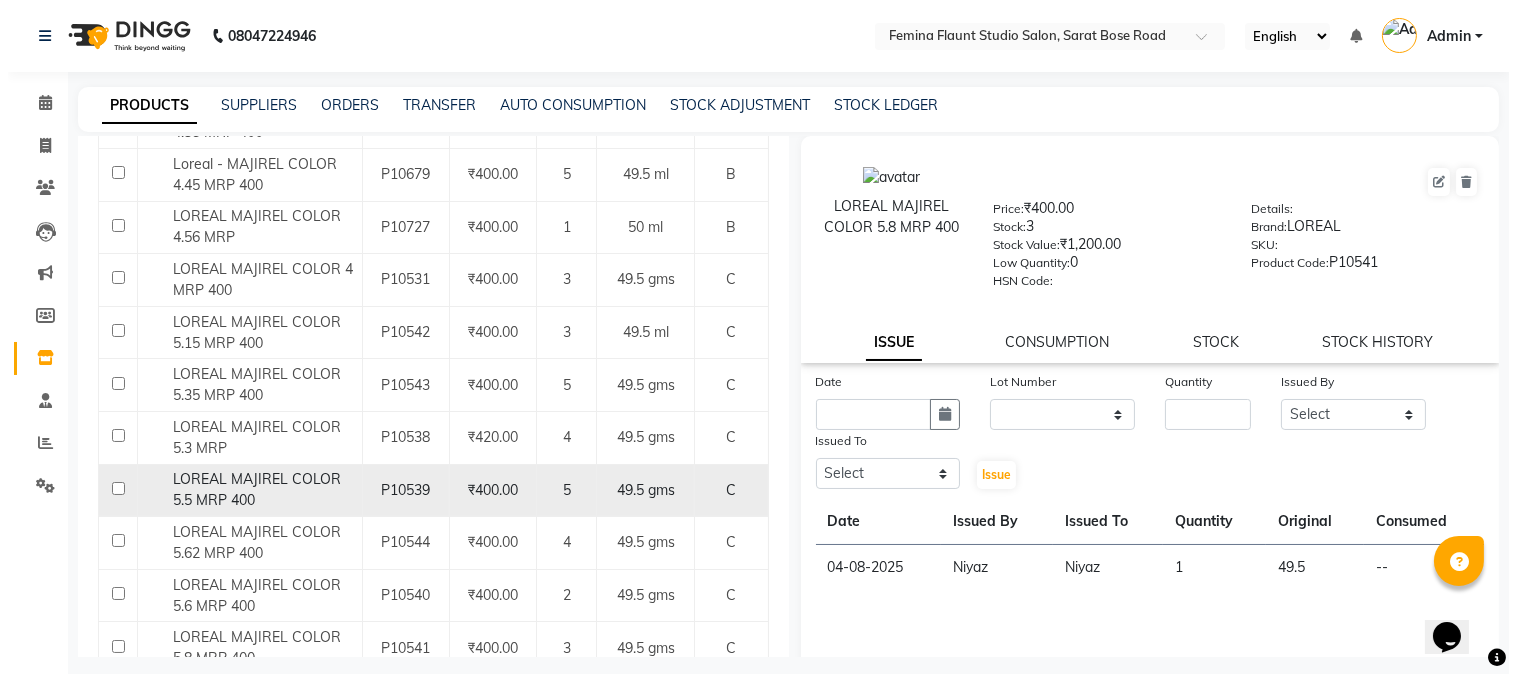 scroll, scrollTop: 777, scrollLeft: 0, axis: vertical 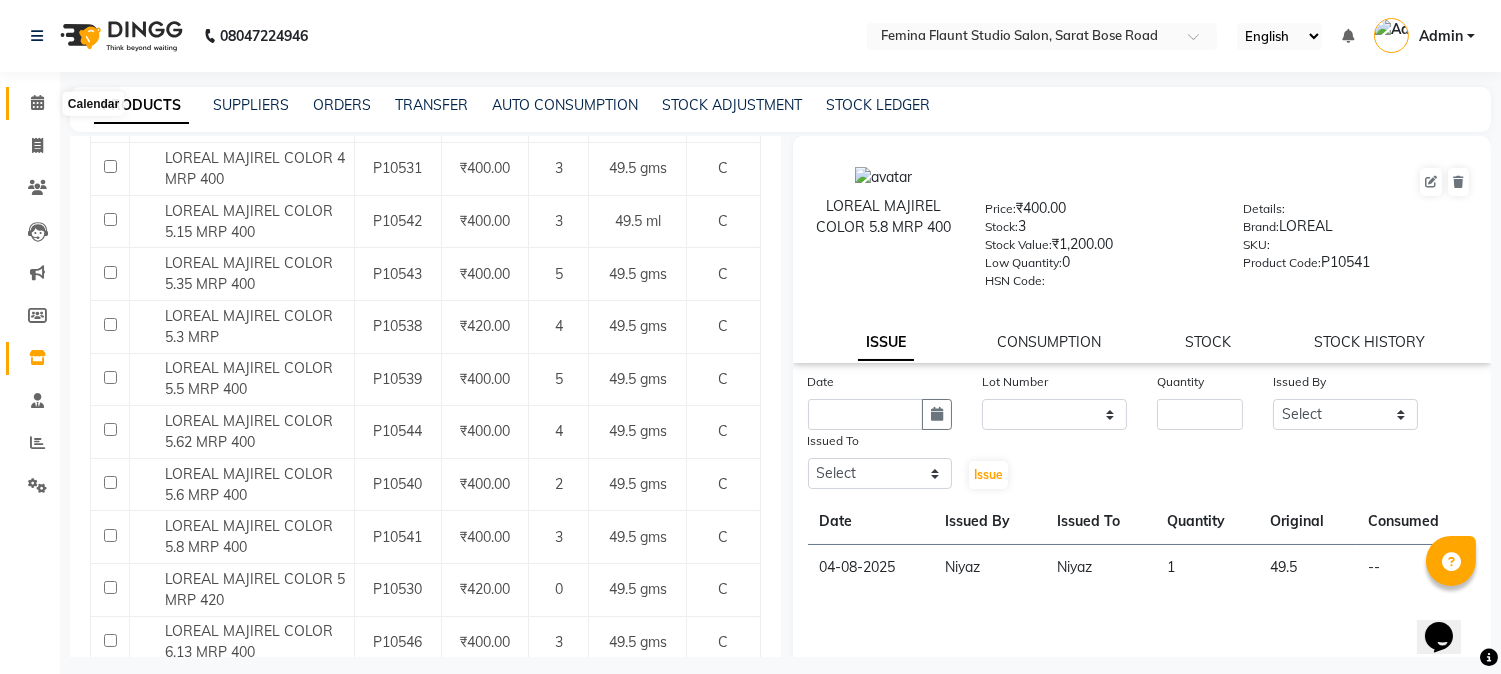 type on "maji" 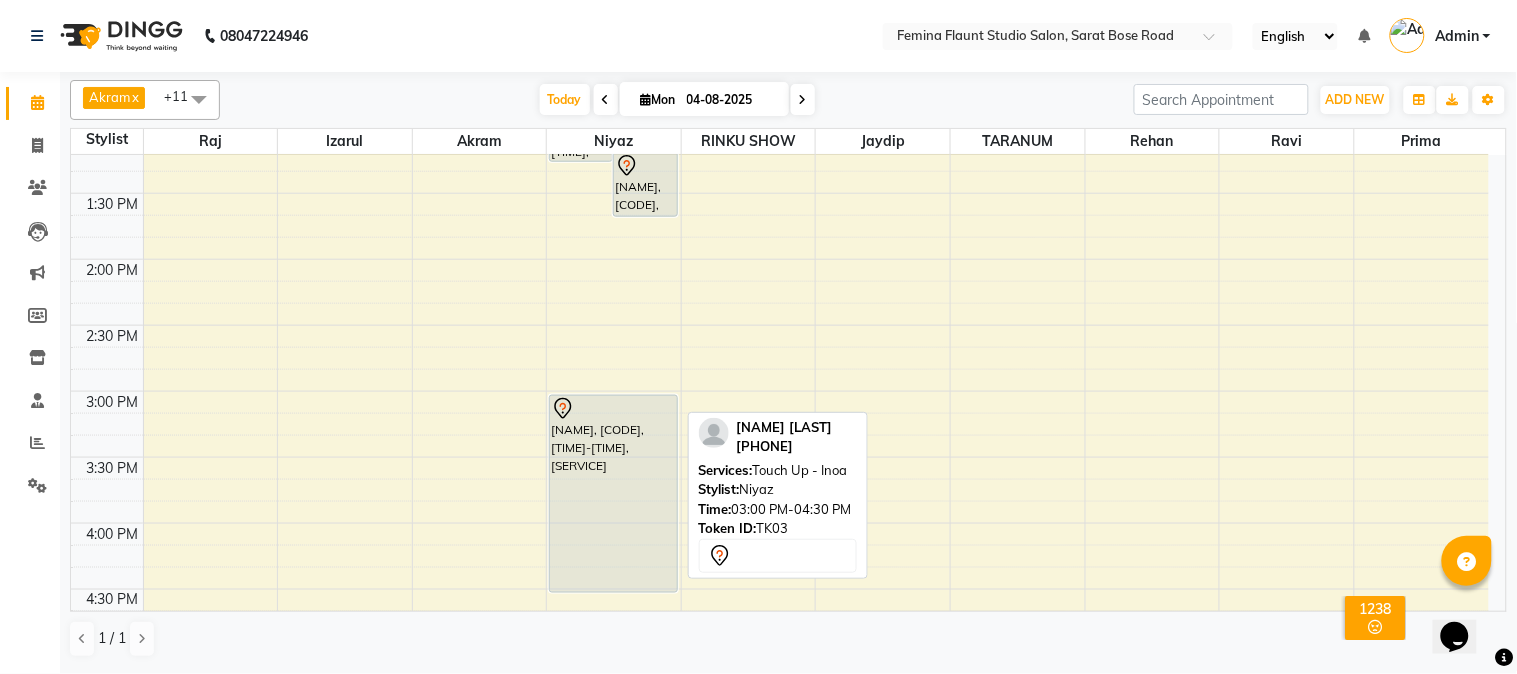 scroll, scrollTop: 666, scrollLeft: 0, axis: vertical 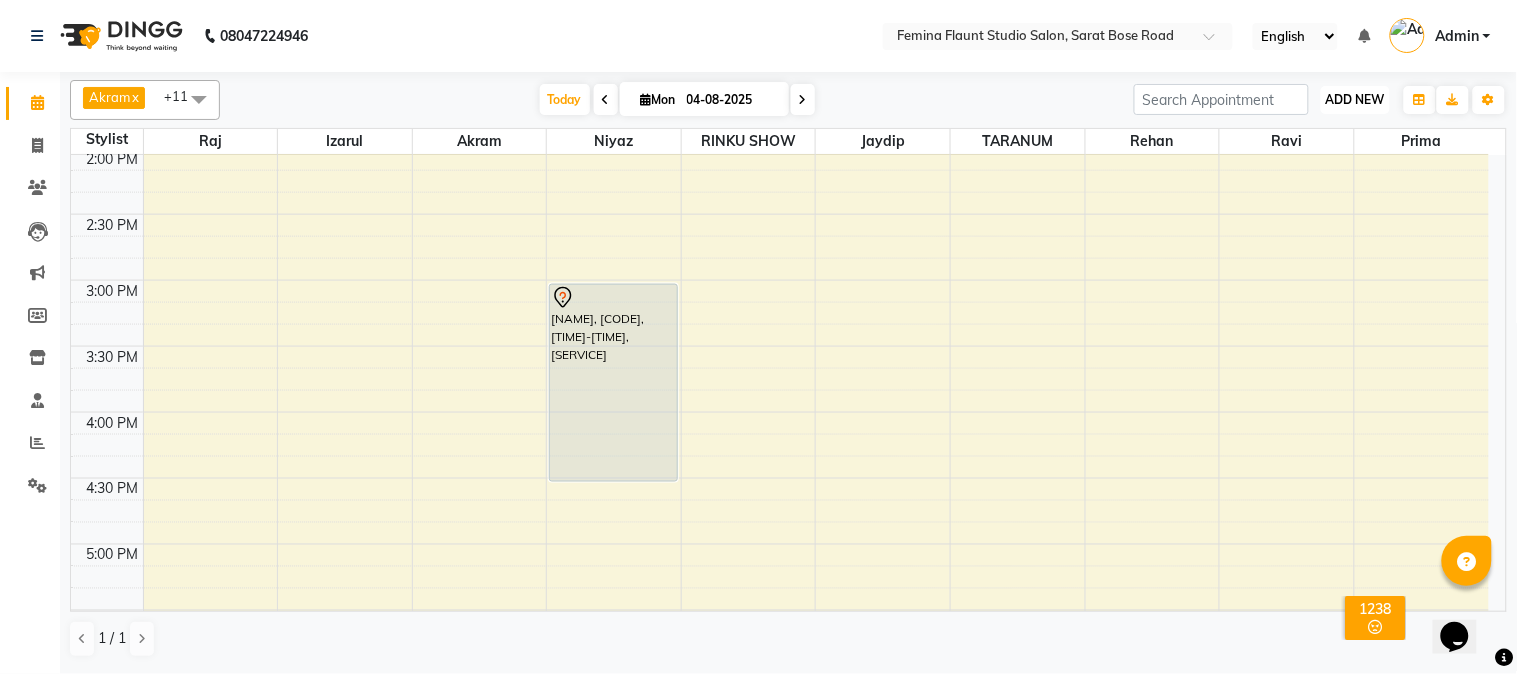 click on "ADD NEW" at bounding box center [1355, 99] 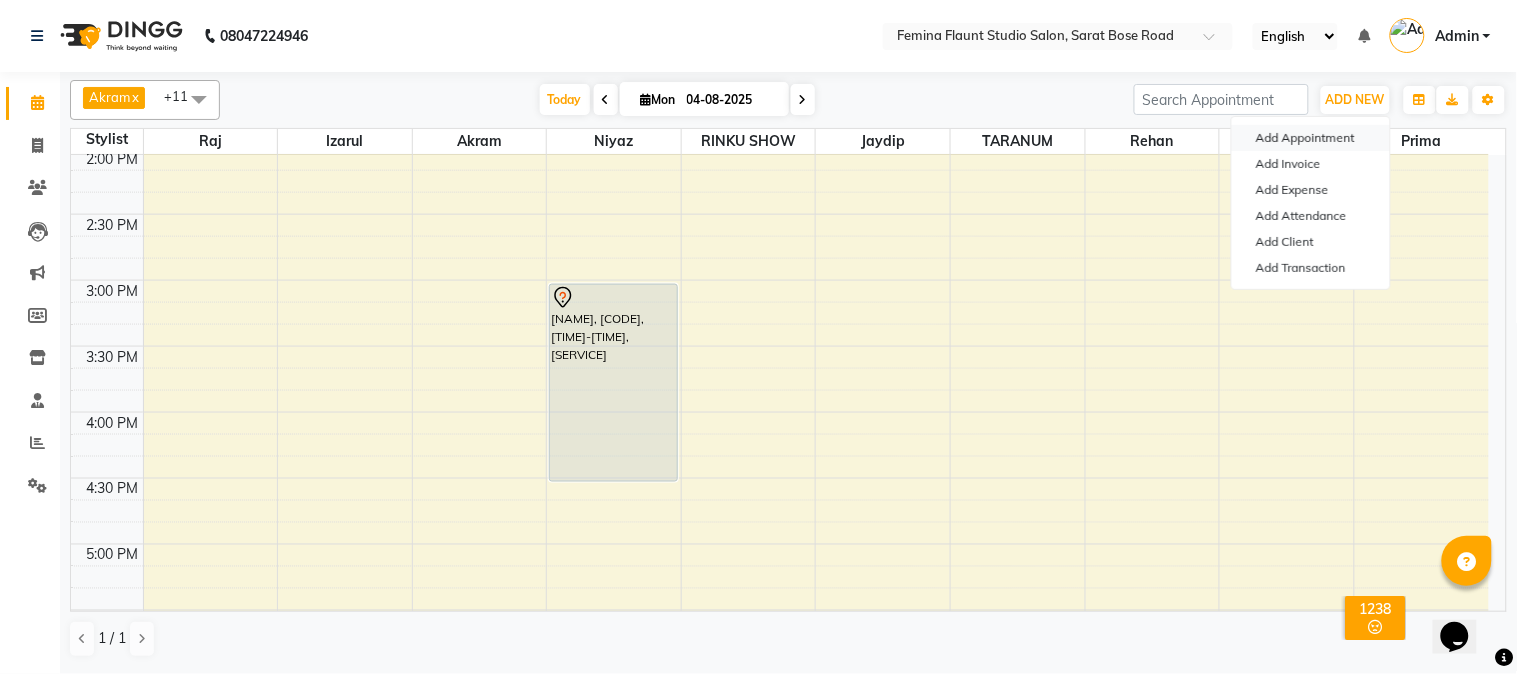 click on "Add Appointment" at bounding box center (1311, 138) 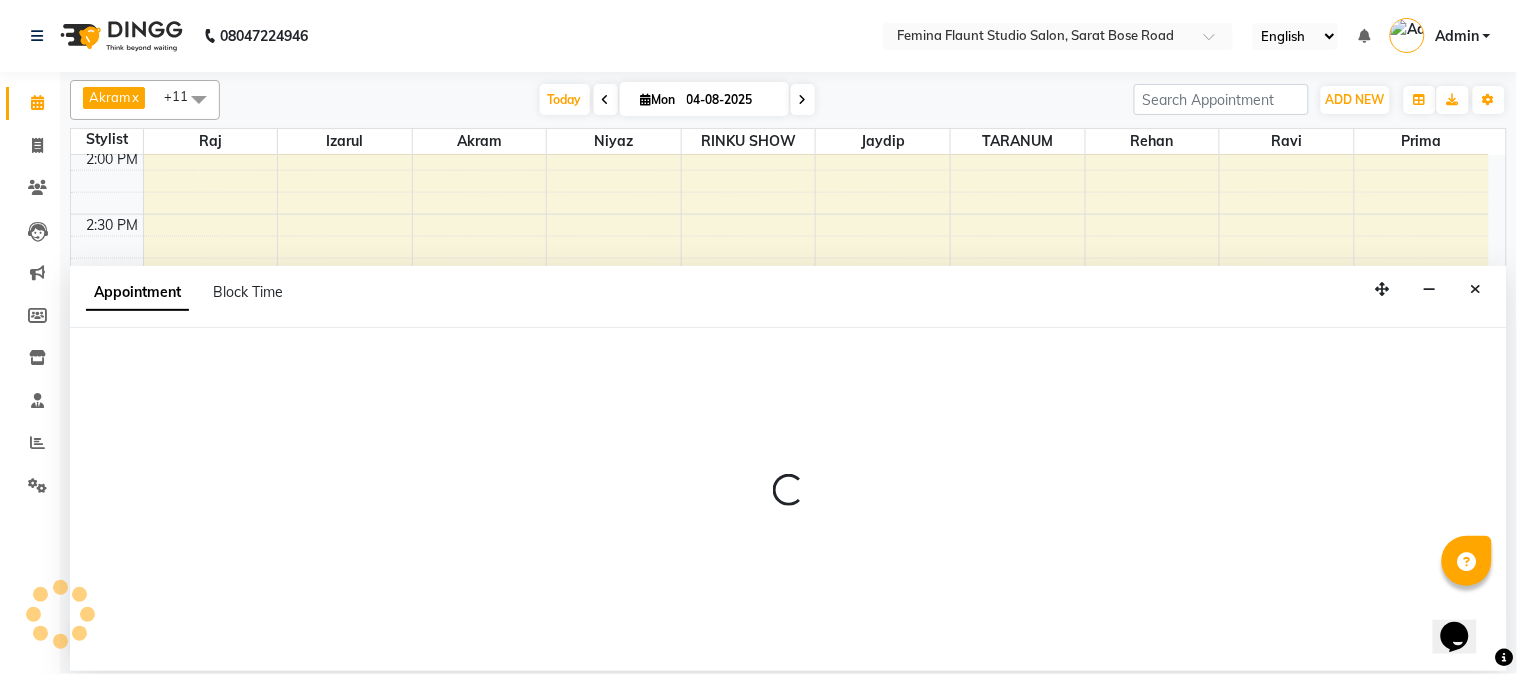 select on "600" 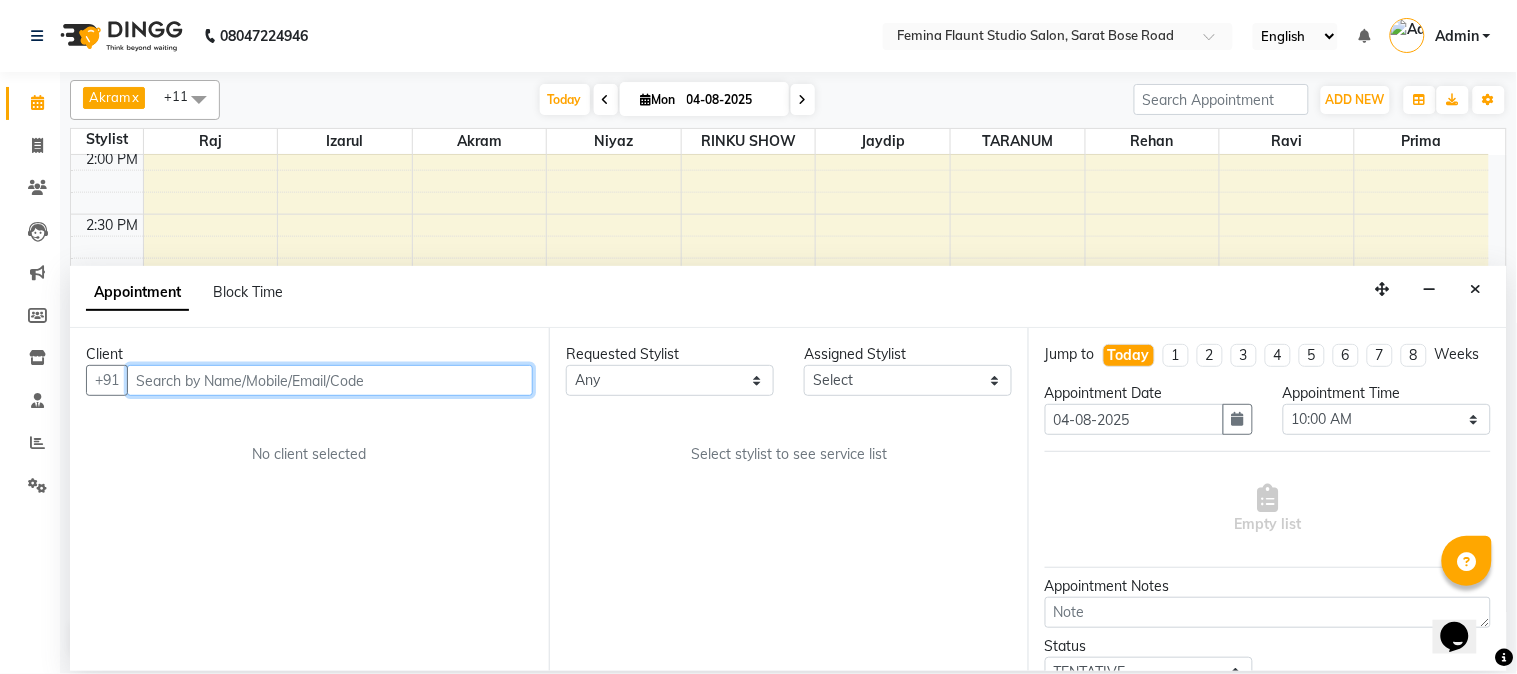 click at bounding box center [330, 380] 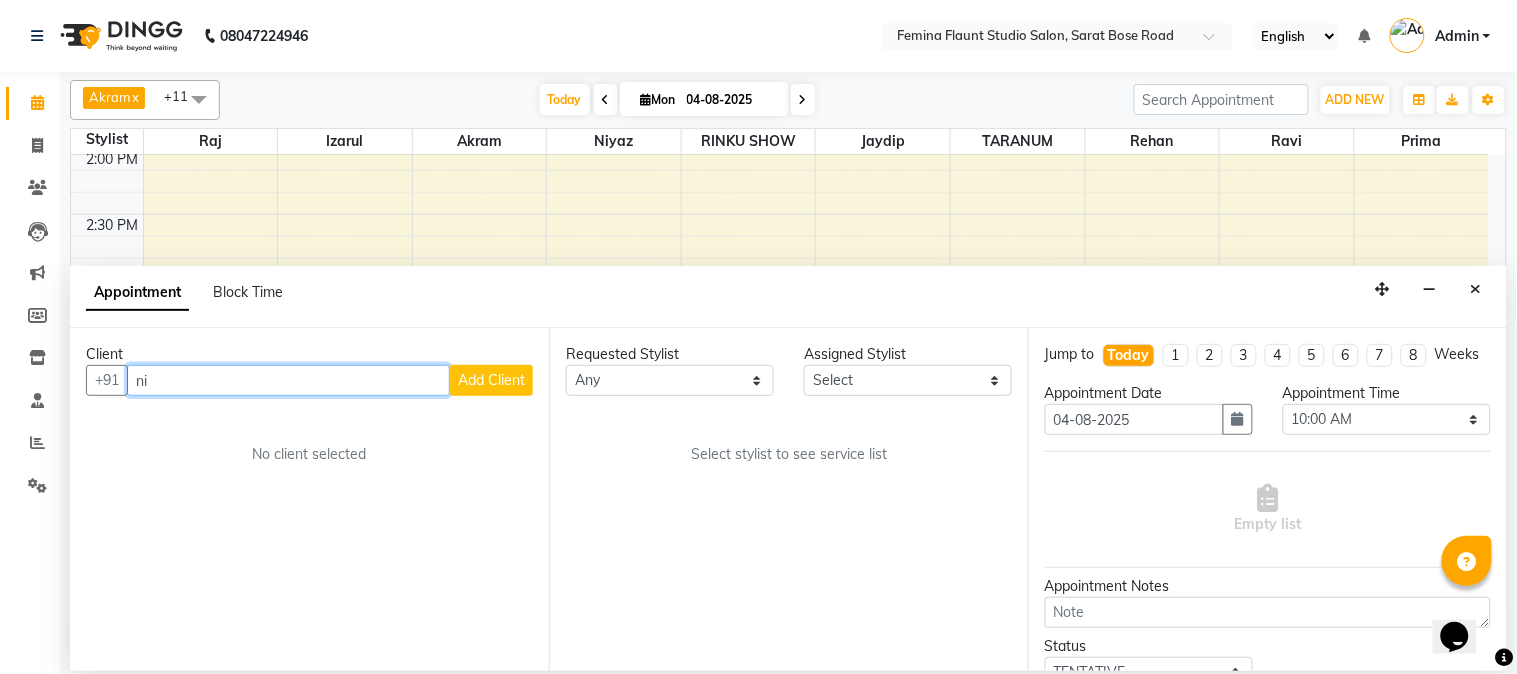 type on "n" 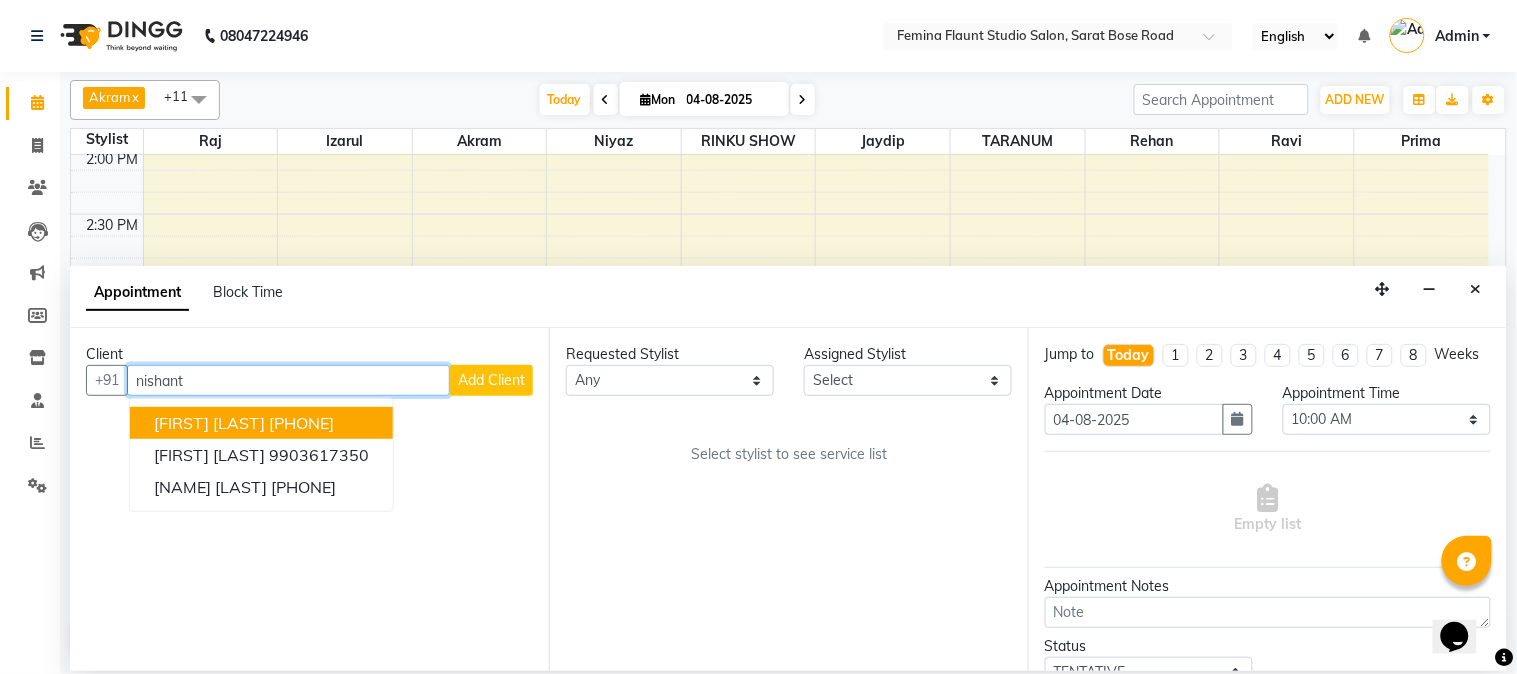 click on "[PHONE]" at bounding box center (301, 423) 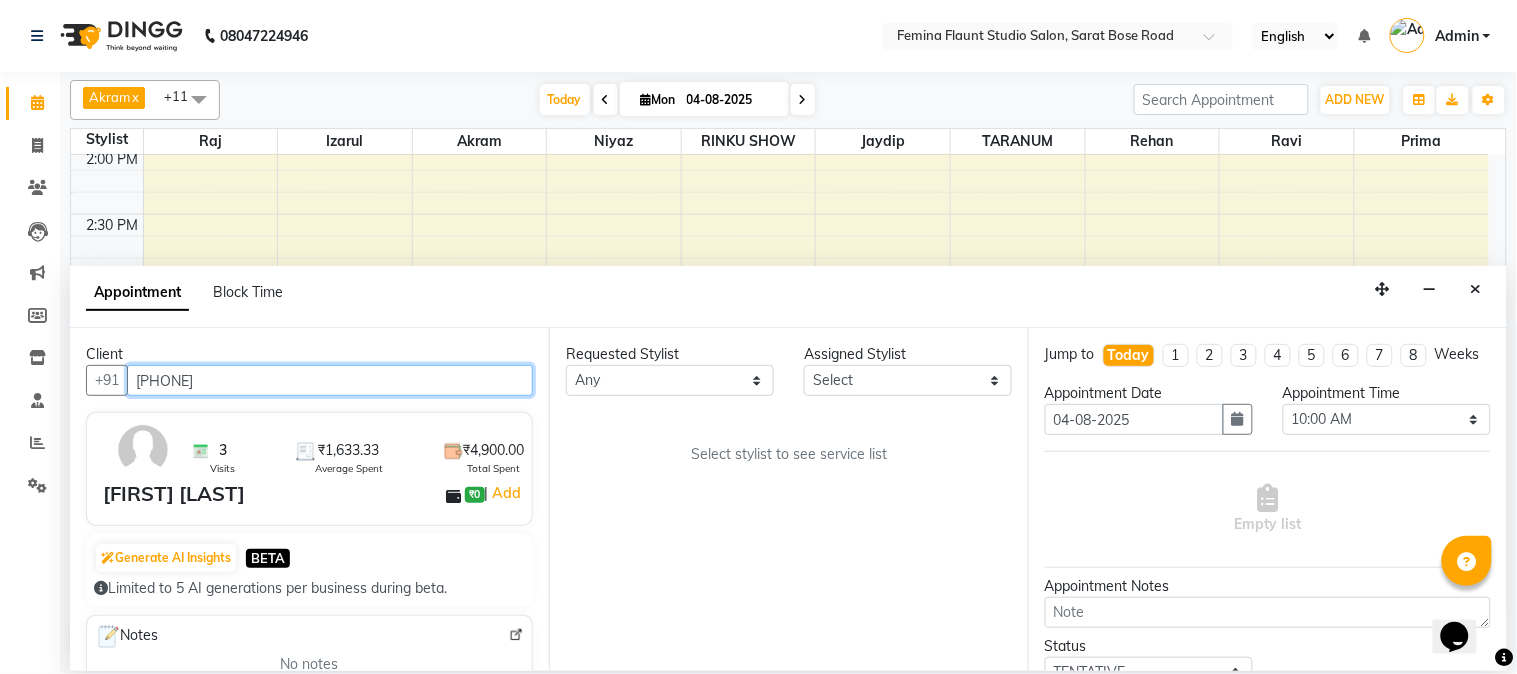 type on "[PHONE]" 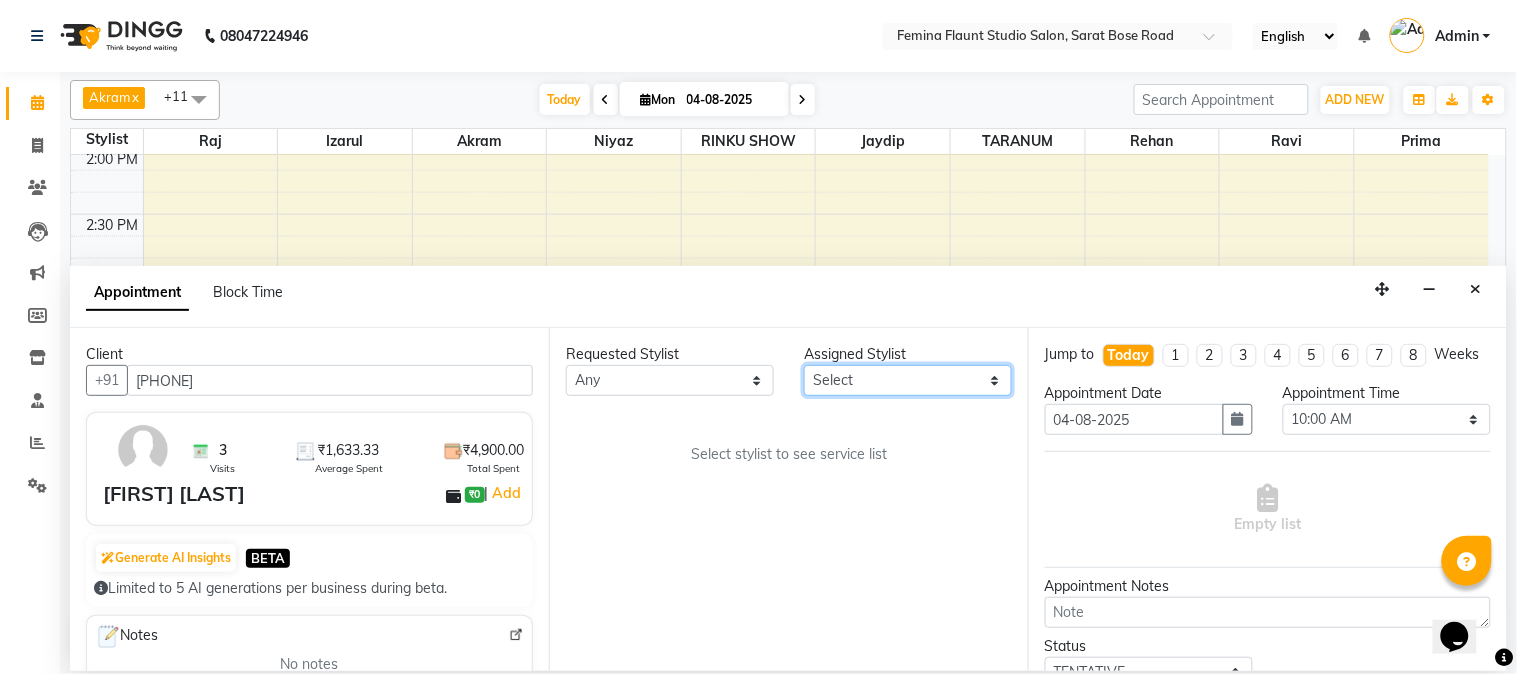 click on "Select Akram Christina Izarul jaydip Niyaz prima raj ravi rehan RINKU SHOW TARANUM" at bounding box center [908, 380] 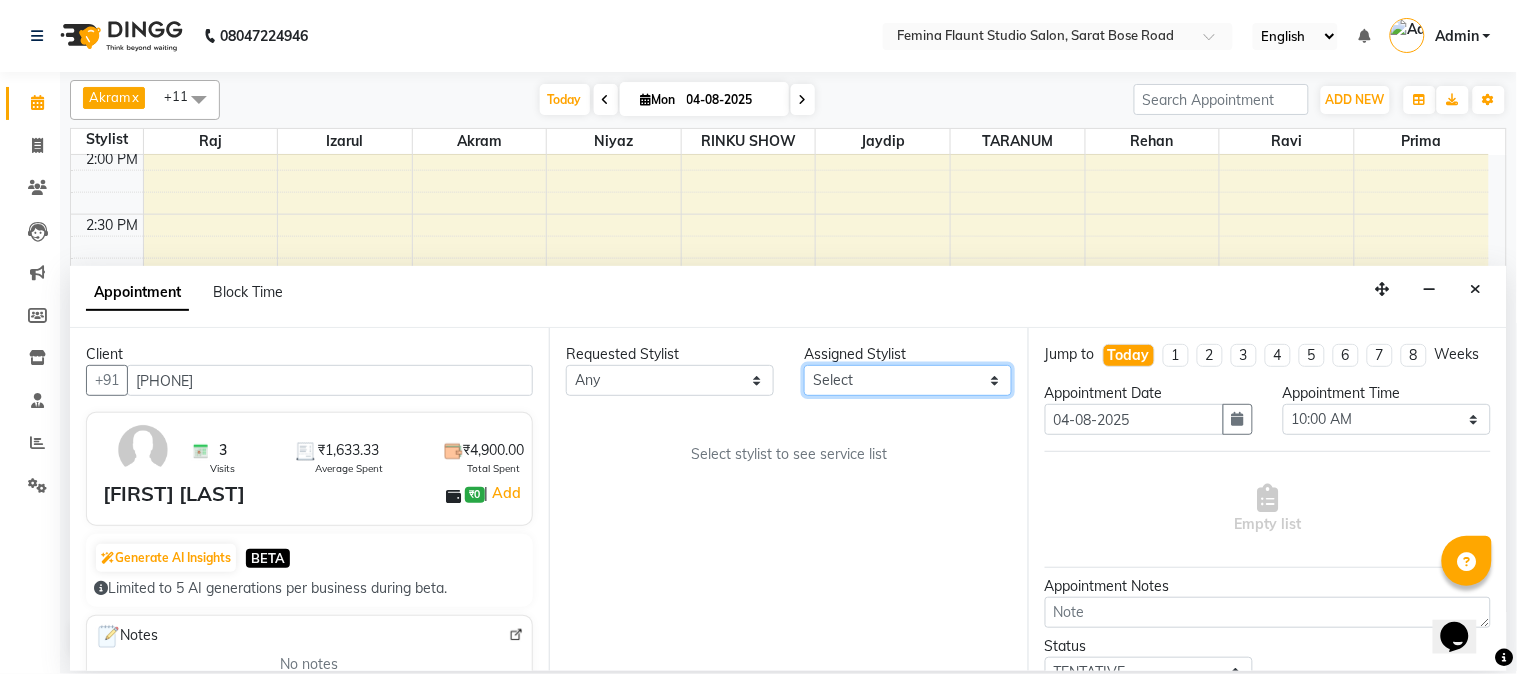 select on "83062" 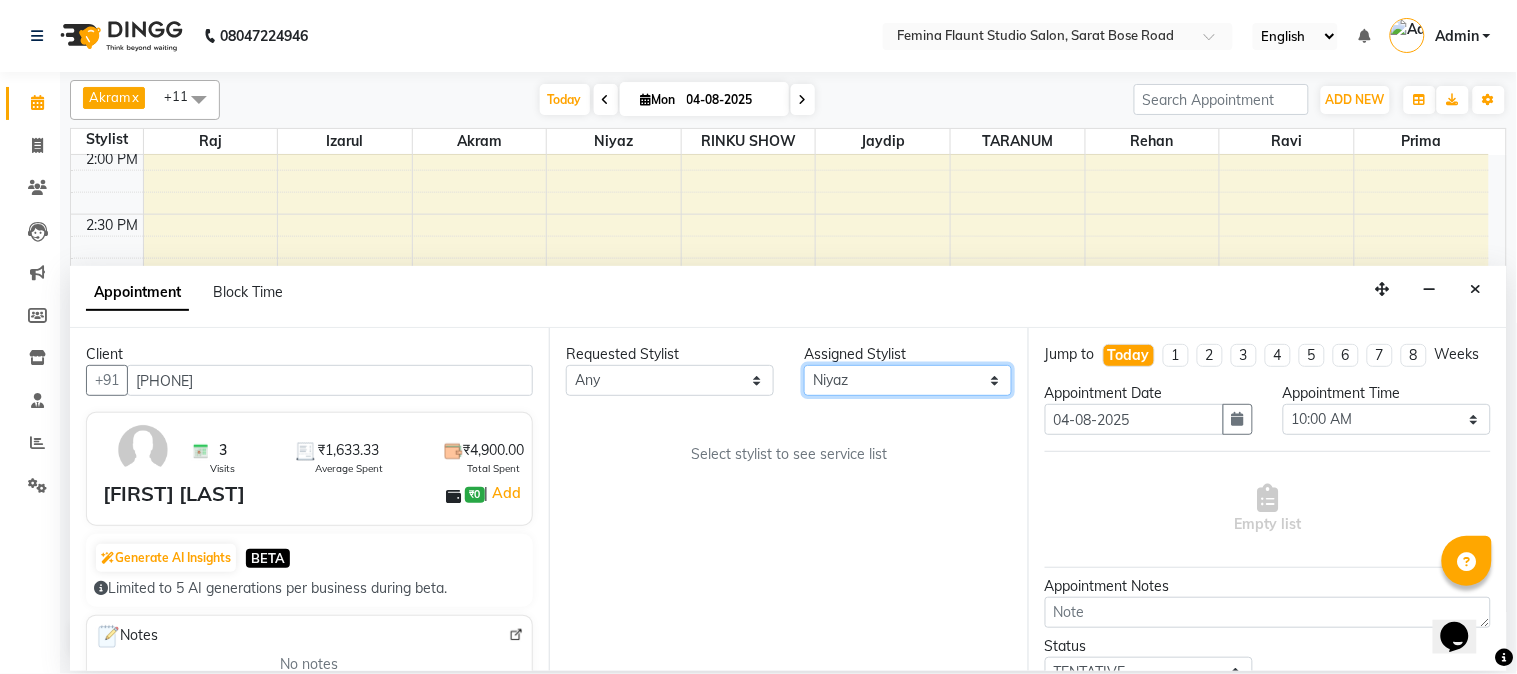click on "Select Akram Christina Izarul jaydip Niyaz prima raj ravi rehan RINKU SHOW TARANUM" at bounding box center [908, 380] 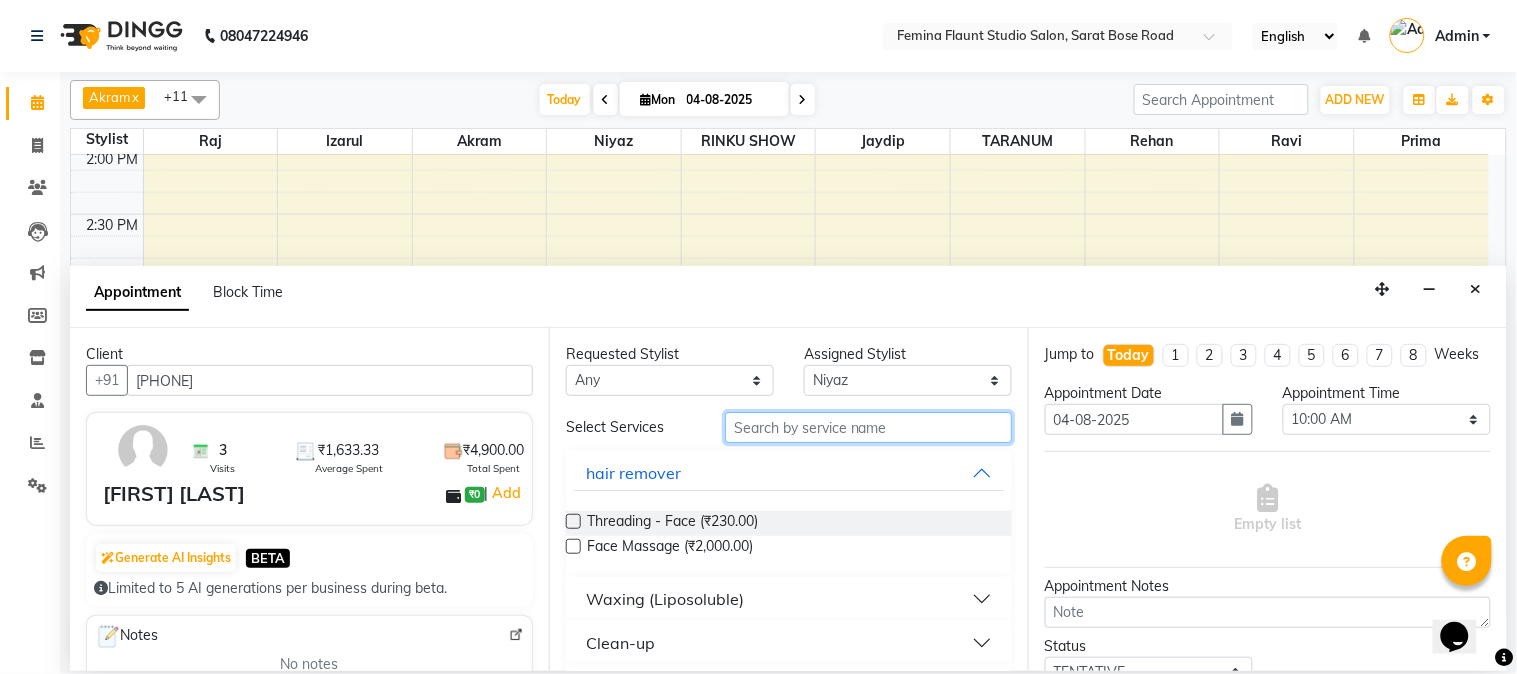 click at bounding box center [868, 427] 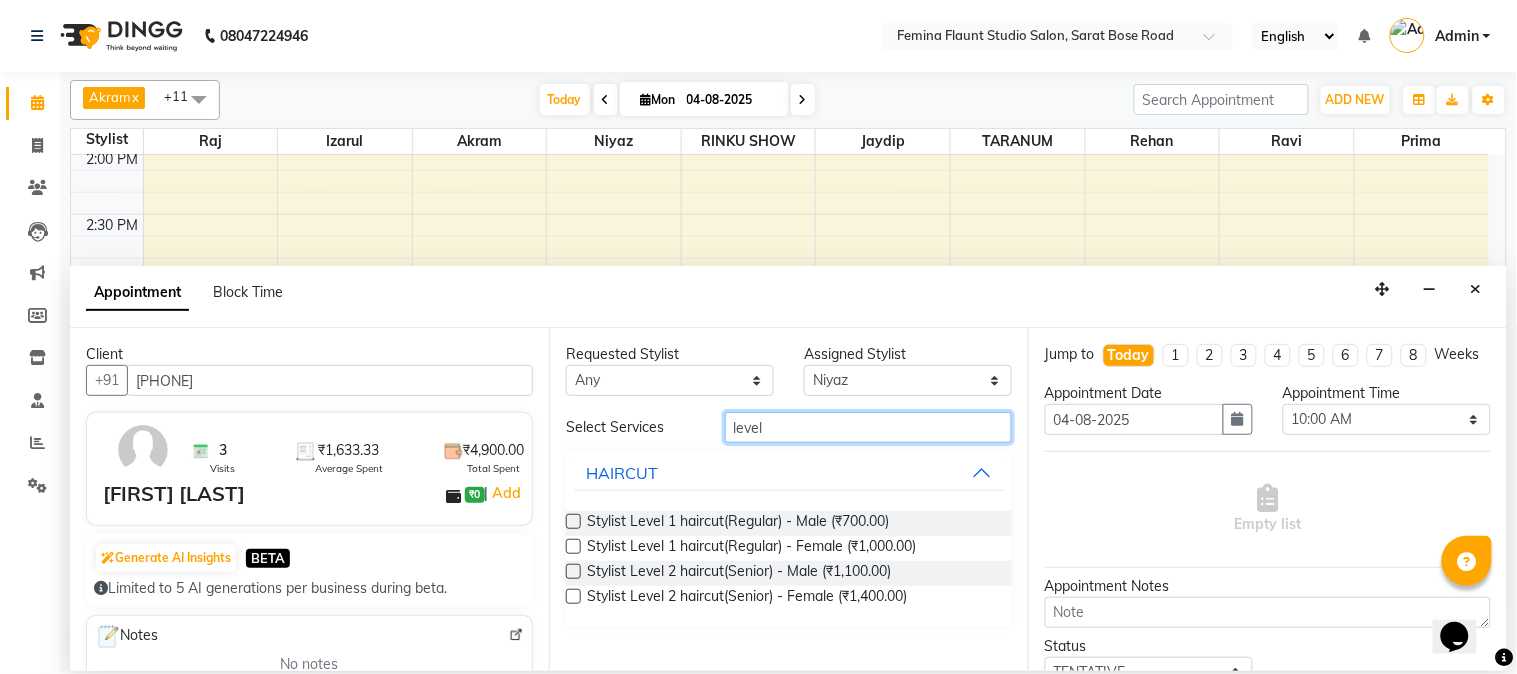 type on "level" 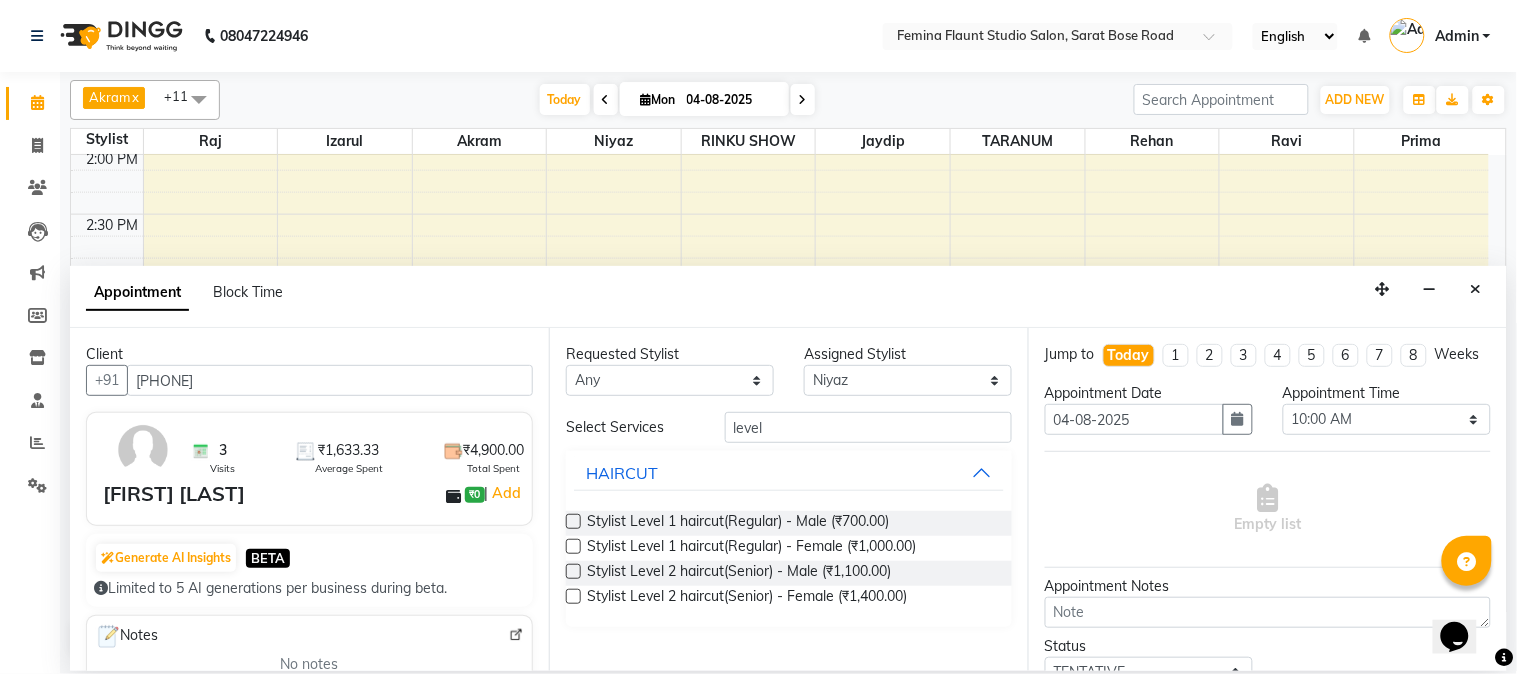 click at bounding box center (573, 571) 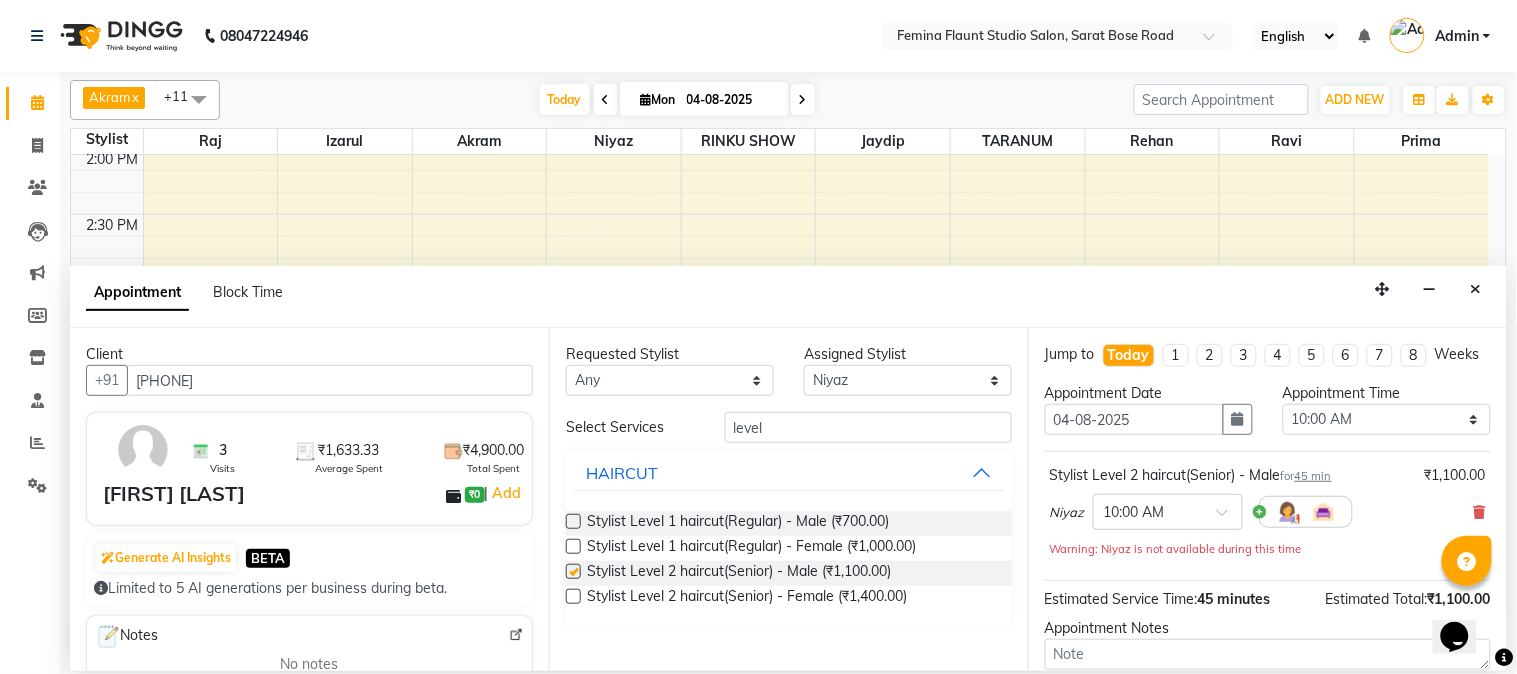 checkbox on "false" 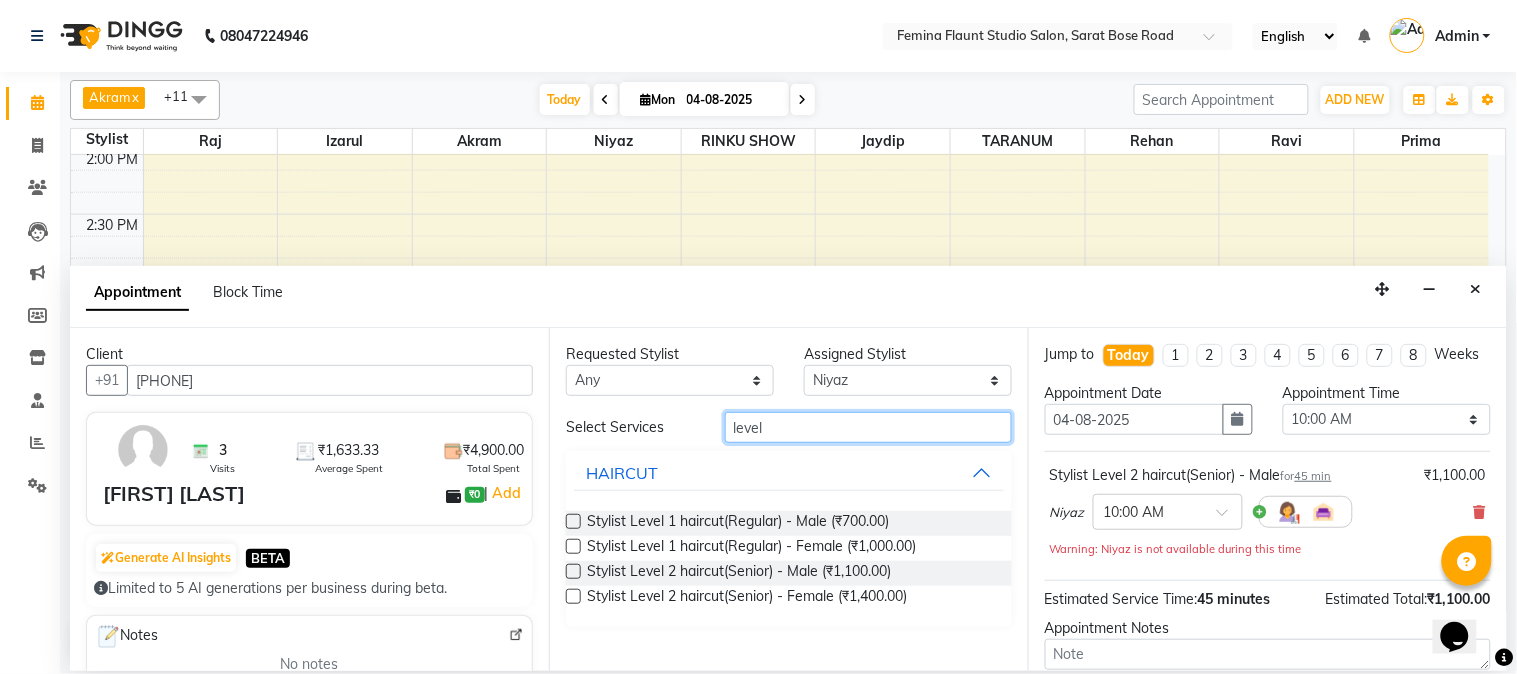 click on "level" at bounding box center (868, 427) 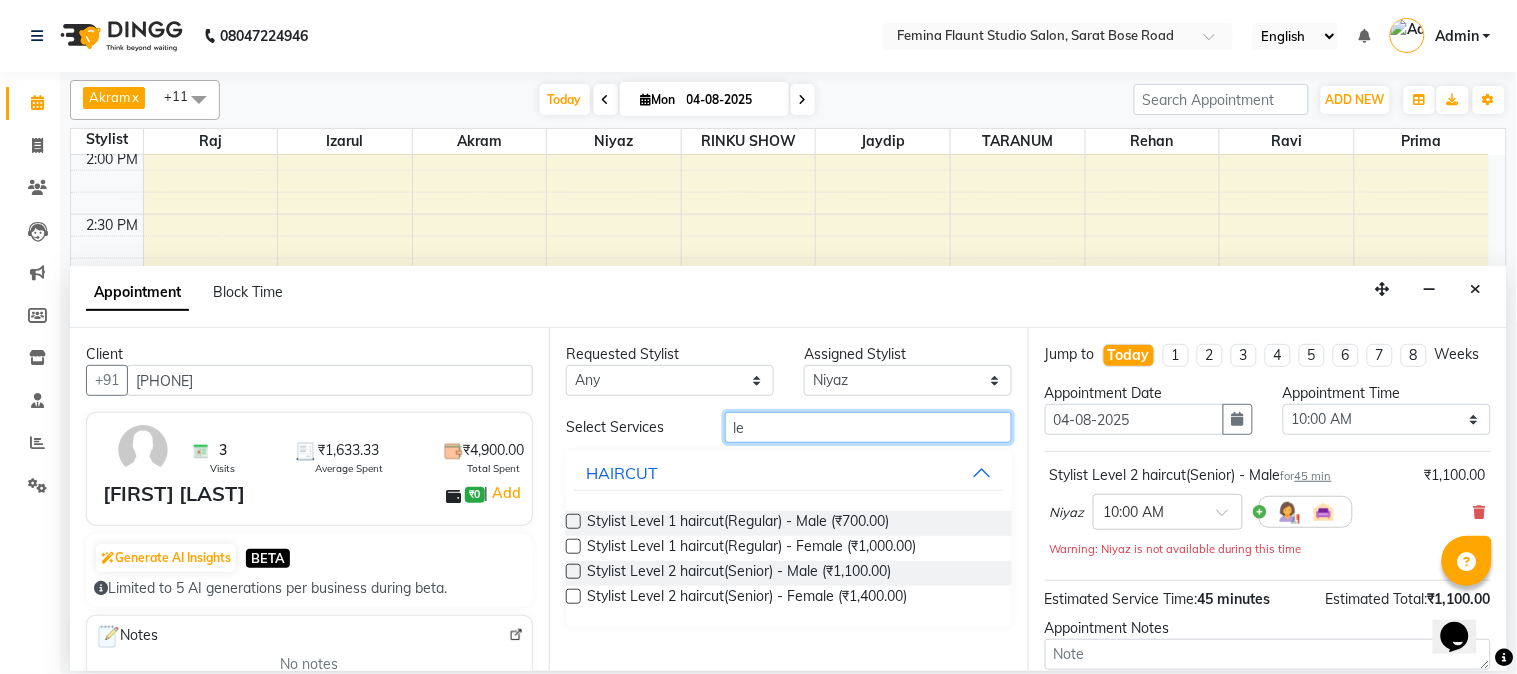 type on "l" 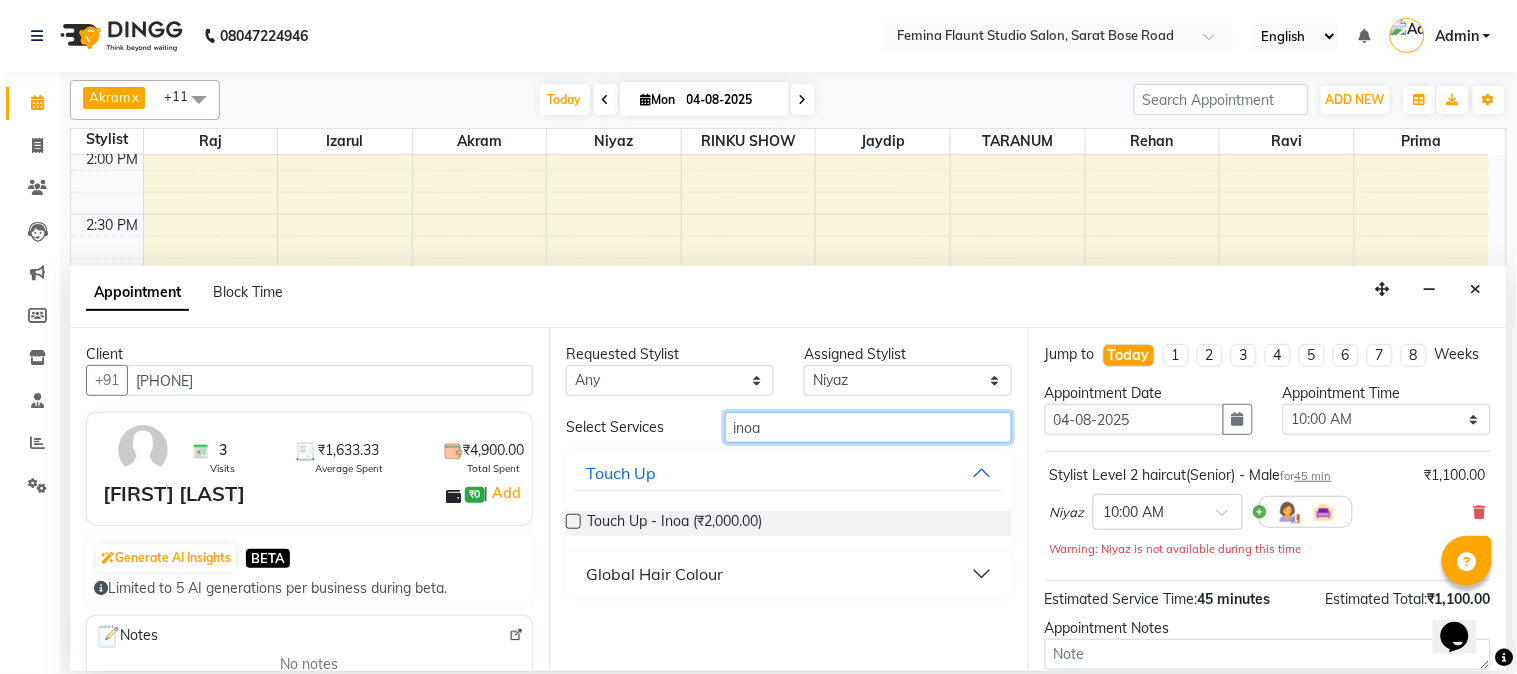 type on "inoa" 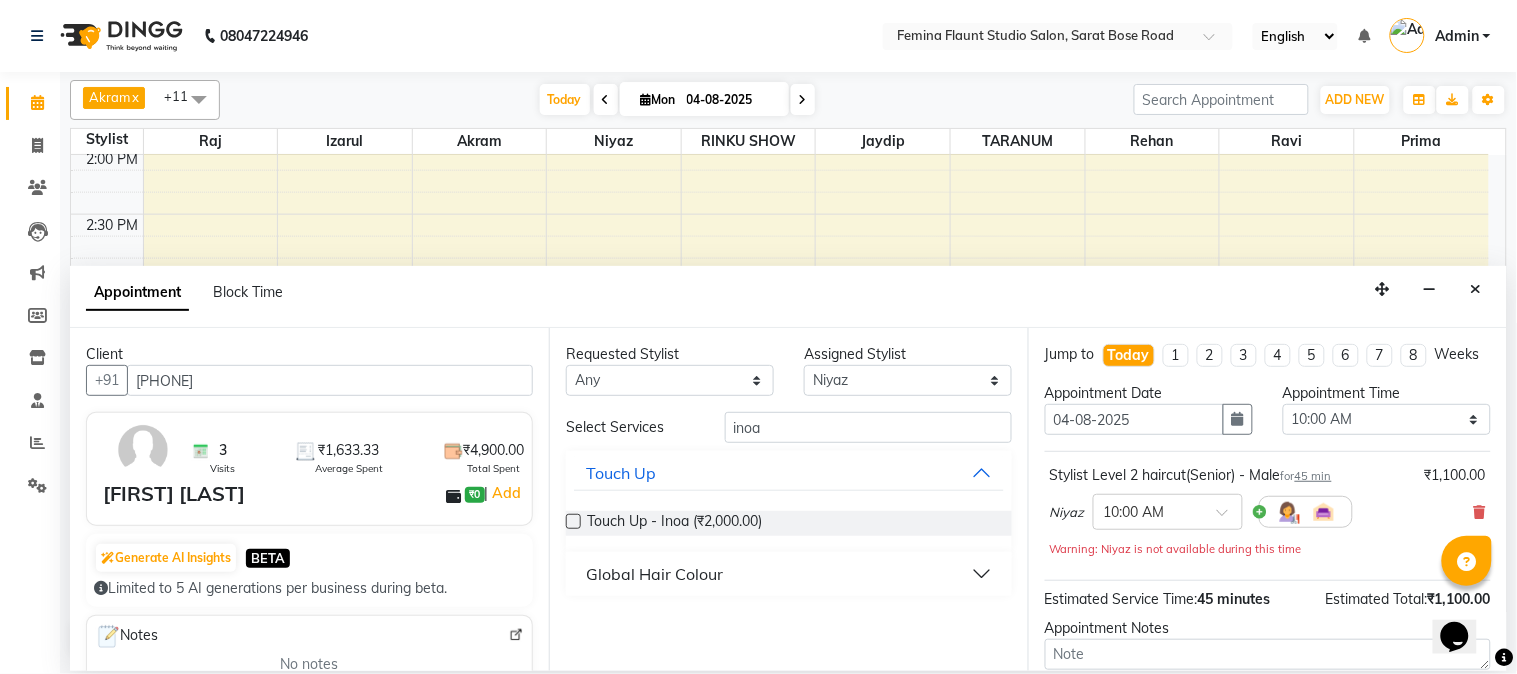 click on "Global Hair Colour" at bounding box center [654, 574] 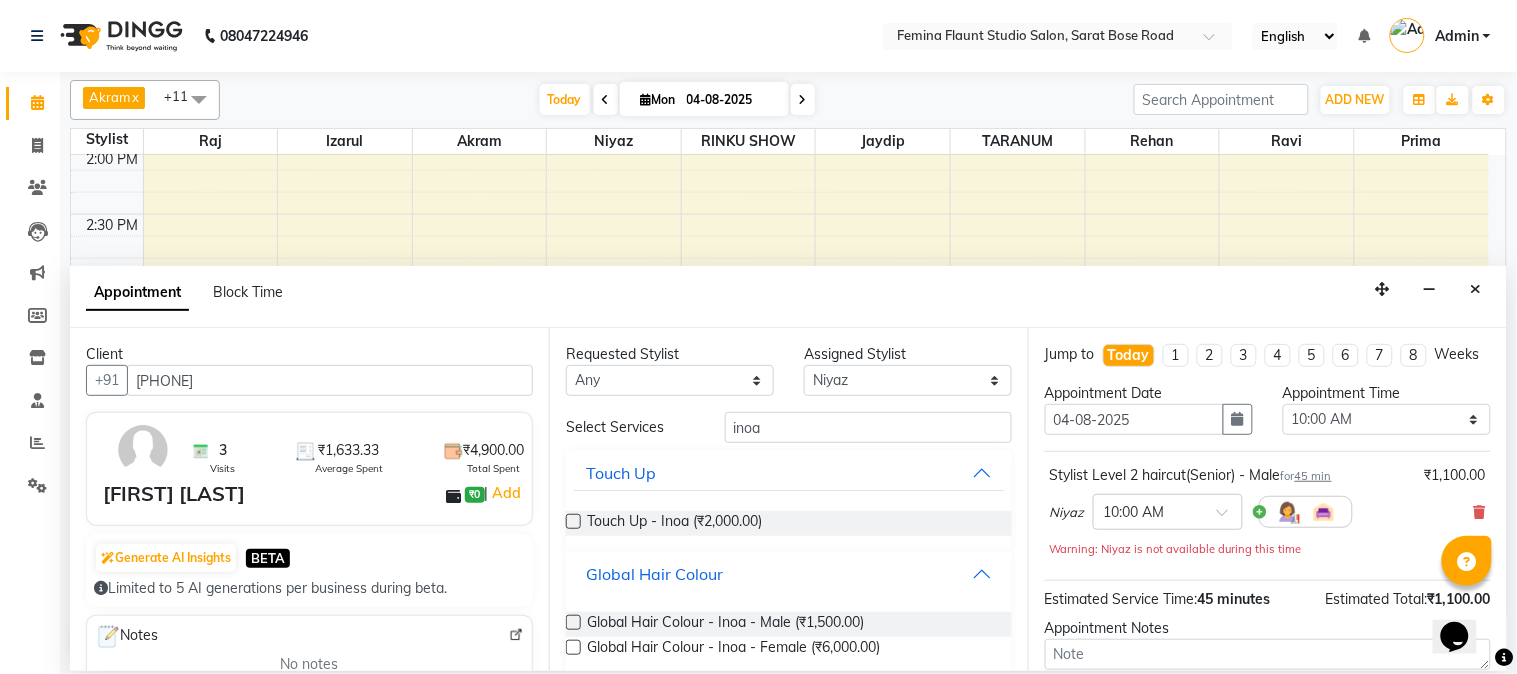 scroll, scrollTop: 23, scrollLeft: 0, axis: vertical 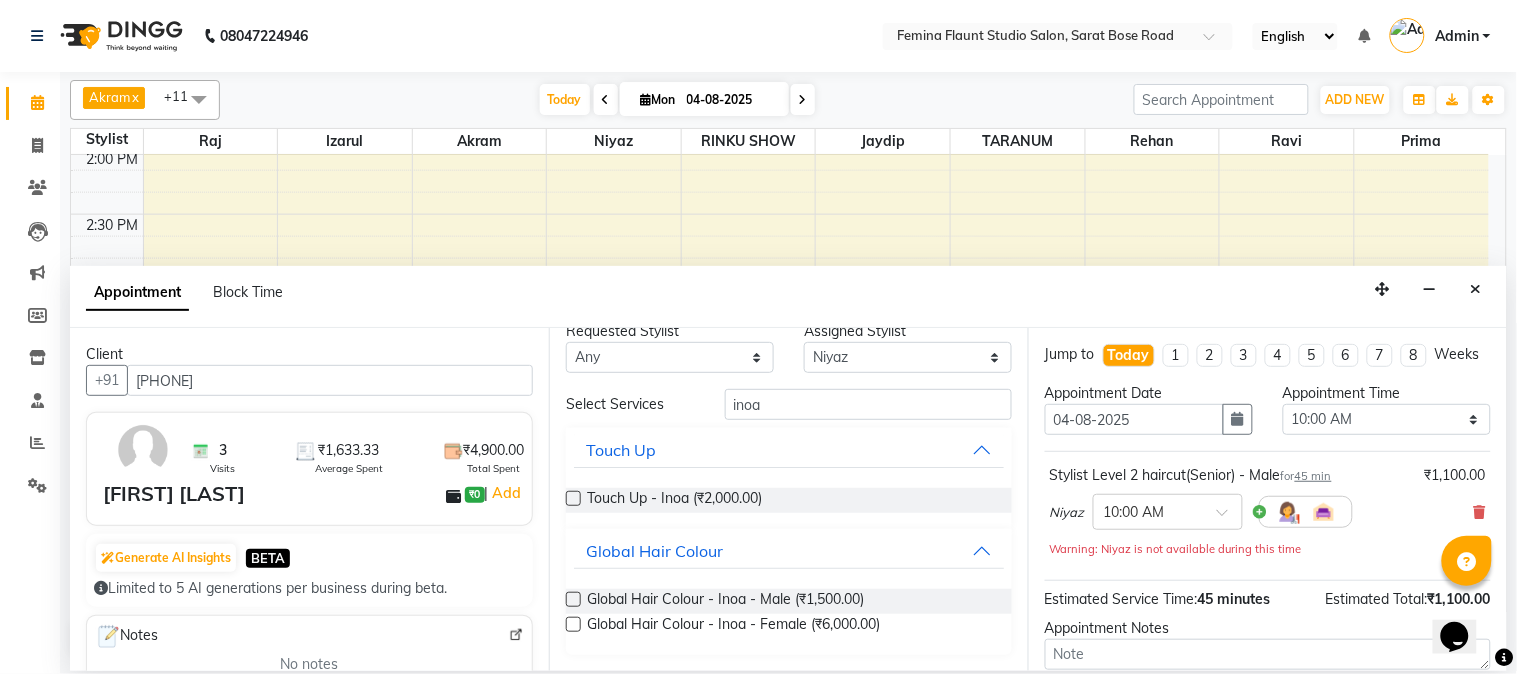 click at bounding box center [573, 599] 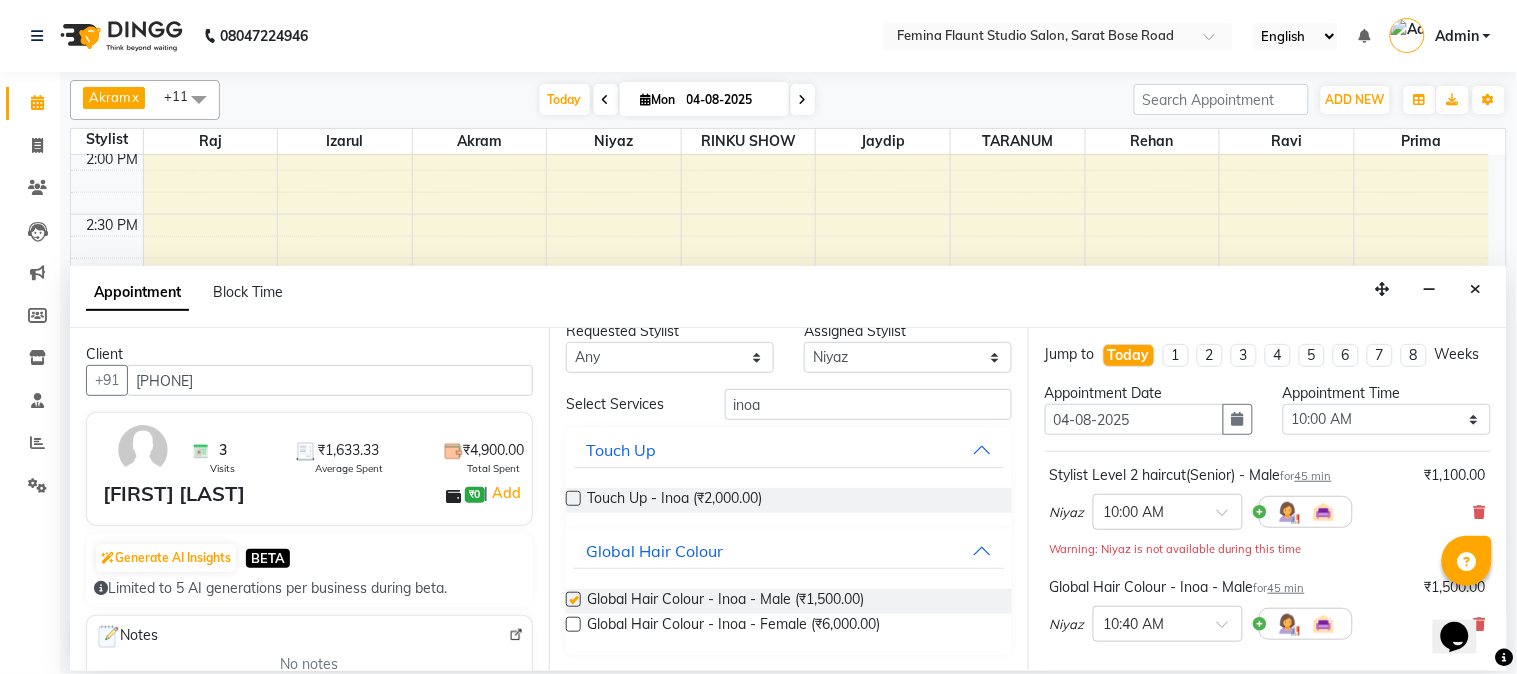 checkbox on "false" 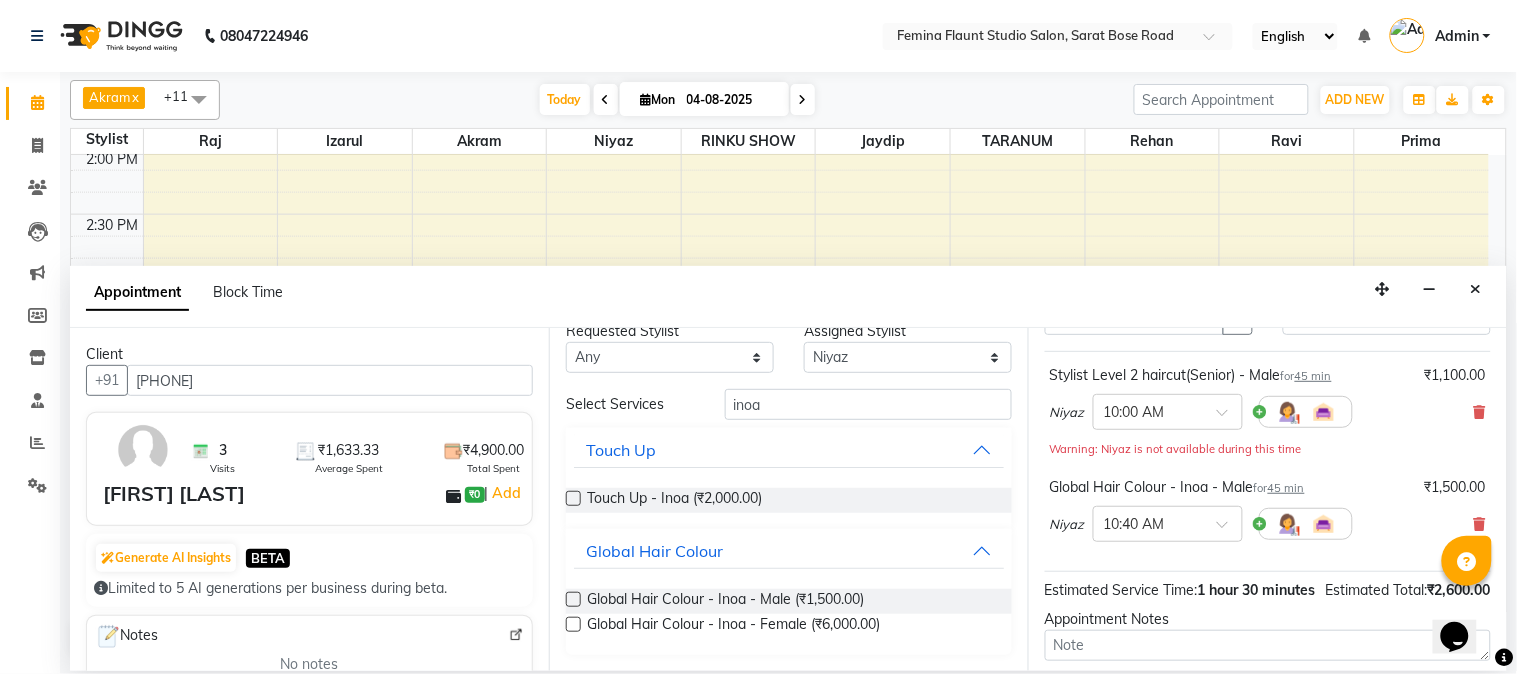 scroll, scrollTop: 0, scrollLeft: 0, axis: both 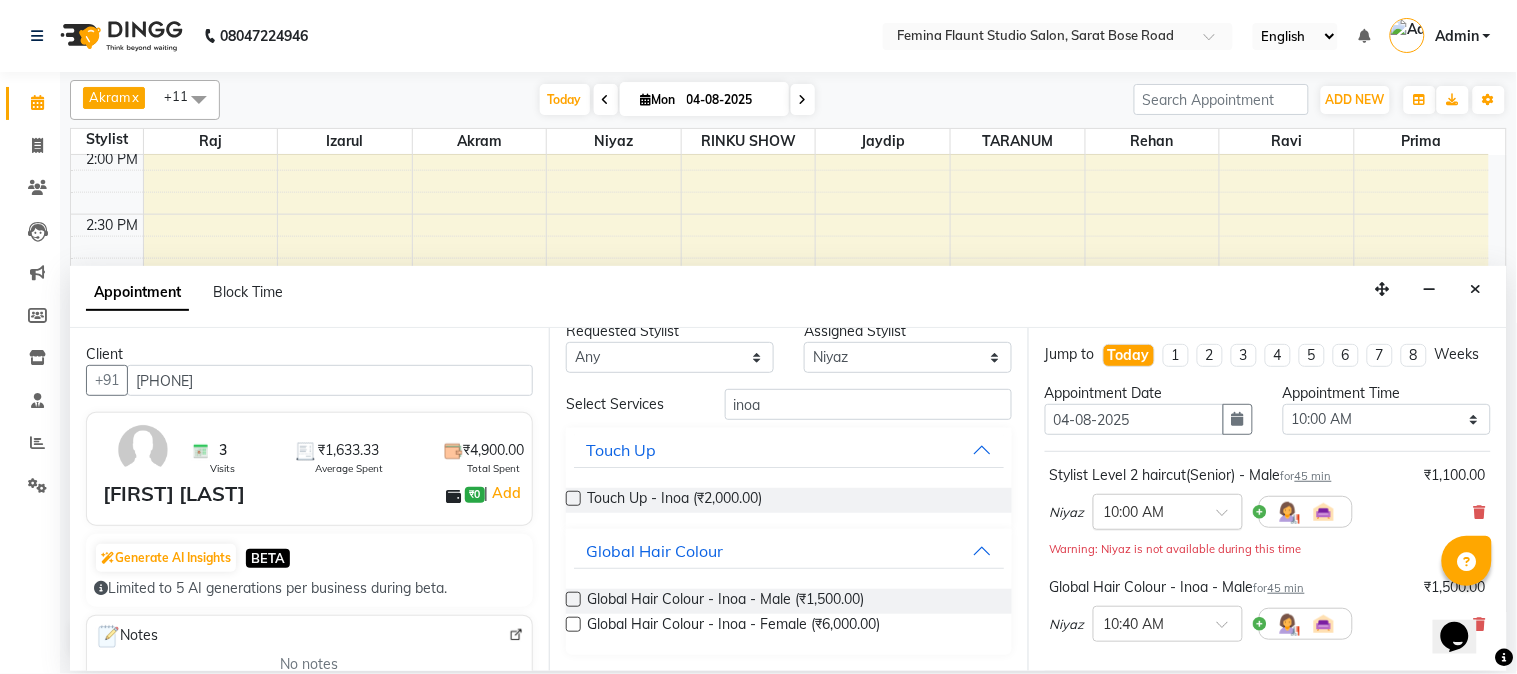 click at bounding box center (1148, 510) 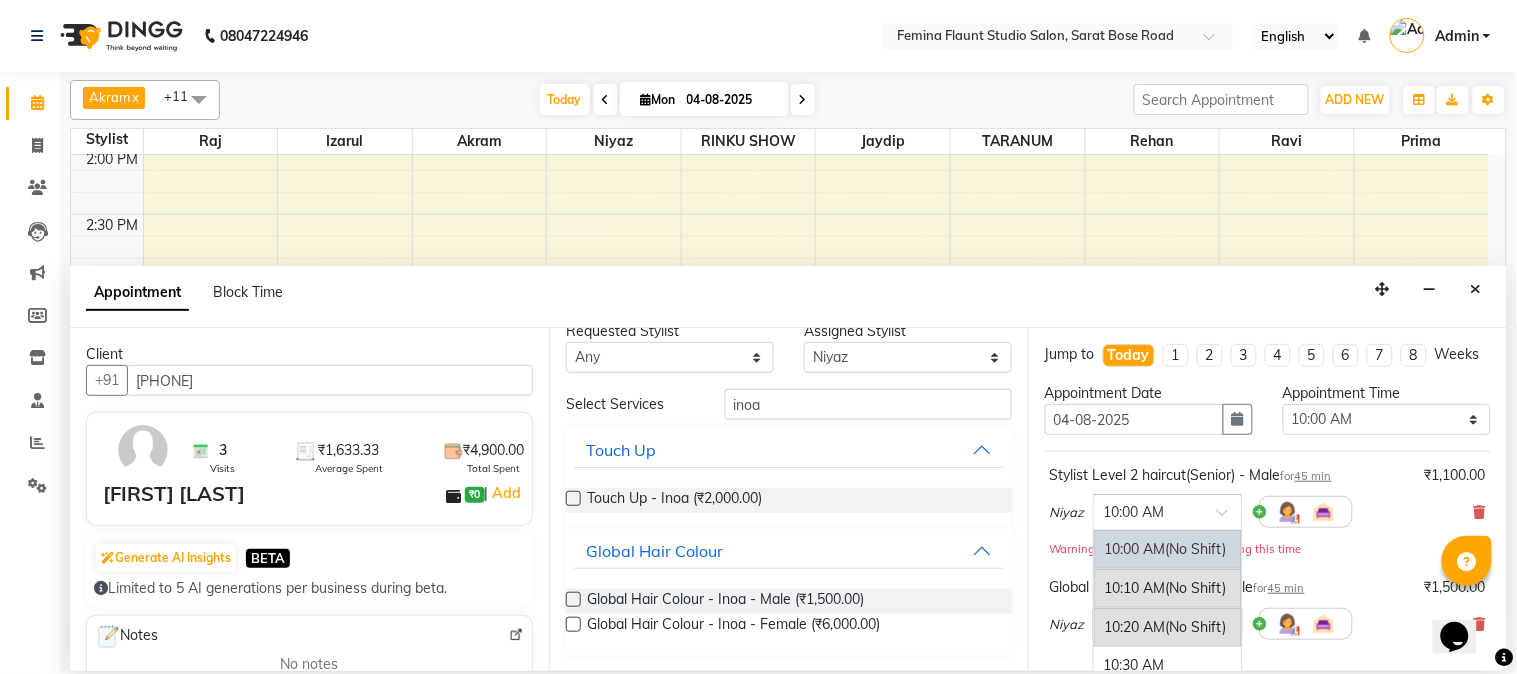 scroll, scrollTop: 222, scrollLeft: 0, axis: vertical 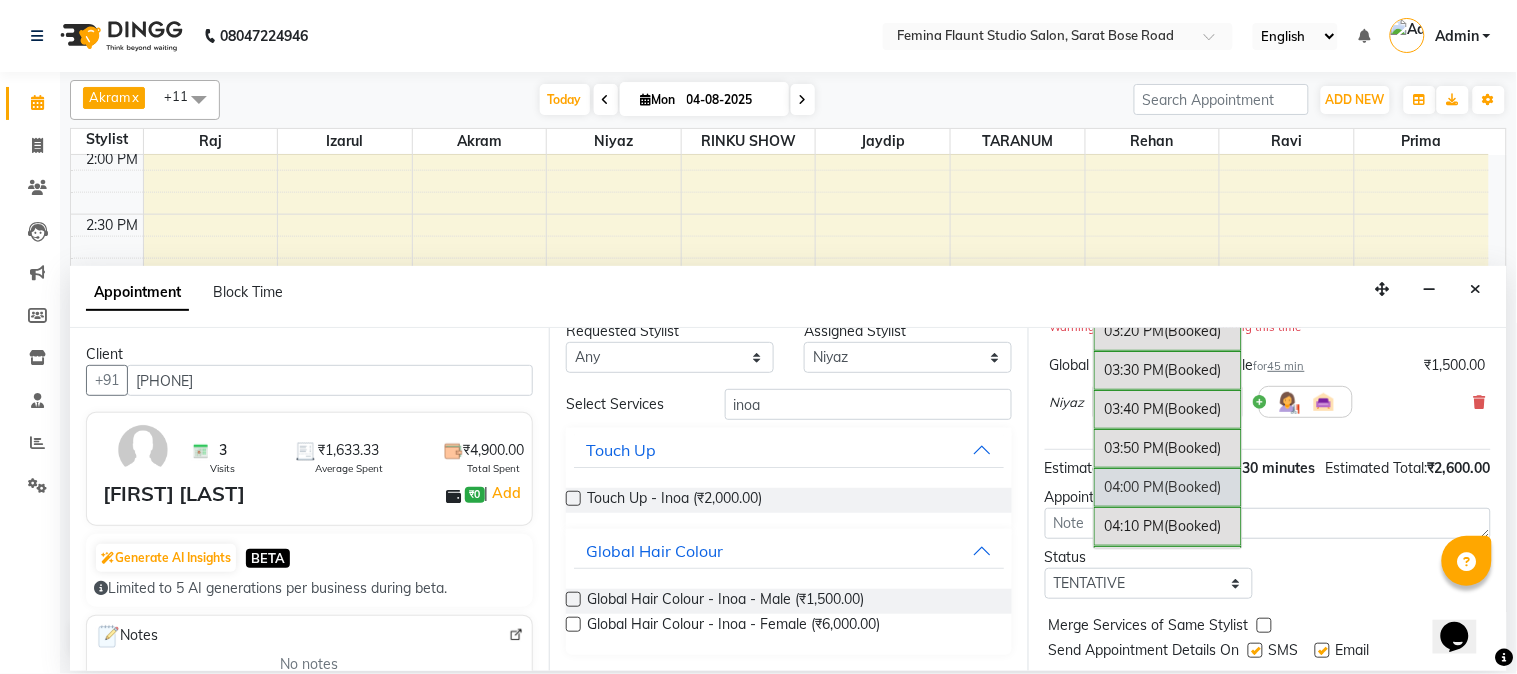 click on "04:00 PM   (Booked)" at bounding box center [1168, 487] 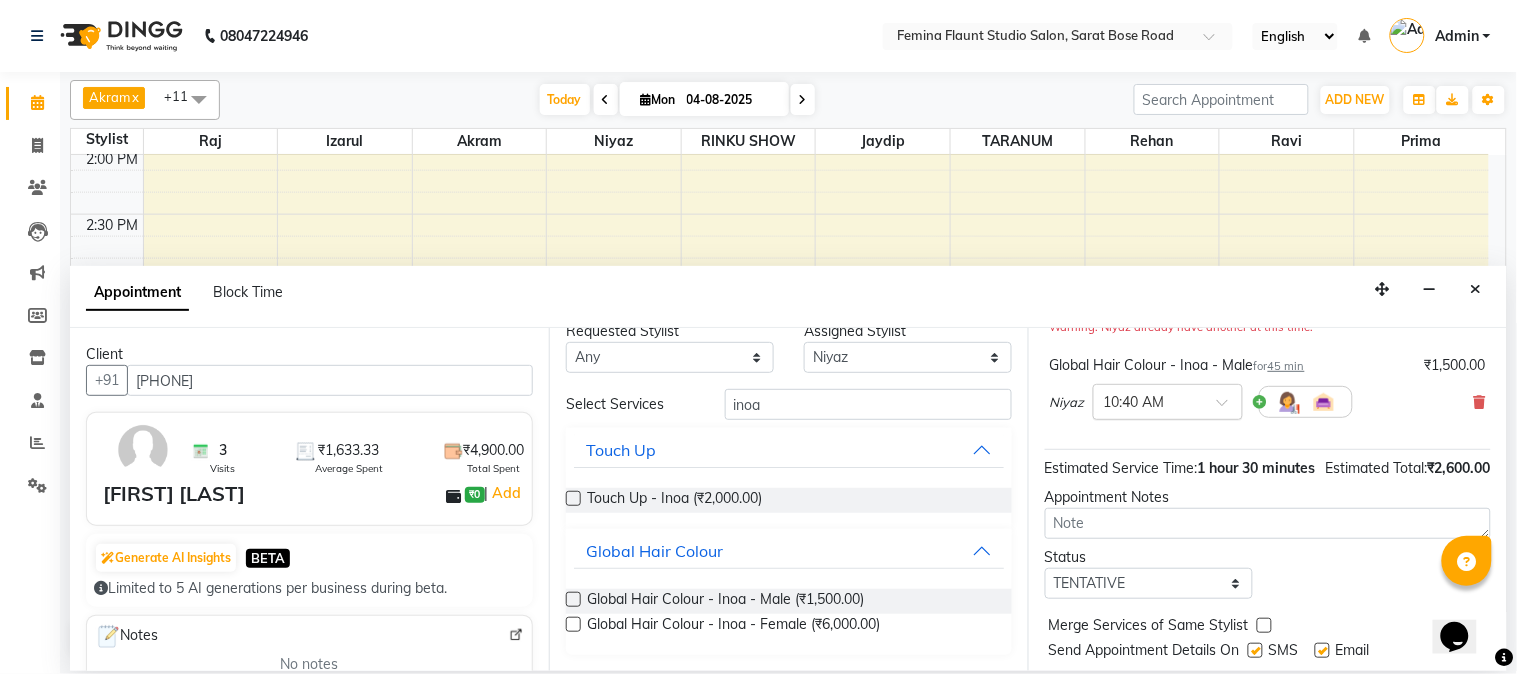 click at bounding box center (1168, 400) 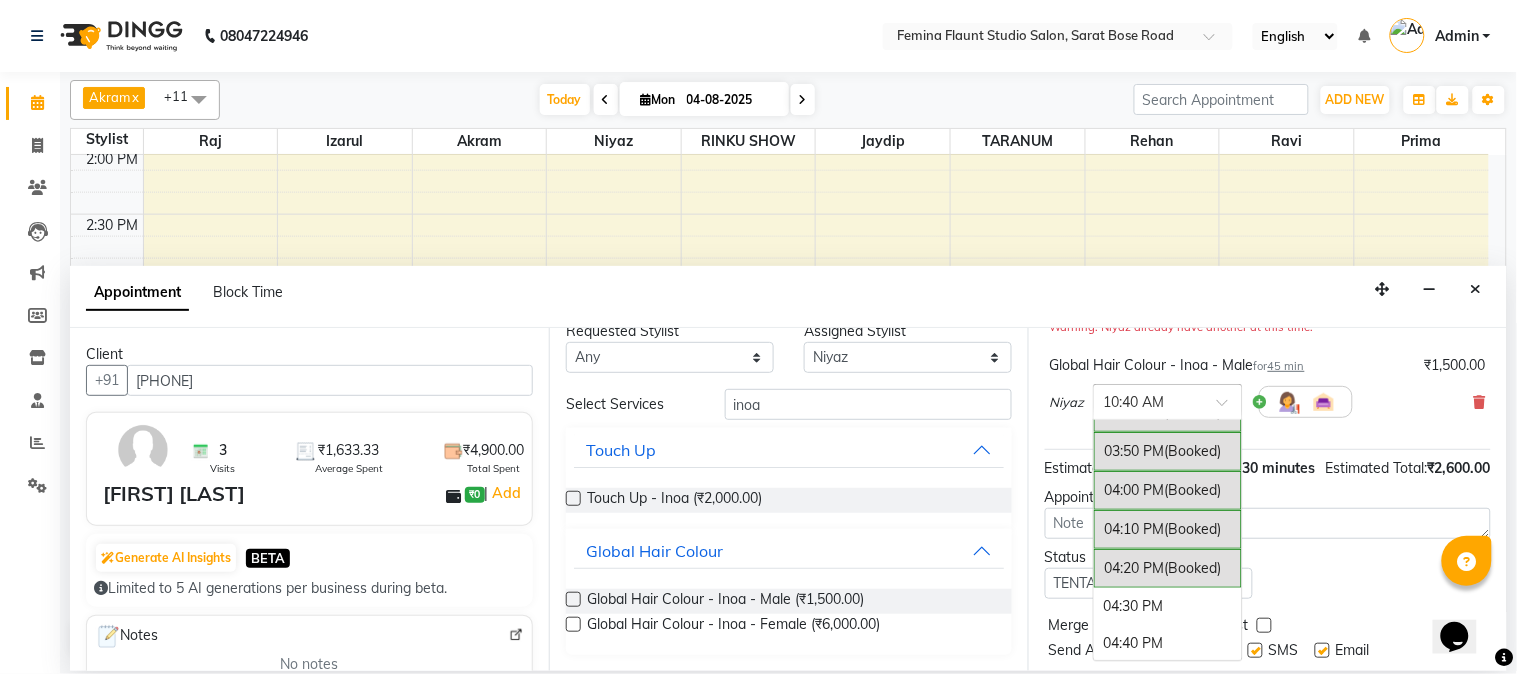 scroll, scrollTop: 1333, scrollLeft: 0, axis: vertical 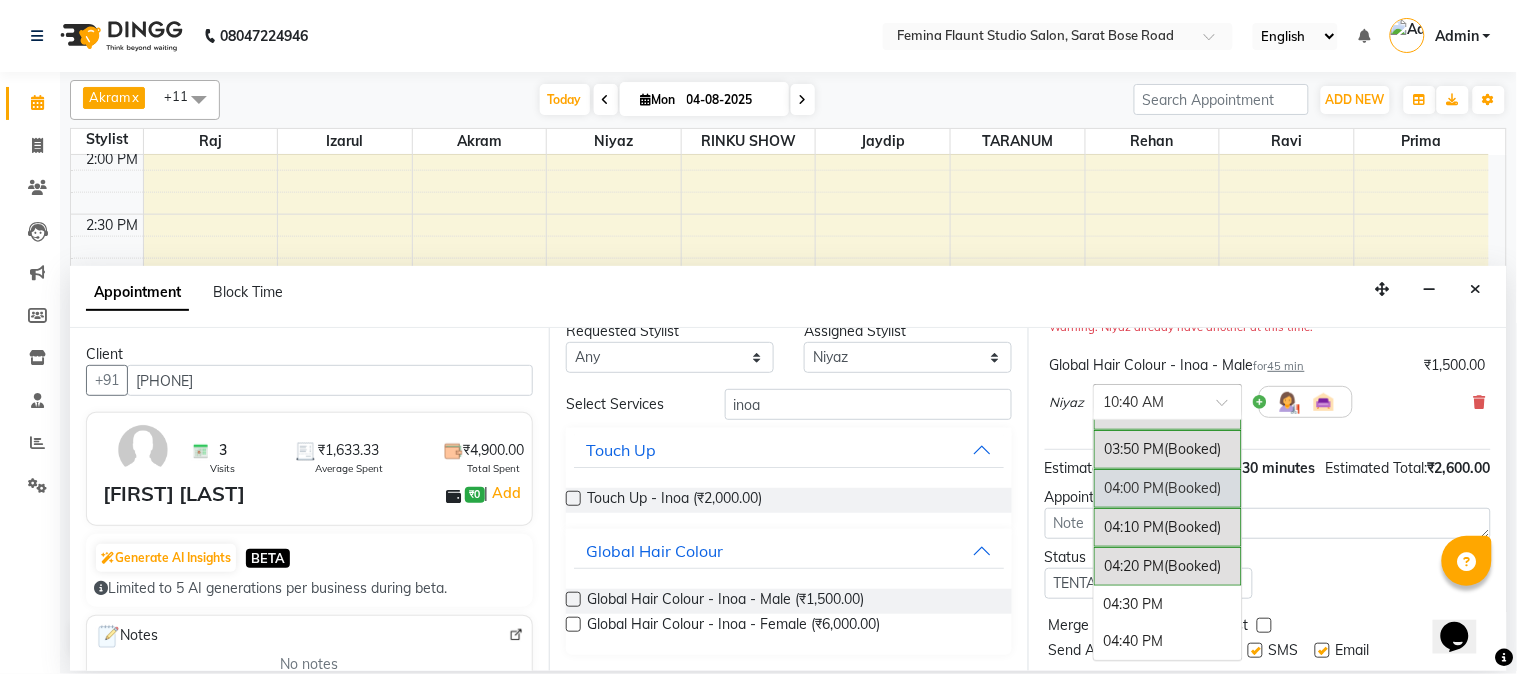 click on "04:00 PM   (Booked)" at bounding box center (1168, 488) 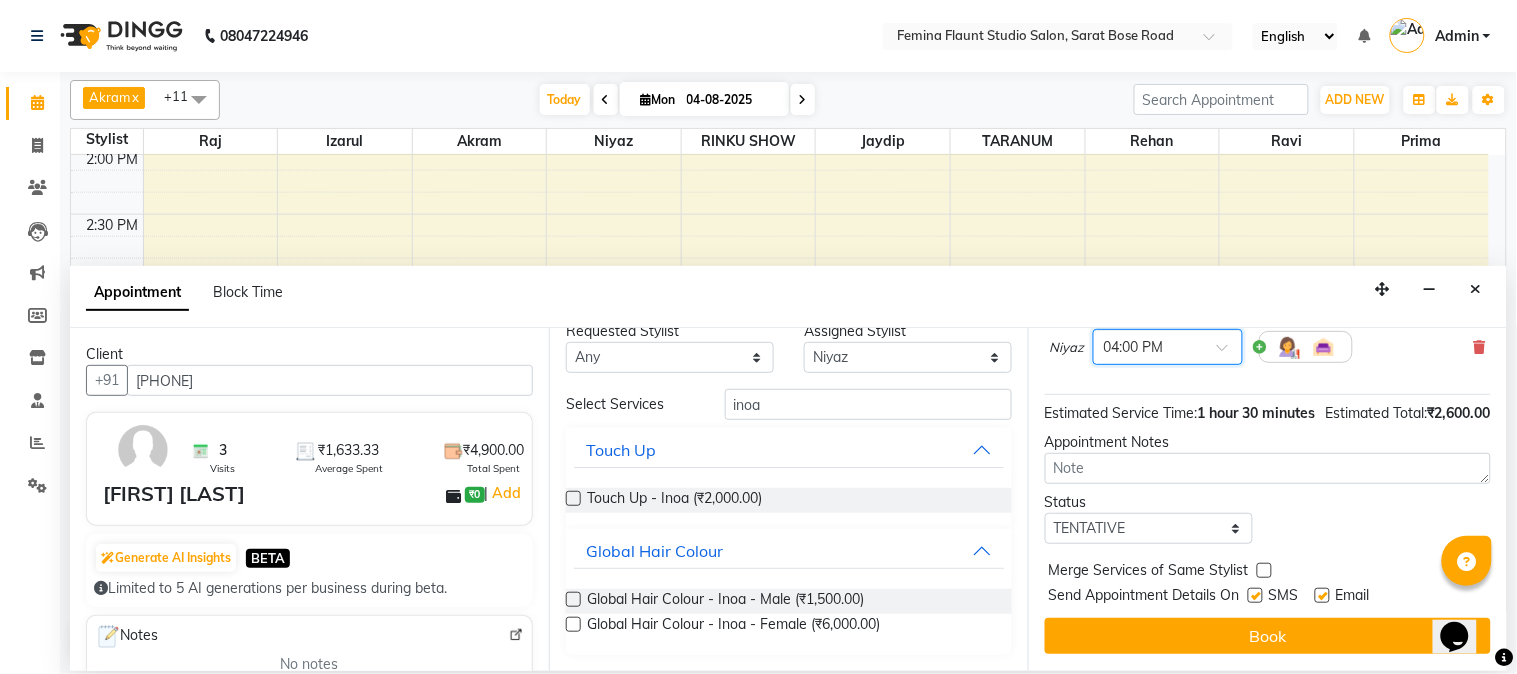 scroll, scrollTop: 337, scrollLeft: 0, axis: vertical 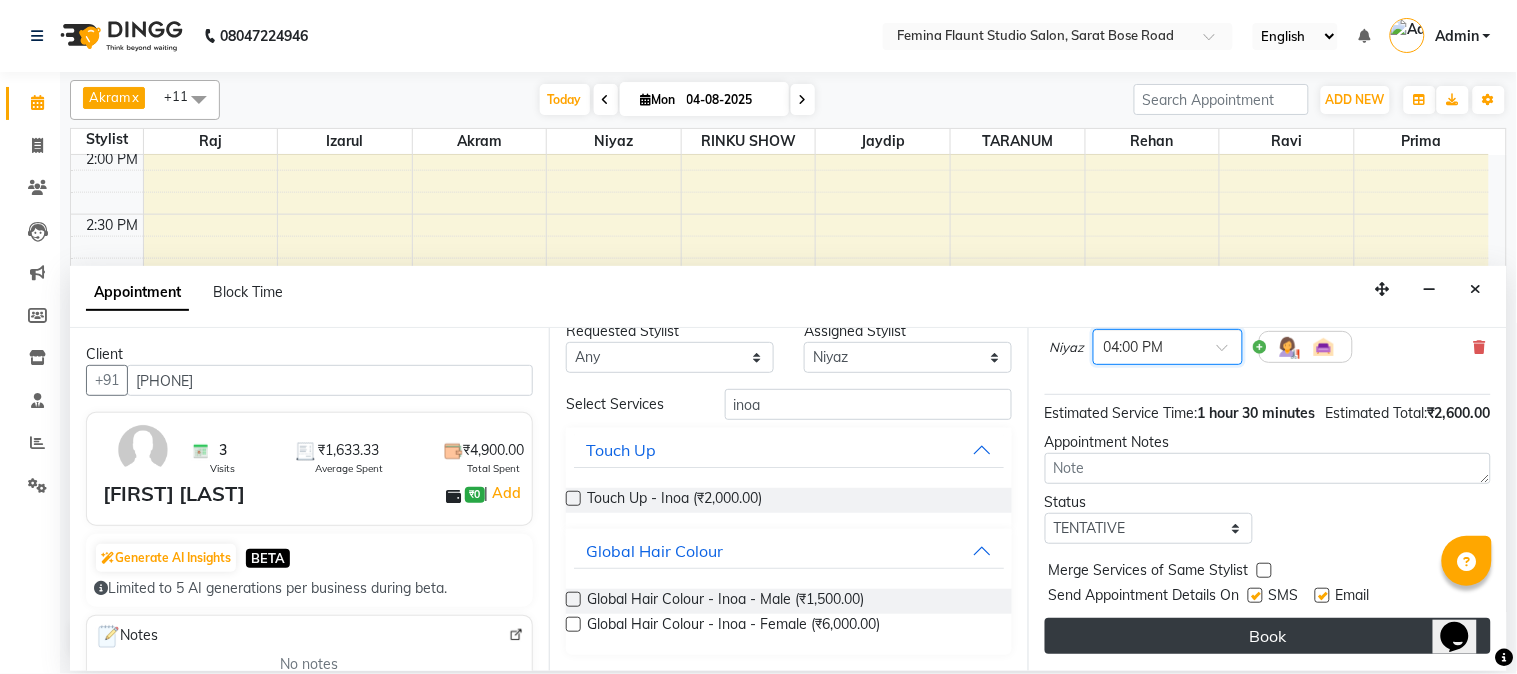click on "Book" at bounding box center [1268, 636] 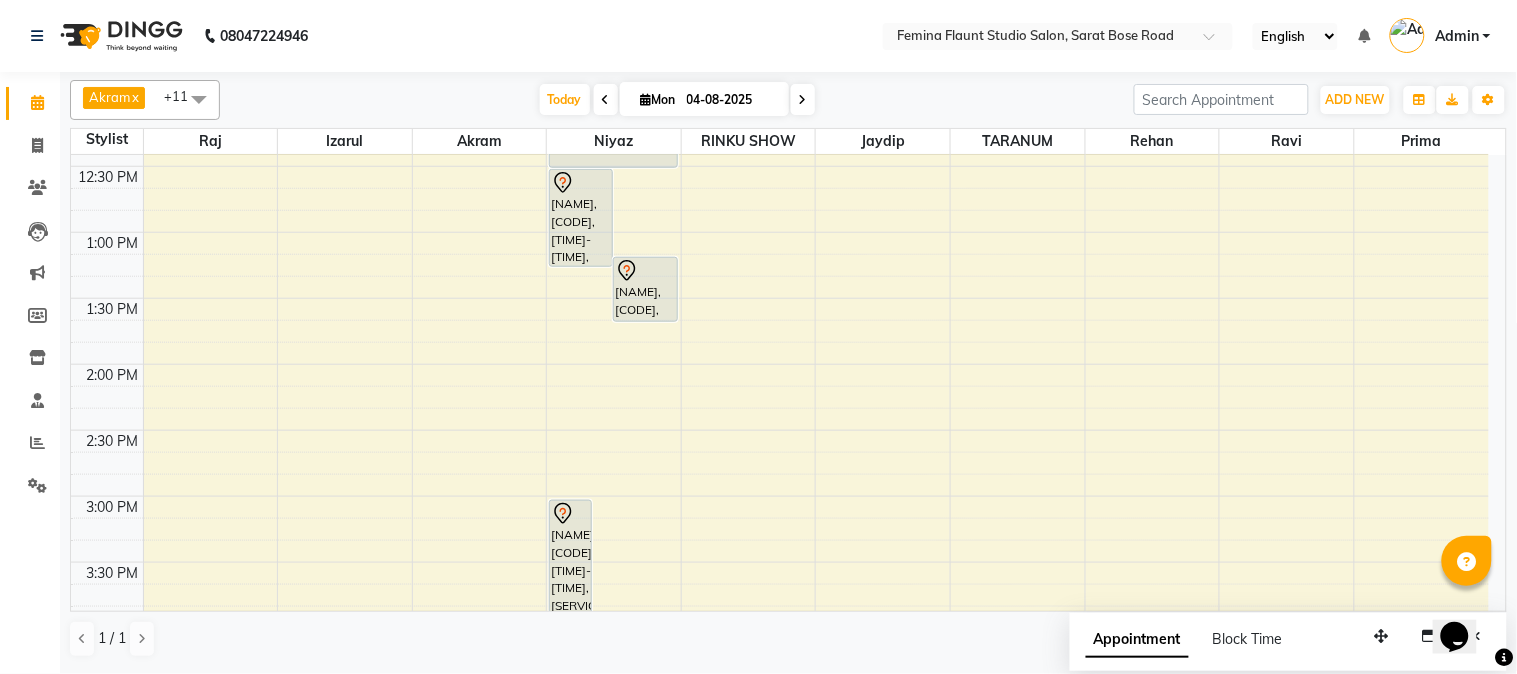 scroll, scrollTop: 444, scrollLeft: 0, axis: vertical 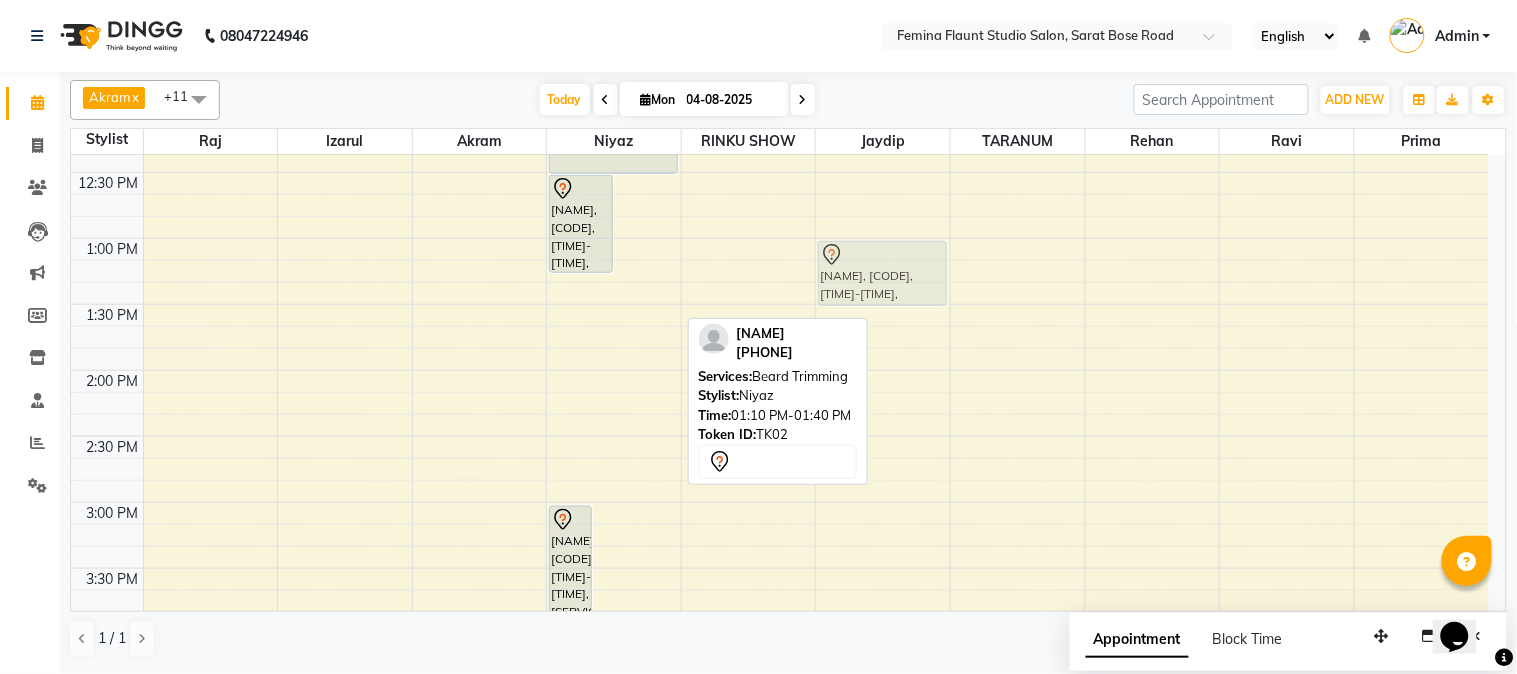 drag, startPoint x: 632, startPoint y: 302, endPoint x: 873, endPoint y: 285, distance: 241.59885 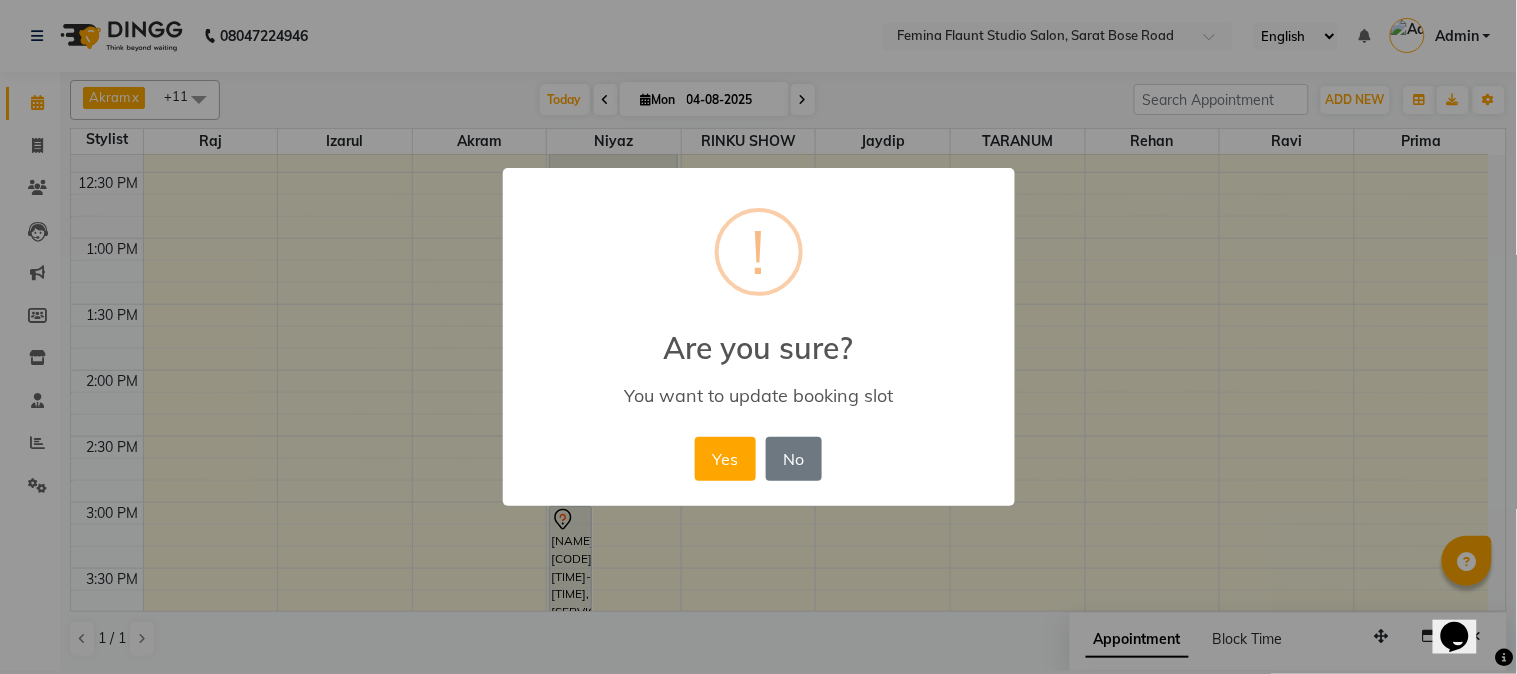 drag, startPoint x: 705, startPoint y: 446, endPoint x: 698, endPoint y: 436, distance: 12.206555 